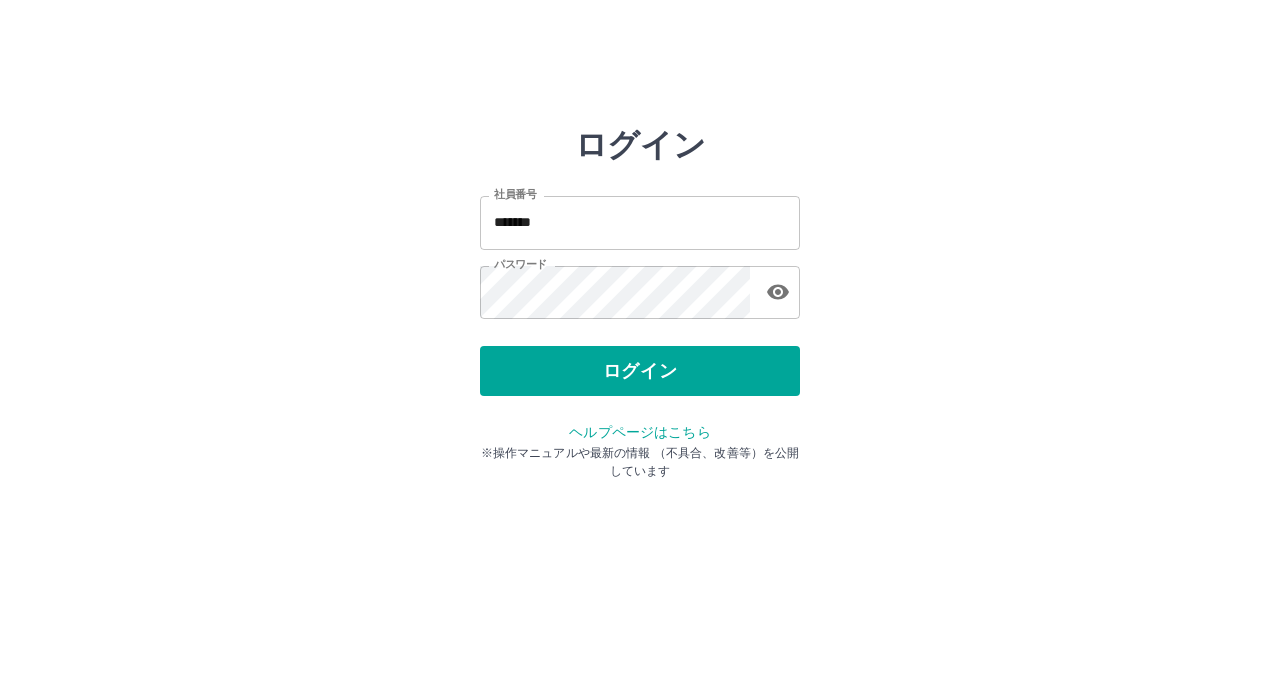 scroll, scrollTop: 0, scrollLeft: 0, axis: both 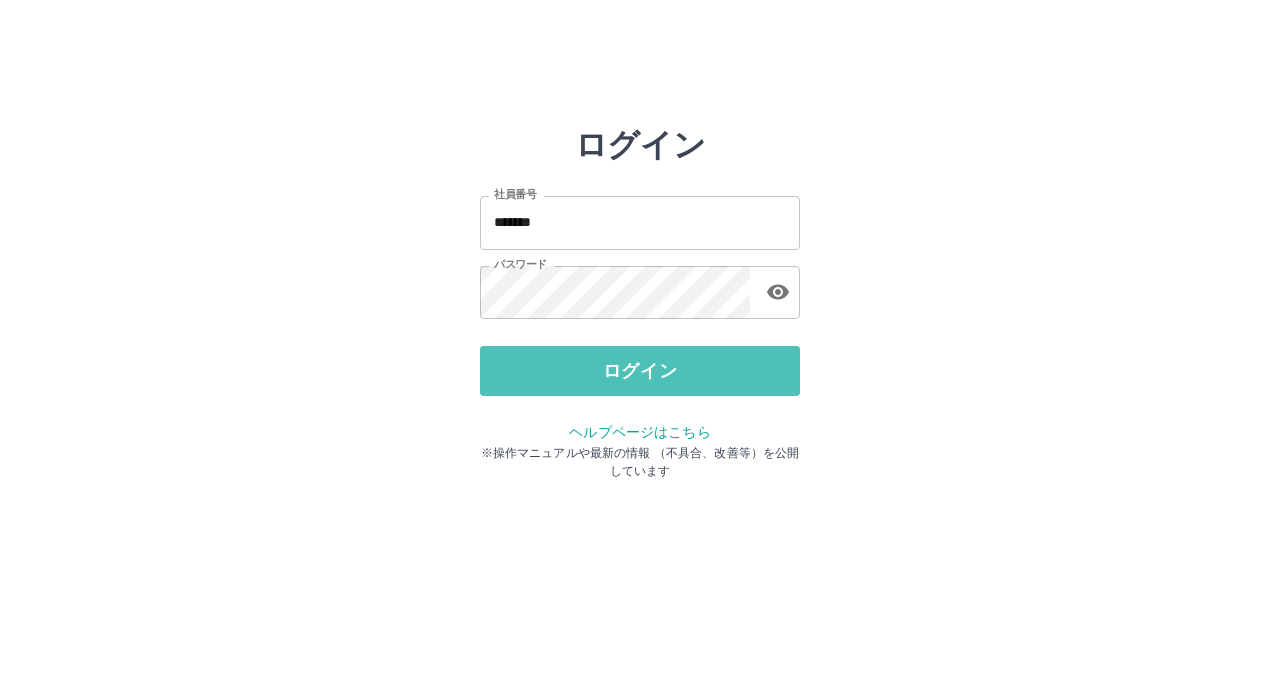 click on "ログイン" at bounding box center [640, 371] 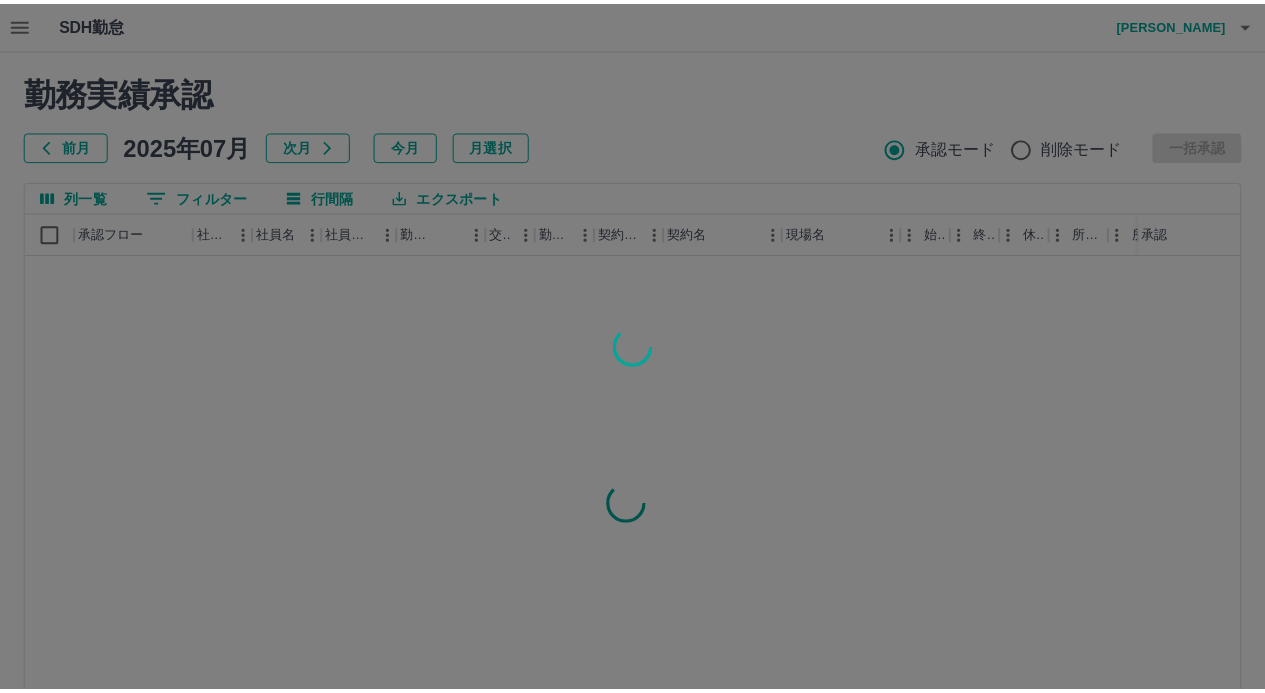 scroll, scrollTop: 0, scrollLeft: 0, axis: both 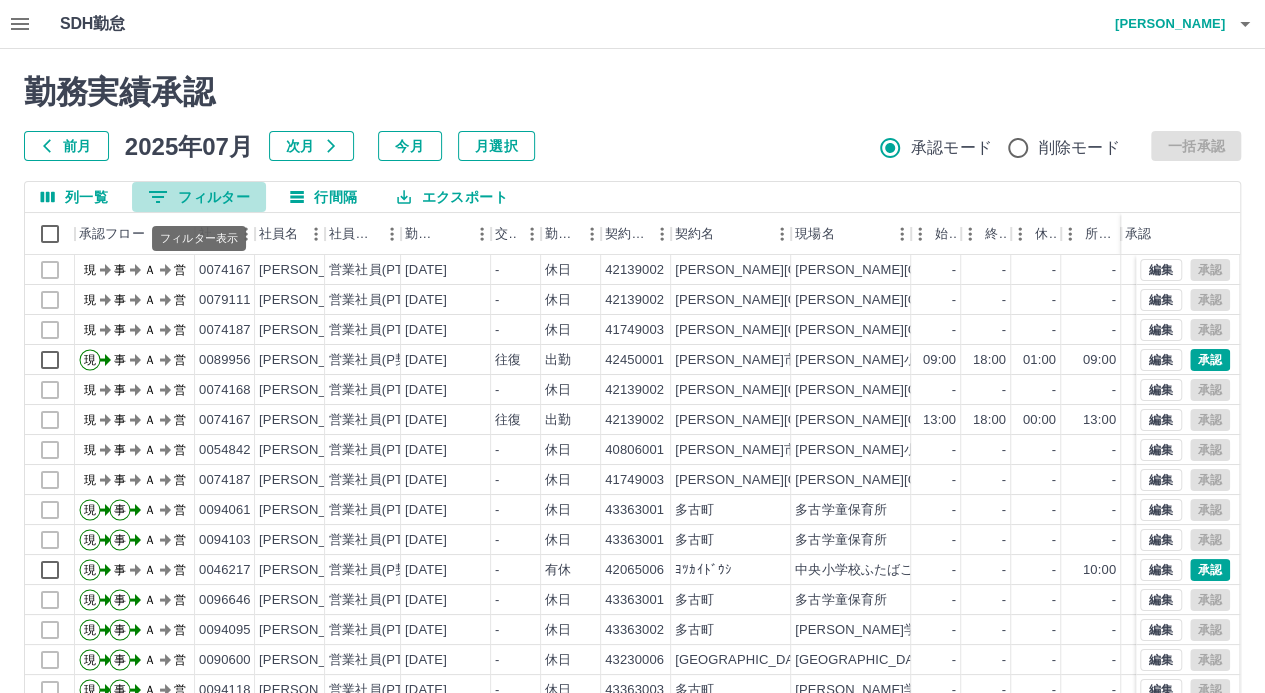 click on "0 フィルター" at bounding box center (199, 197) 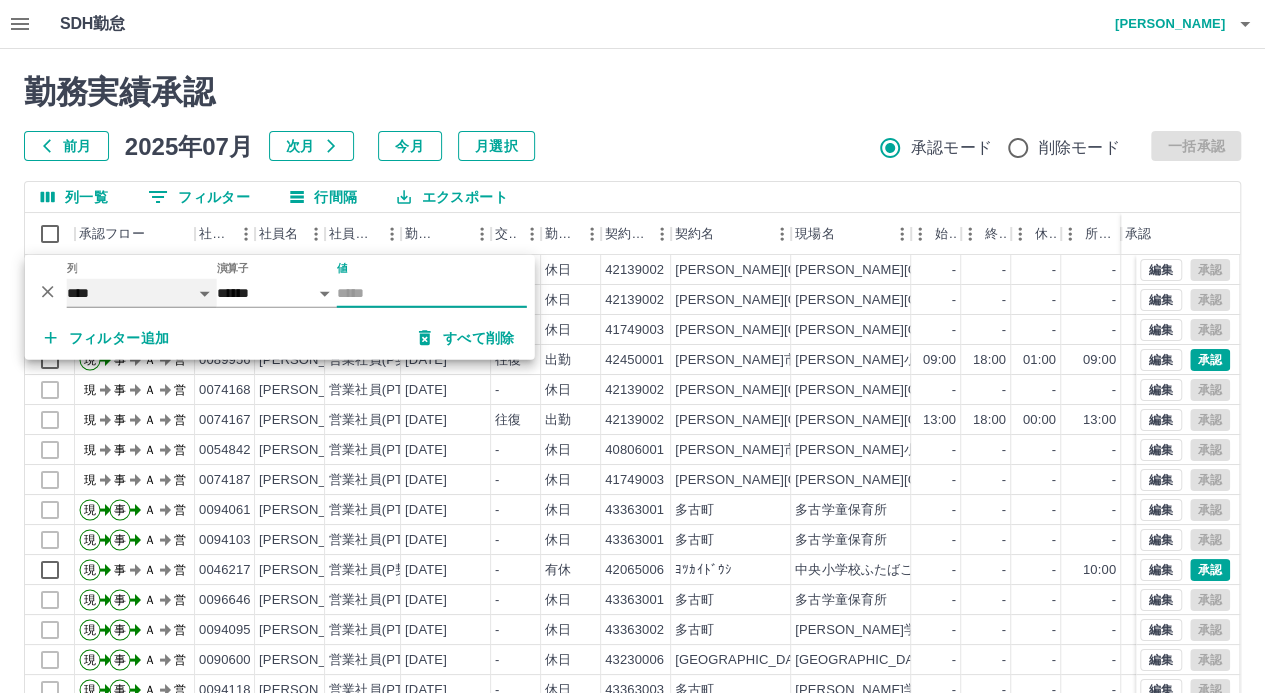 click on "**** *** **** *** *** **** ***** *** *** ** ** ** **** **** **** ** ** *** **** *****" at bounding box center (142, 293) 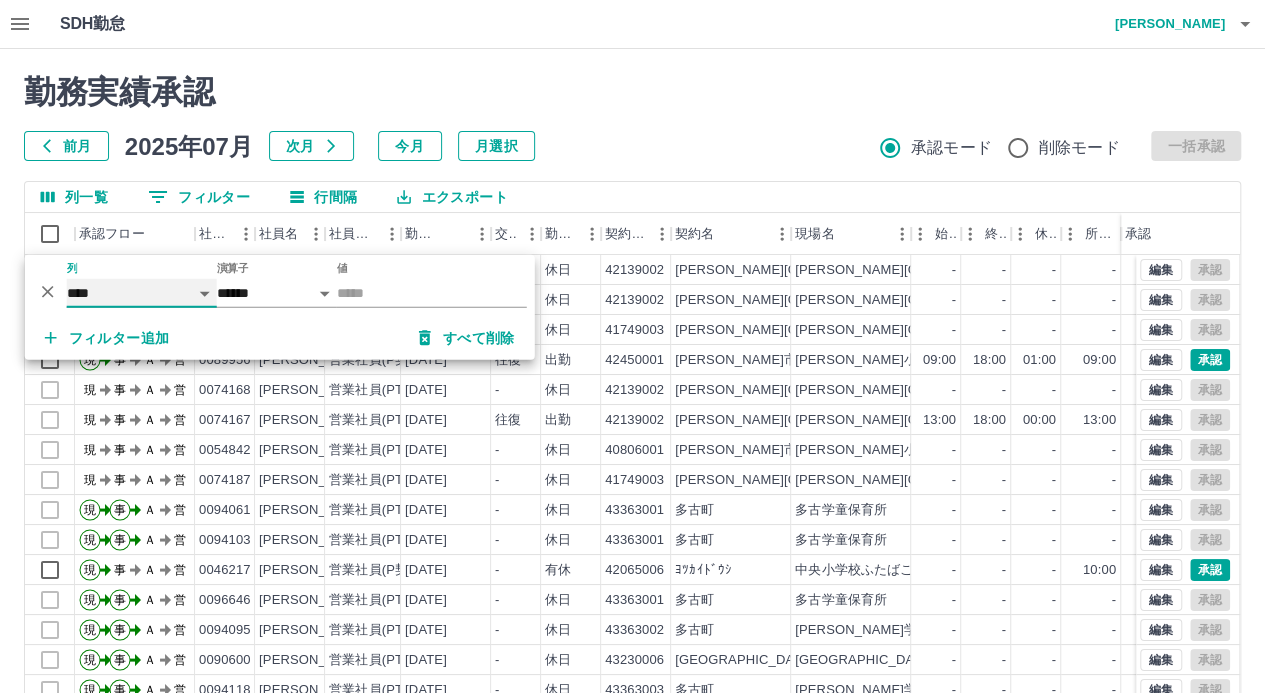 click on "**** *** **** *** *** **** ***** *** *** ** ** ** **** **** **** ** ** *** **** *****" at bounding box center [142, 293] 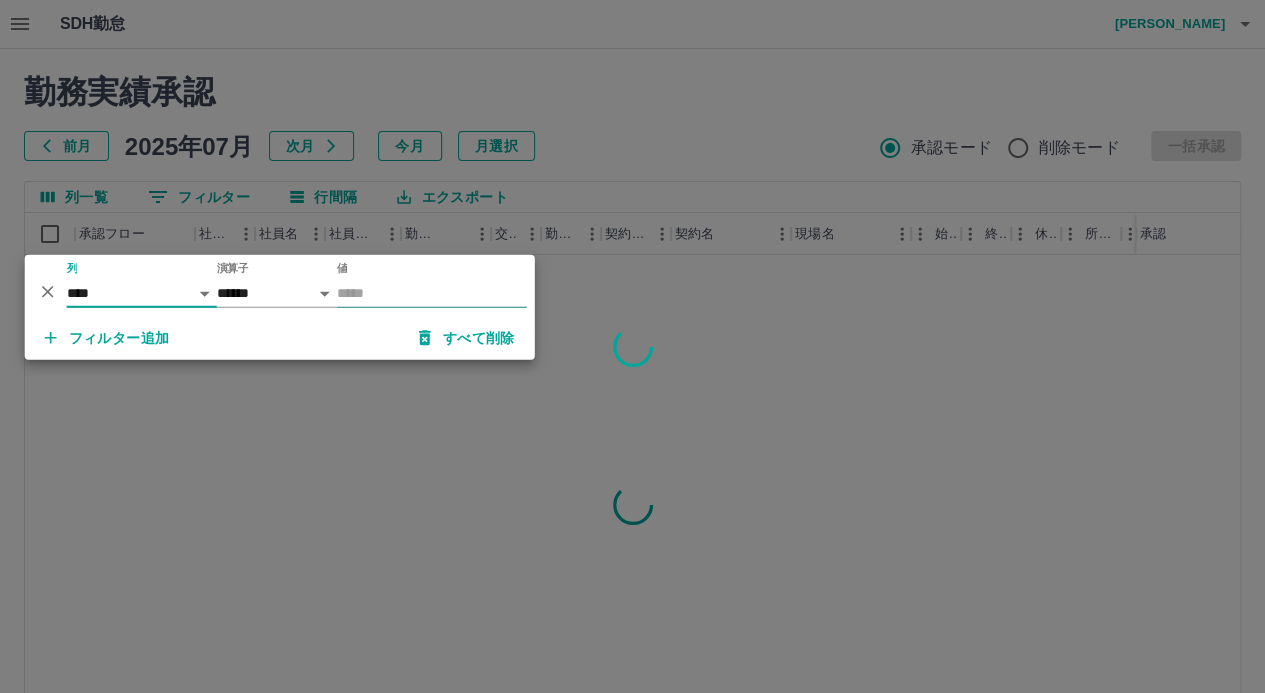 click on "値" at bounding box center (432, 293) 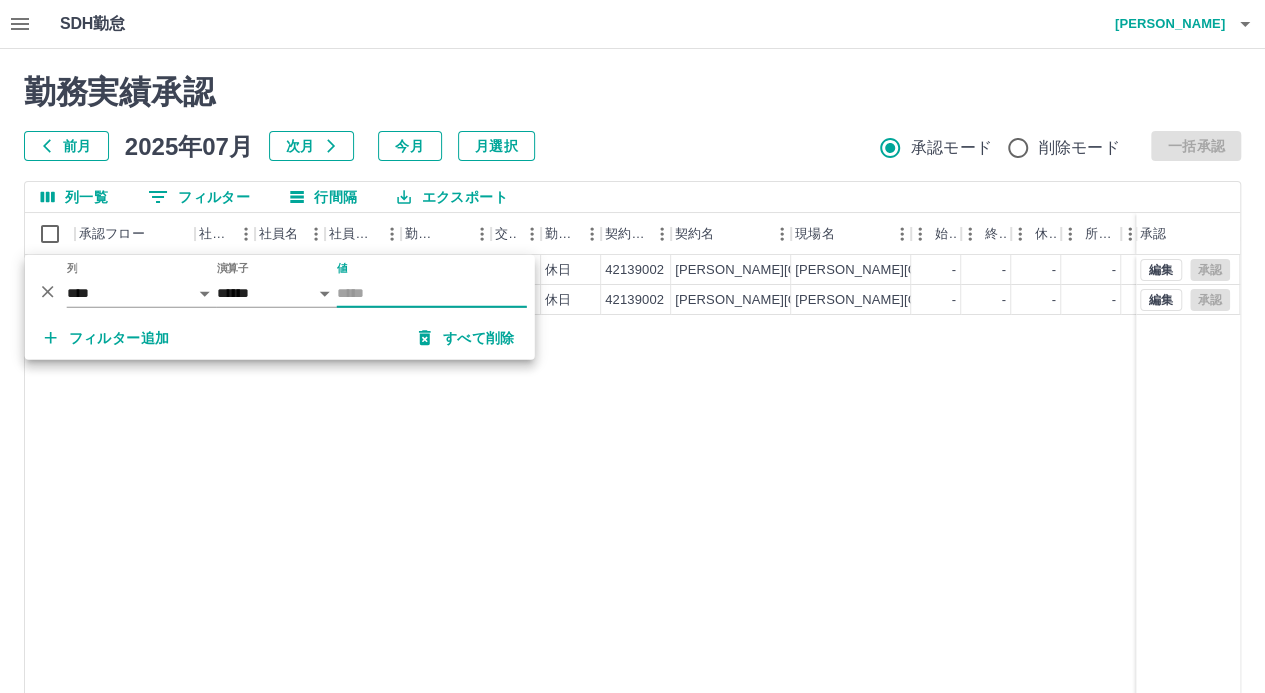 type on "********" 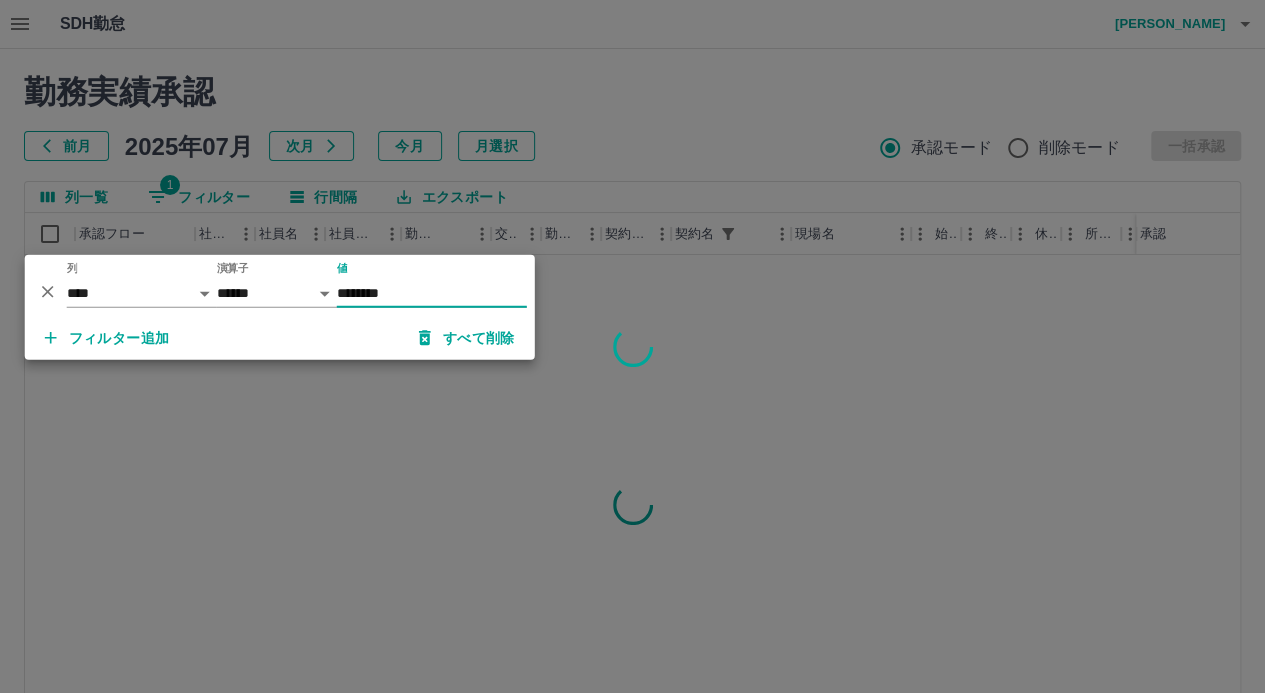 click on "フィルター追加" at bounding box center [107, 338] 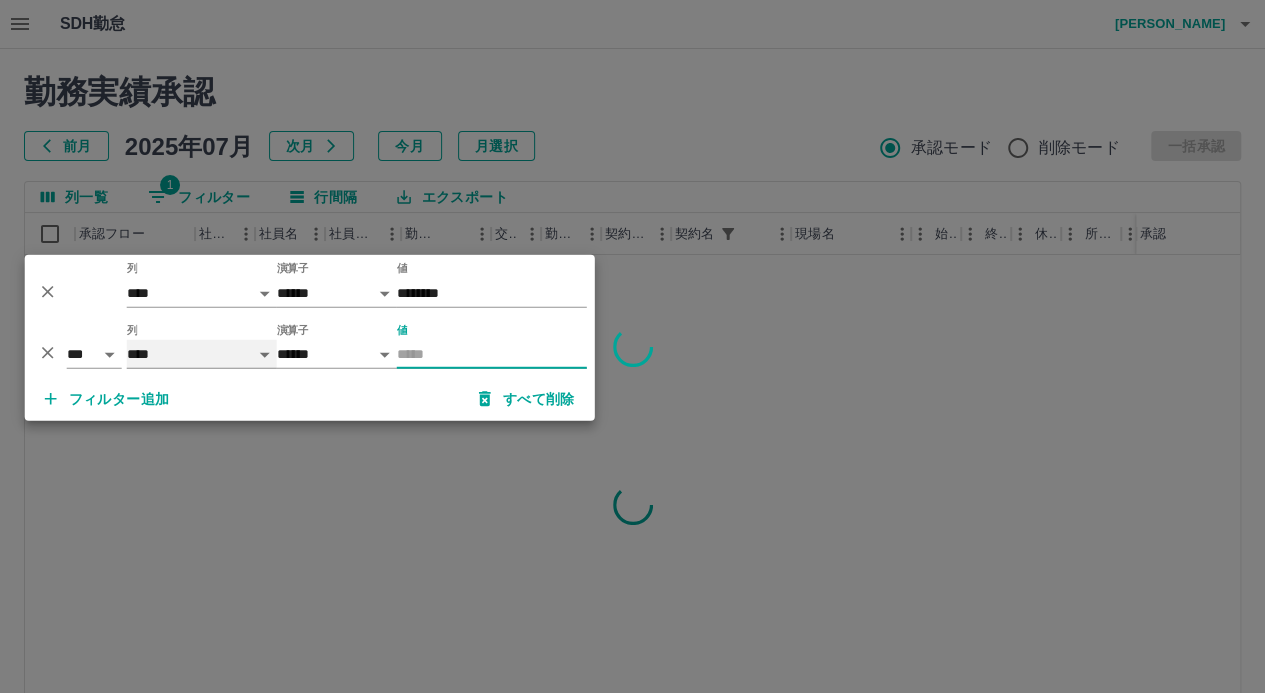 click on "**** *** **** *** *** **** ***** *** *** ** ** ** **** **** **** ** ** *** **** *****" at bounding box center (202, 354) 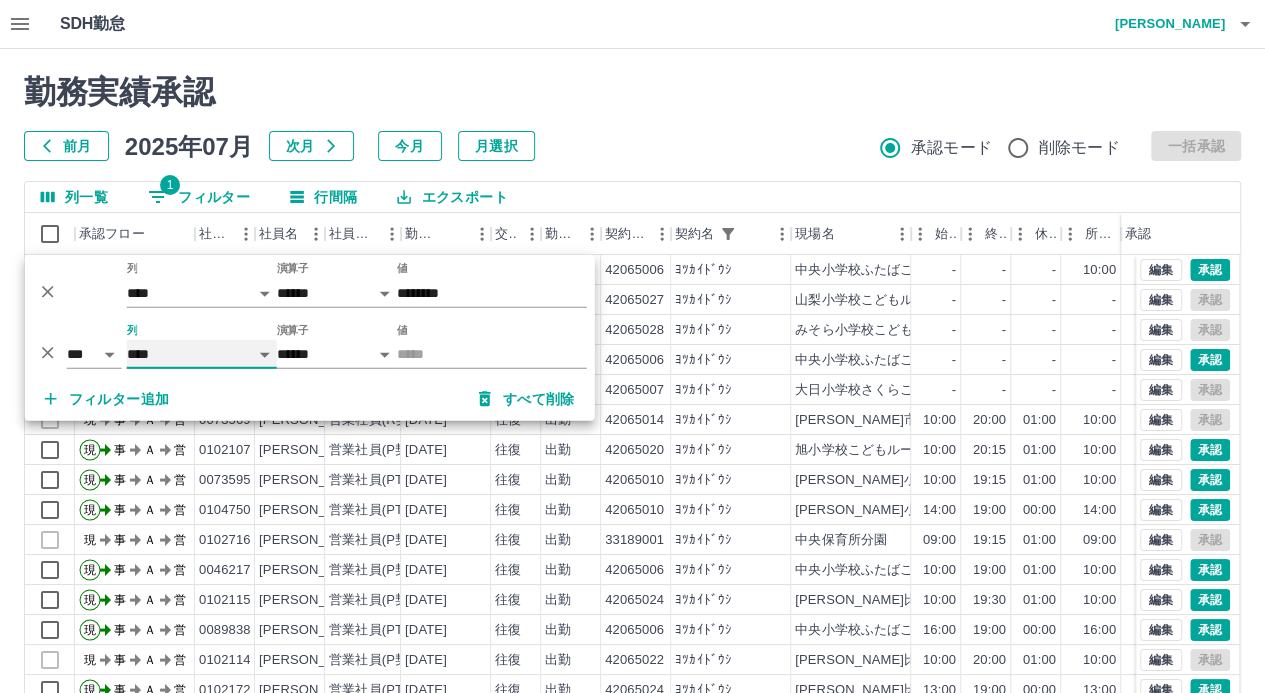 click on "**** *** **** *** *** **** ***** *** *** ** ** ** **** **** **** ** ** *** **** *****" at bounding box center (202, 354) 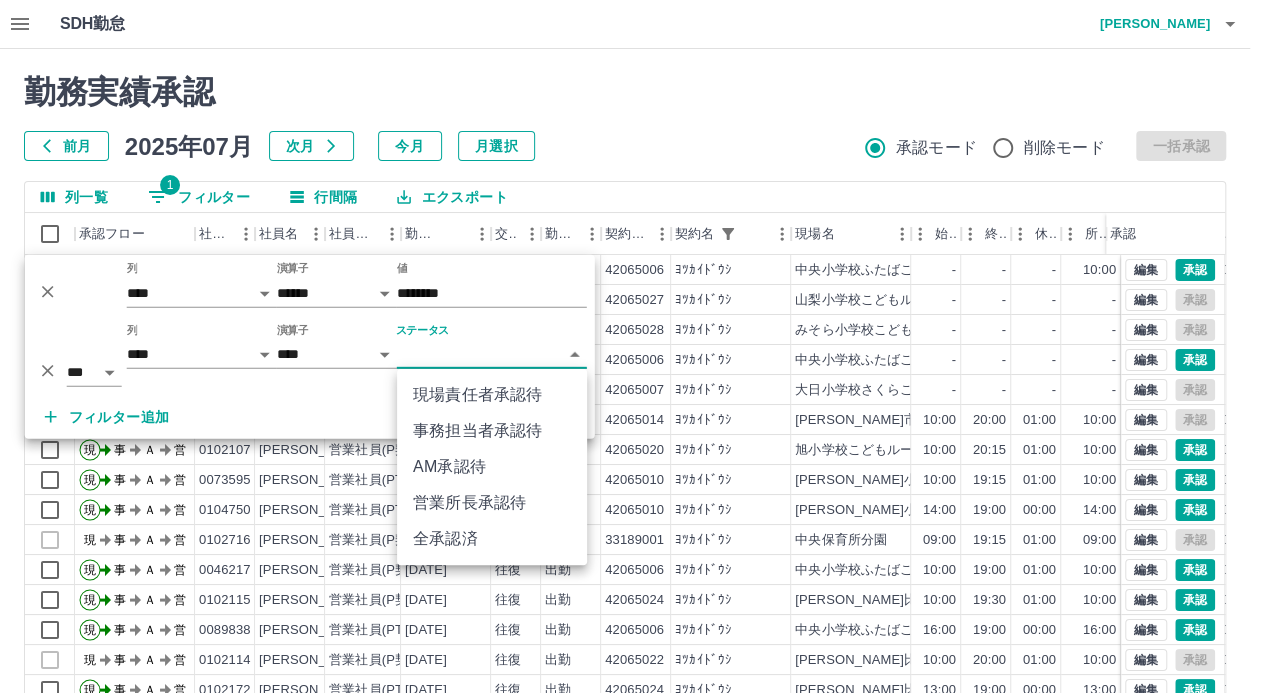 click on "SDH勤怠 山中　みつ美 勤務実績承認 前月 2025年07月 次月 今月 月選択 承認モード 削除モード 一括承認 列一覧 1 フィルター 行間隔 エクスポート 承認フロー 社員番号 社員名 社員区分 勤務日 交通費 勤務区分 契約コード 契約名 現場名 始業 終業 休憩 所定開始 所定終業 所定休憩 拘束 勤務 遅刻等 承認 現 事 Ａ 営 0046217 真野　由香 営業社員(P契約) 2025-07-11  -  有休 42065006 ﾖﾂｶｲﾄﾞｳｼ 中央小学校ふたばこどもルーム - - - 10:00 19:00 01:00 00:00 00:00 00:00 現 事 Ａ 営 0103689 柴﨑　恵子 営業社員(PT契約) 2025-07-11  -  休日 42065027 ﾖﾂｶｲﾄﾞｳｼ 山梨小学校こどもルーム - - - - - - 00:00 00:00 00:00 現 事 Ａ 営 0102117 河村　真弓 営業社員(P契約) 2025-07-11  -  休日 42065028 ﾖﾂｶｲﾄﾞｳｼ みそら小学校こどもルーム - - - - - - 00:00 00:00 00:00 現 事 Ａ 営 0068058 御園　ひとみ  -" at bounding box center (632, 422) 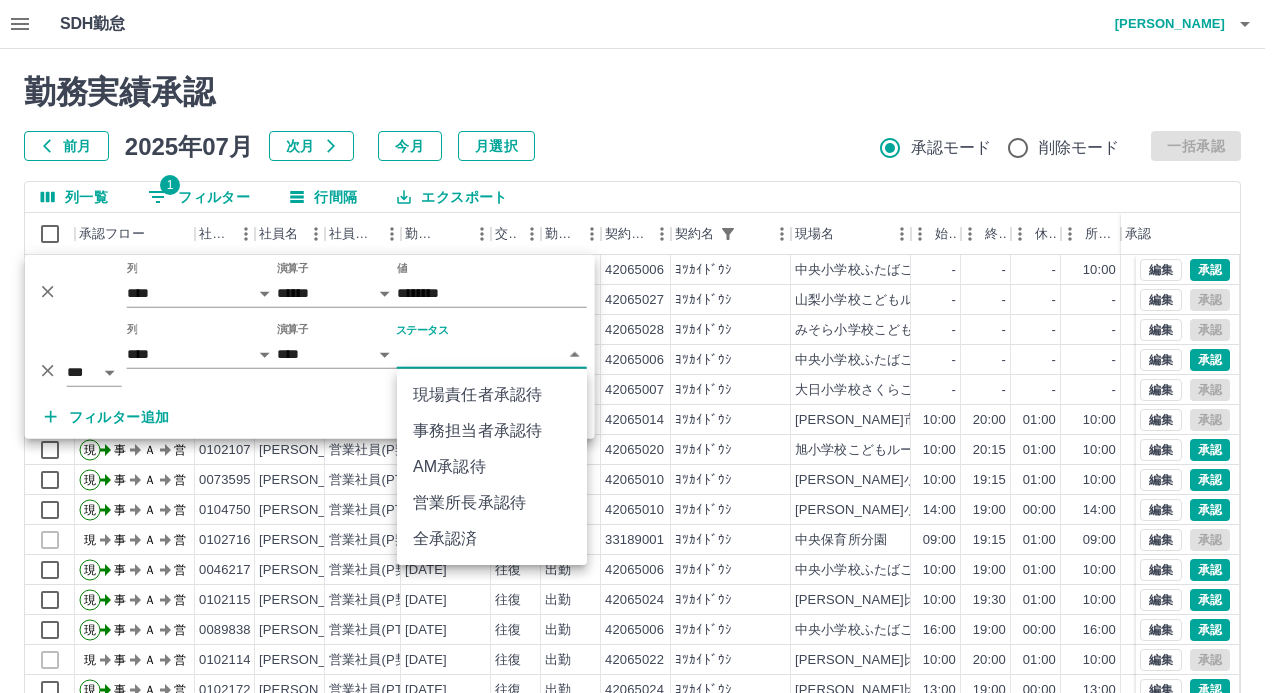 click on "事務担当者承認待" at bounding box center (492, 431) 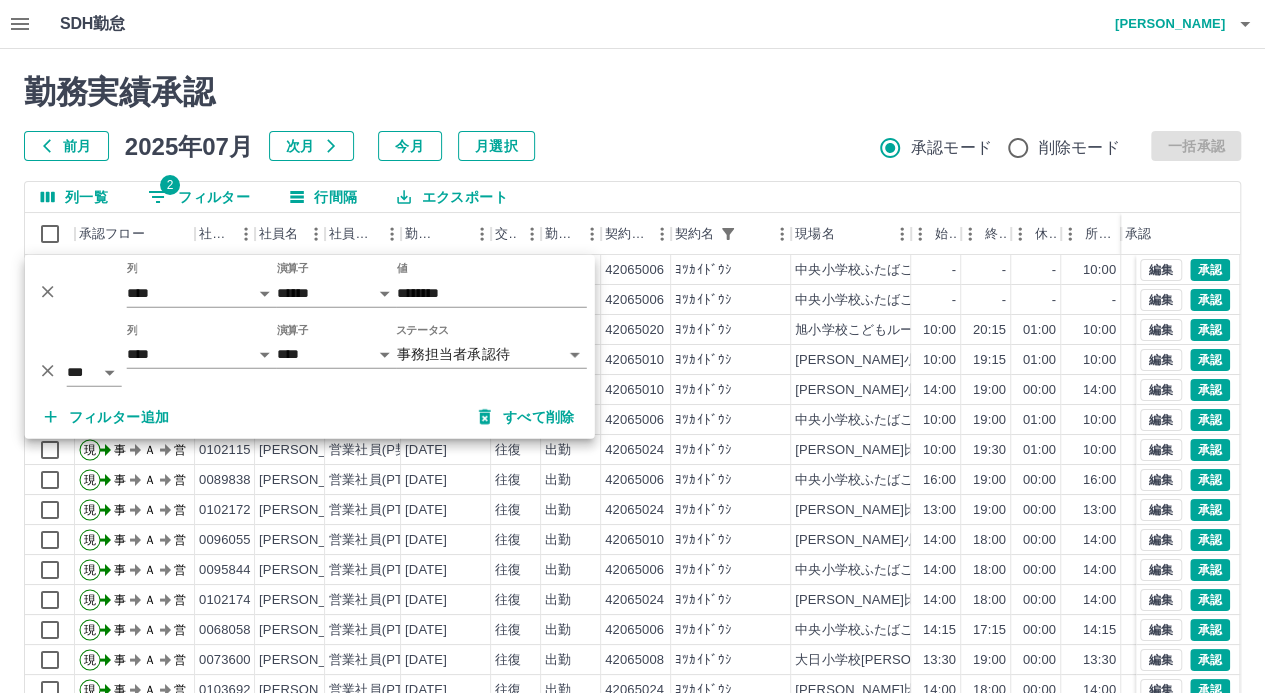click on "前月 2025年07月 次月 今月 月選択 承認モード 削除モード 一括承認" at bounding box center (632, 146) 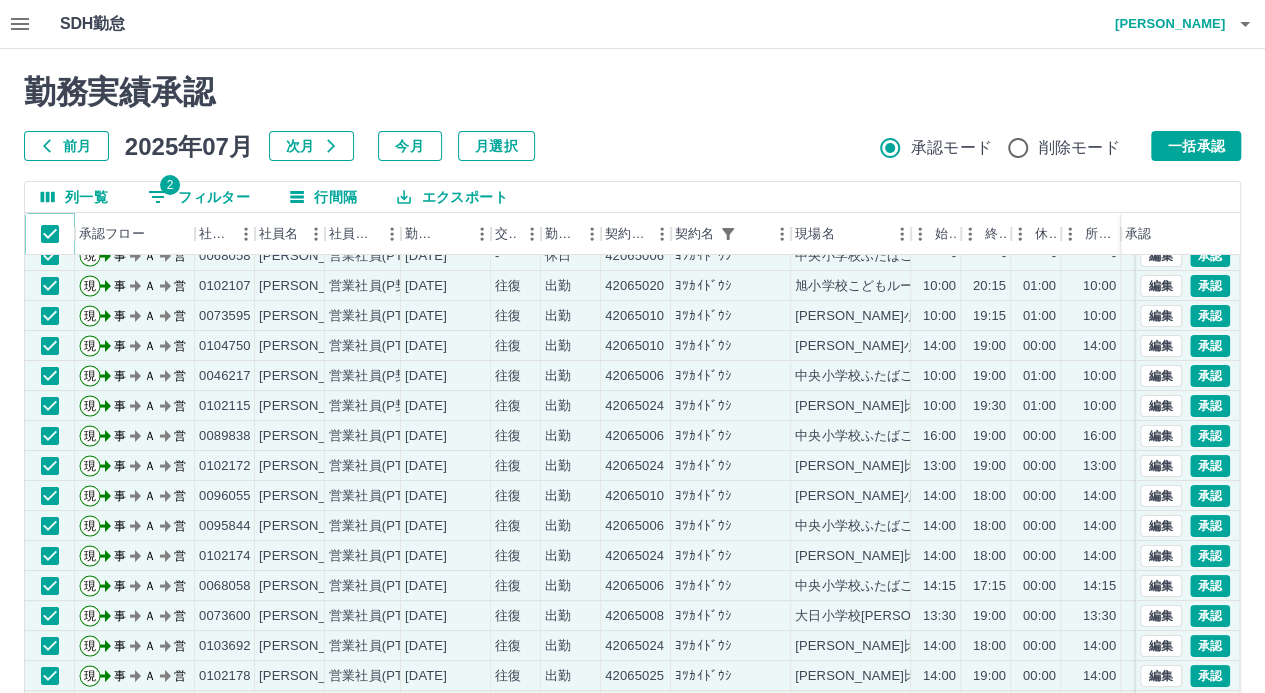 scroll, scrollTop: 101, scrollLeft: 0, axis: vertical 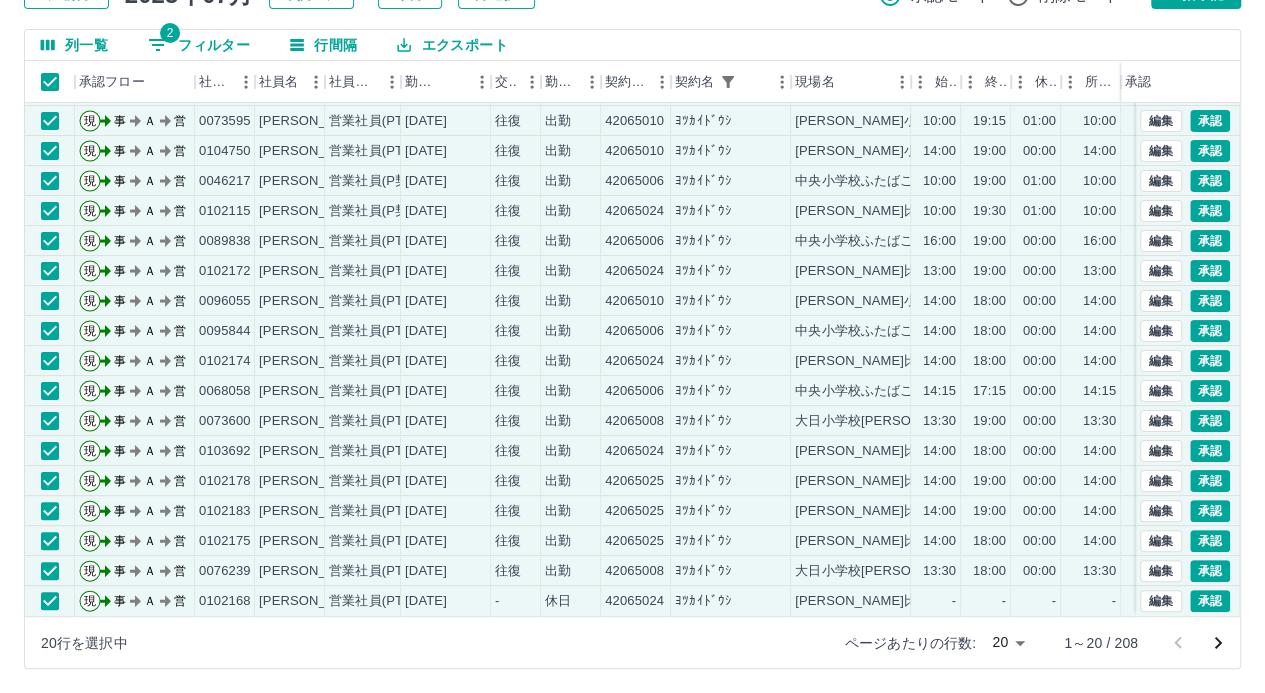 click on "SDH勤怠 山中　みつ美 勤務実績承認 前月 2025年07月 次月 今月 月選択 承認モード 削除モード 一括承認 列一覧 2 フィルター 行間隔 エクスポート 承認フロー 社員番号 社員名 社員区分 勤務日 交通費 勤務区分 契約コード 契約名 現場名 始業 終業 休憩 所定開始 所定終業 所定休憩 拘束 勤務 遅刻等 承認 現 事 Ａ 営 0068058 御園　ひとみ 営業社員(PT契約) 2025-07-11  -  休日 42065006 ﾖﾂｶｲﾄﾞｳｼ 中央小学校ふたばこどもルーム - - - - - - 00:00 00:00 00:00 現 事 Ａ 営 0102107 前田　米蔵 営業社員(P契約) 2025-07-10 往復 出勤 42065020 ﾖﾂｶｲﾄﾞｳｼ 旭小学校こどもルーム 10:00 20:15 01:00 10:00 19:00 01:00 10:15 09:15 00:00 現 事 Ａ 営 0073595 久保田　学 営業社員(PT契約) 2025-07-10 往復 出勤 42065010 ﾖﾂｶｲﾄﾞｳｼ 八木原小学校ひのきこどもルーム 10:00 19:15 01:00 10:00 19:00 01:00 09:15 08:15 -" at bounding box center (632, 270) 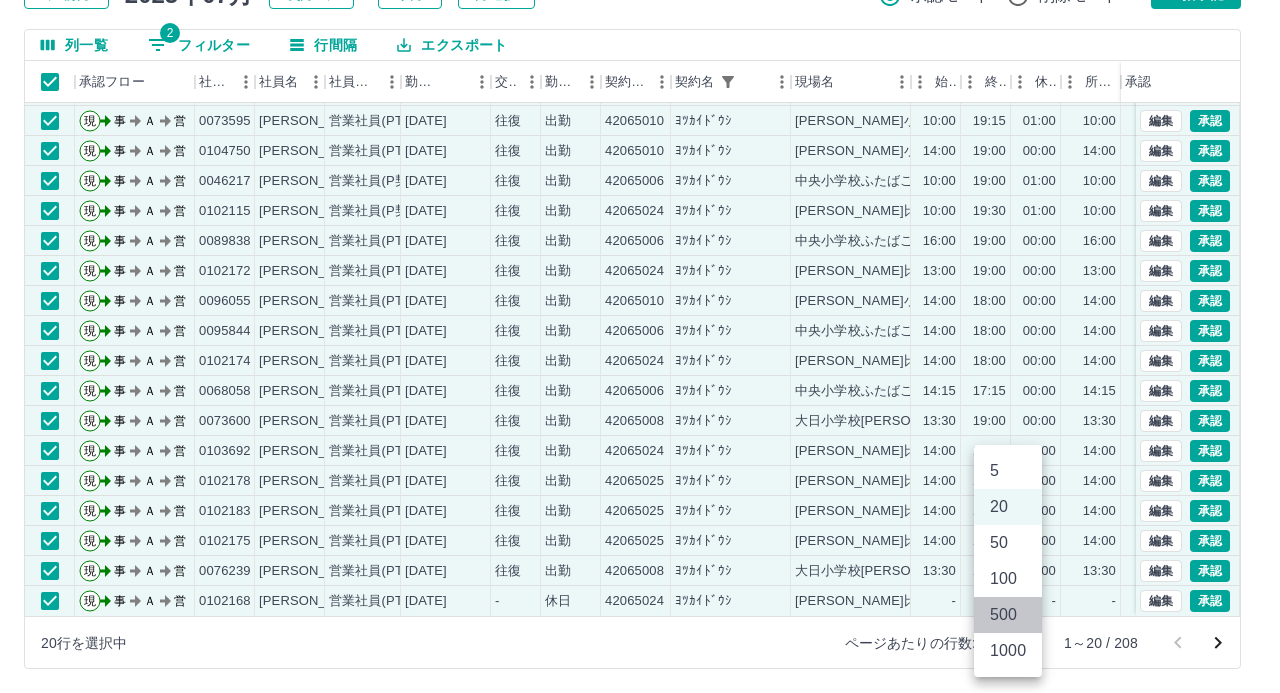 click on "500" at bounding box center (1008, 615) 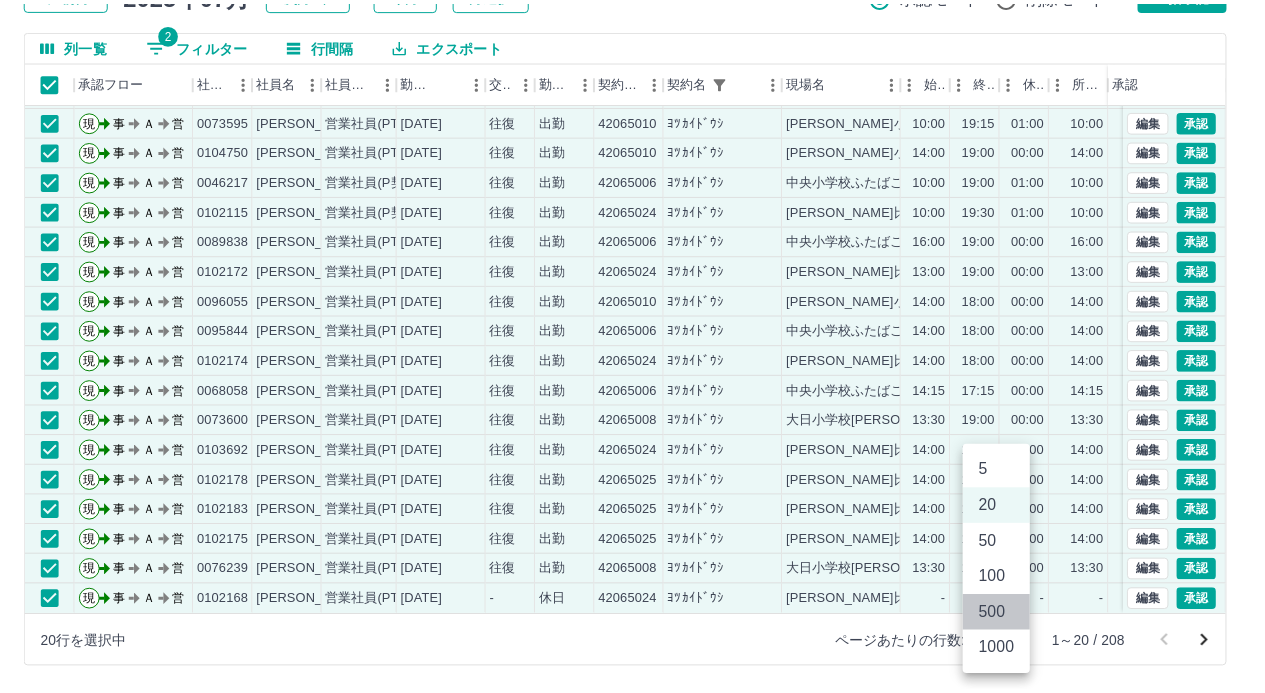scroll, scrollTop: 0, scrollLeft: 0, axis: both 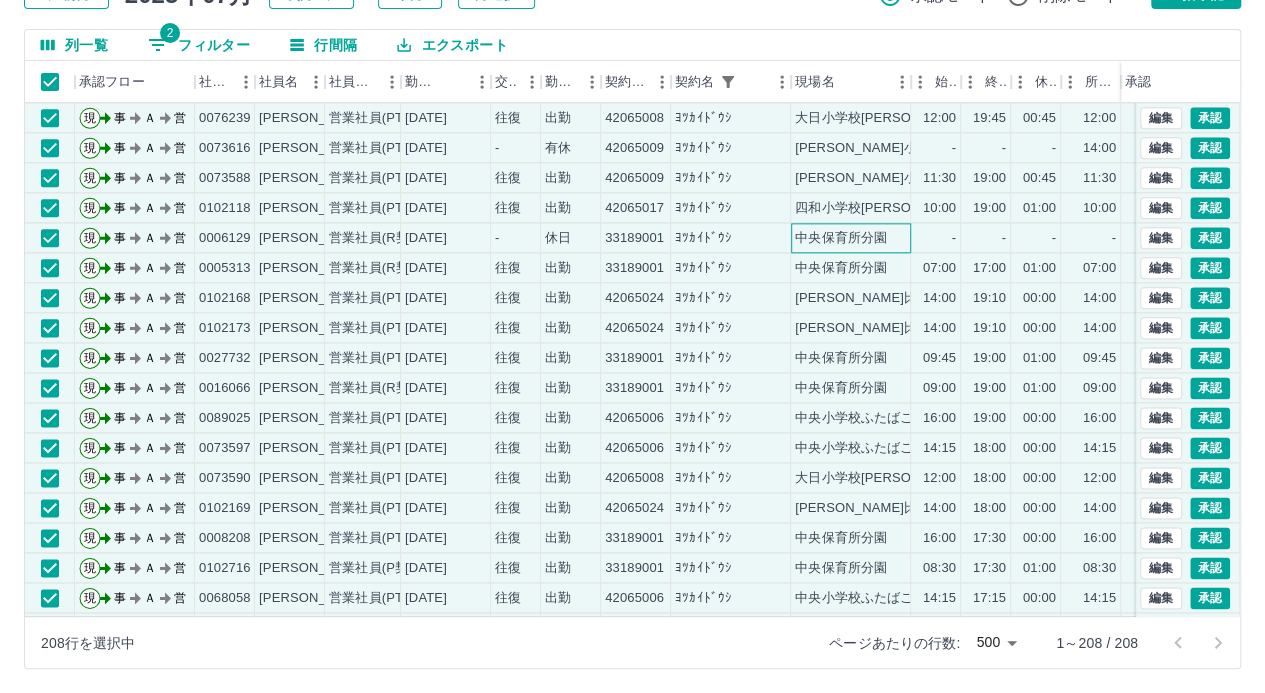 click on "中央保育所分園" at bounding box center [841, 238] 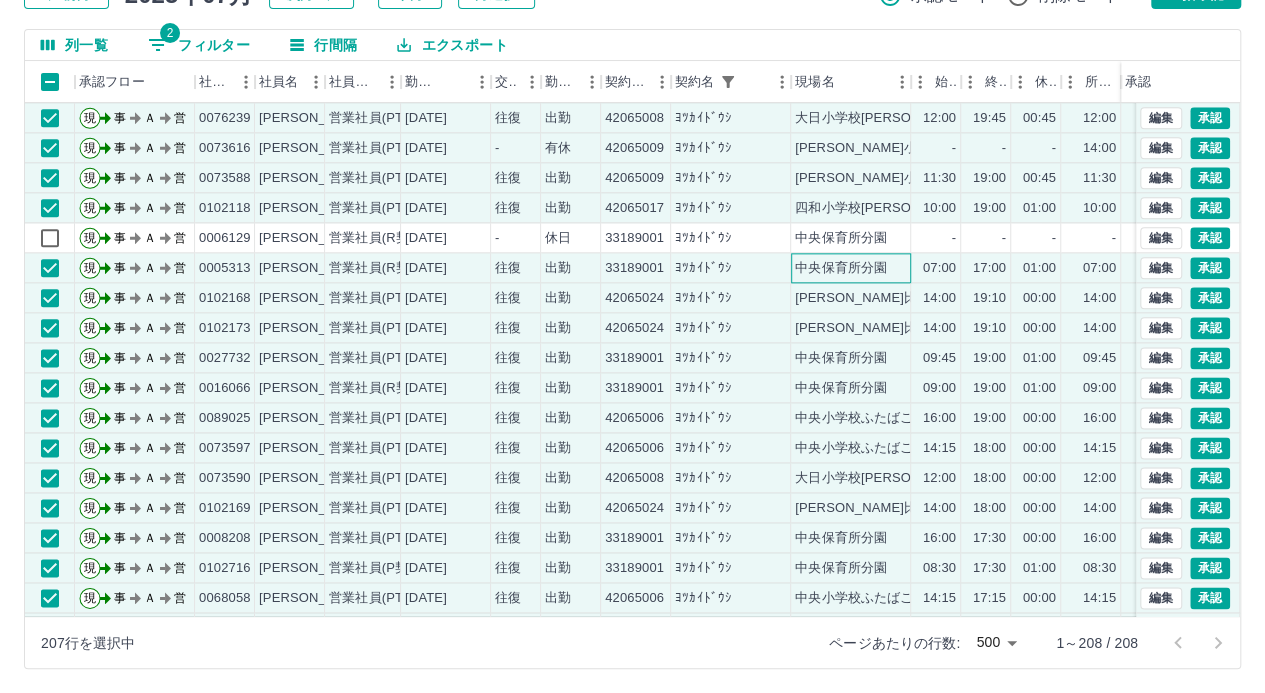 click on "中央保育所分園" at bounding box center [841, 268] 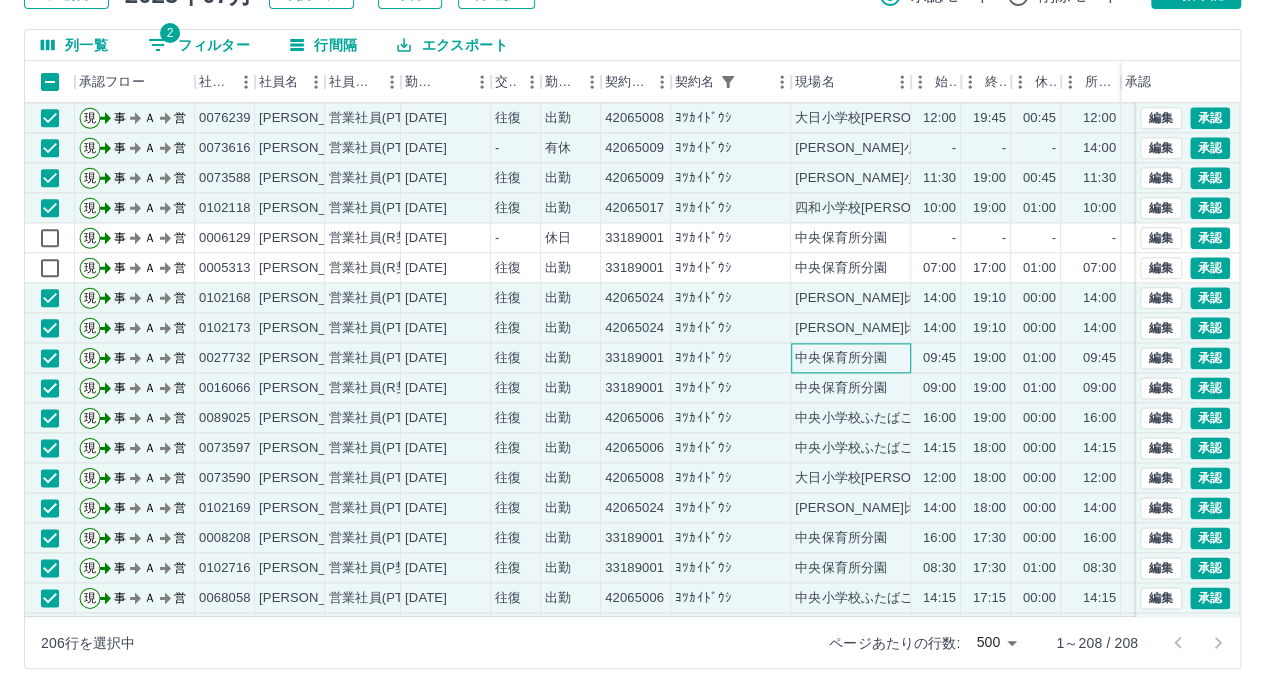 click on "中央保育所分園" at bounding box center [841, 358] 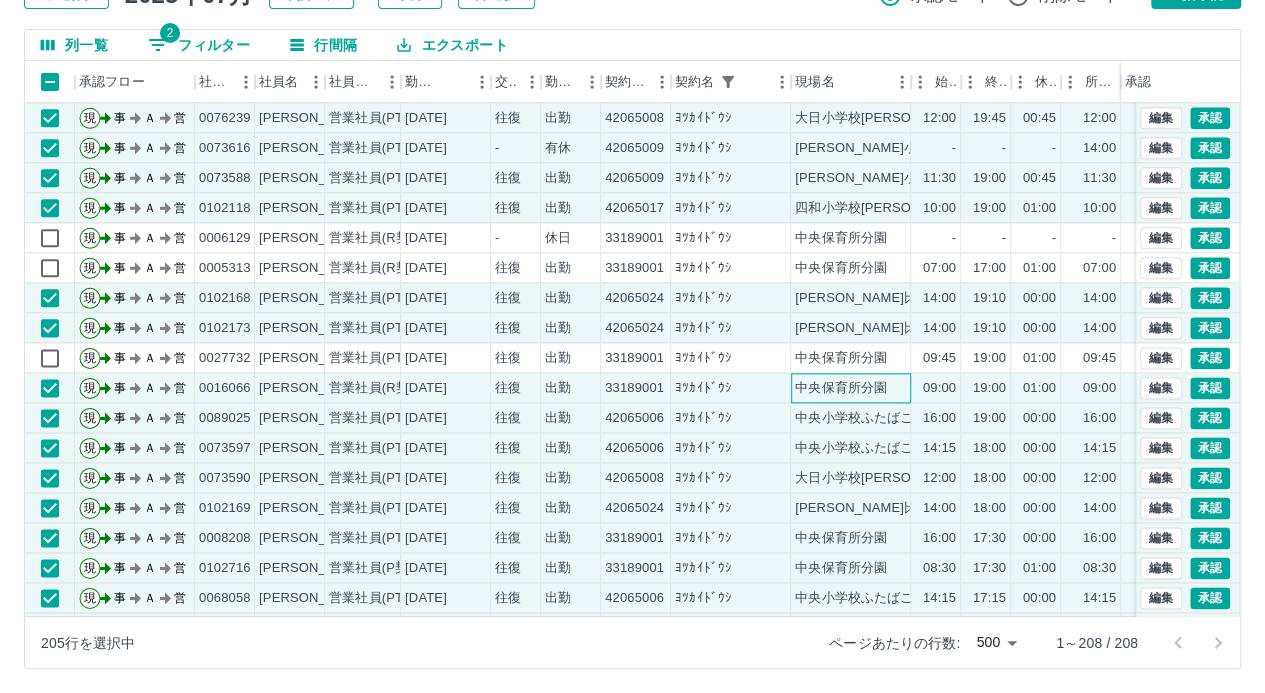 click on "中央保育所分園" at bounding box center (841, 388) 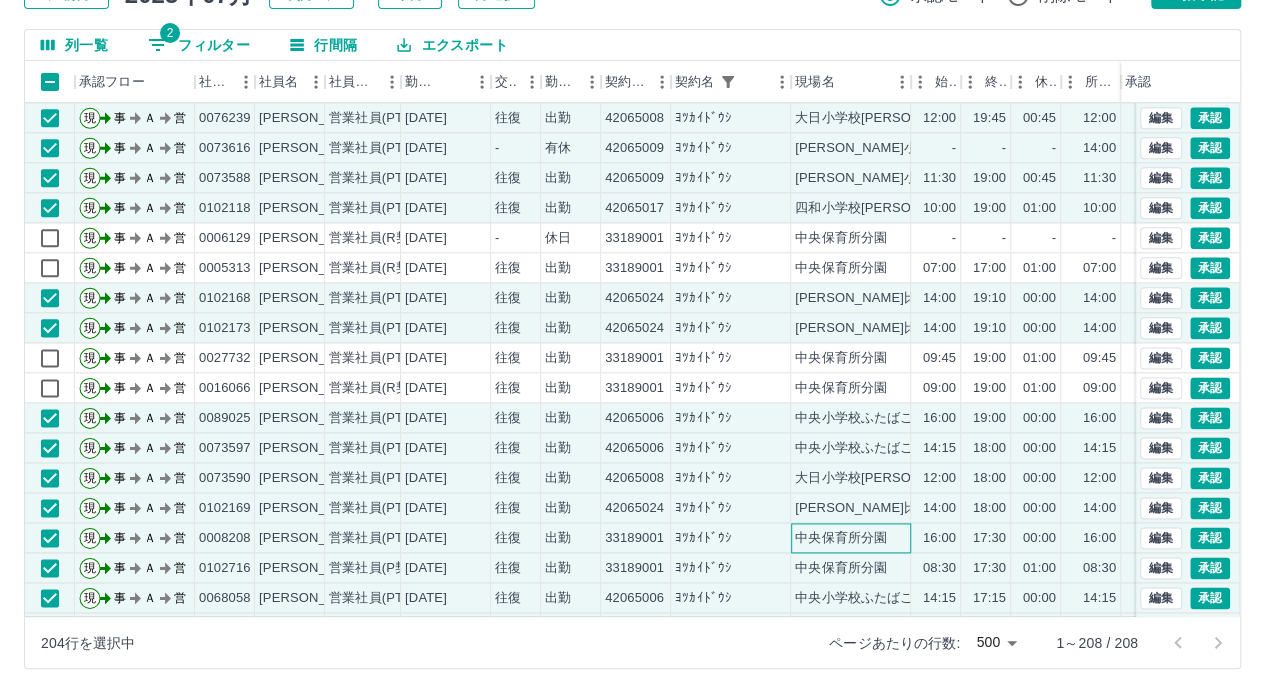 click on "中央保育所分園" at bounding box center (851, 538) 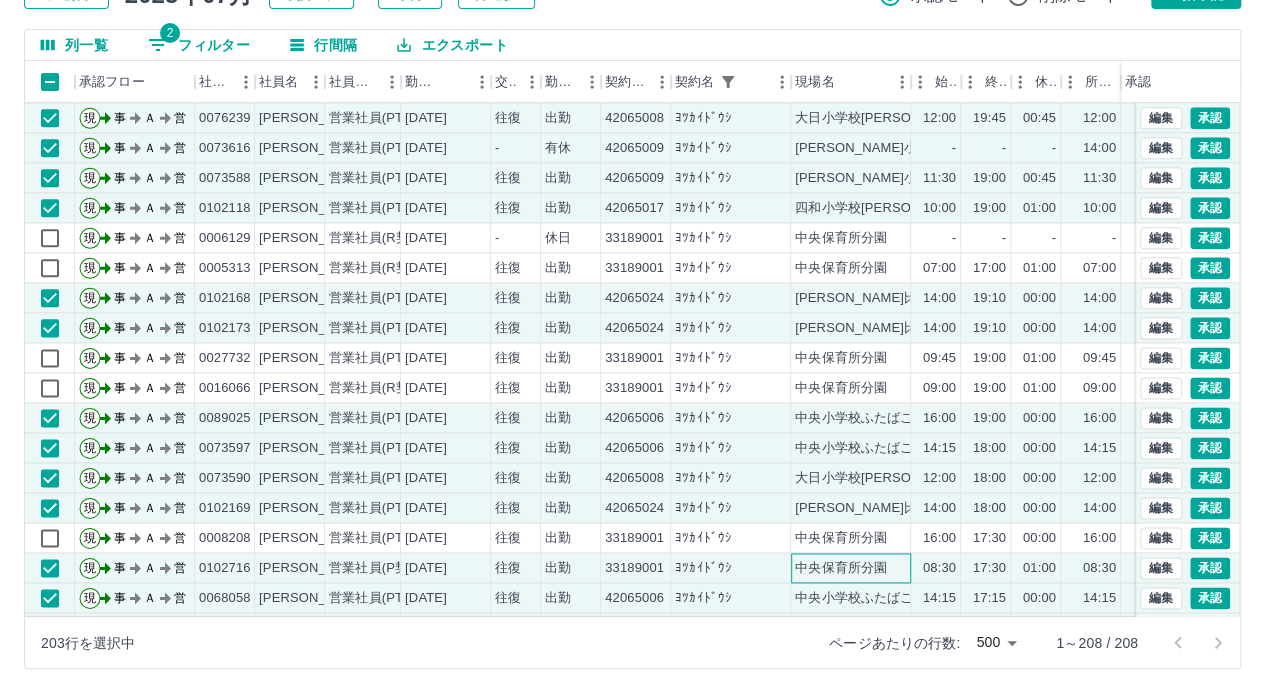 click on "中央保育所分園" at bounding box center (841, 568) 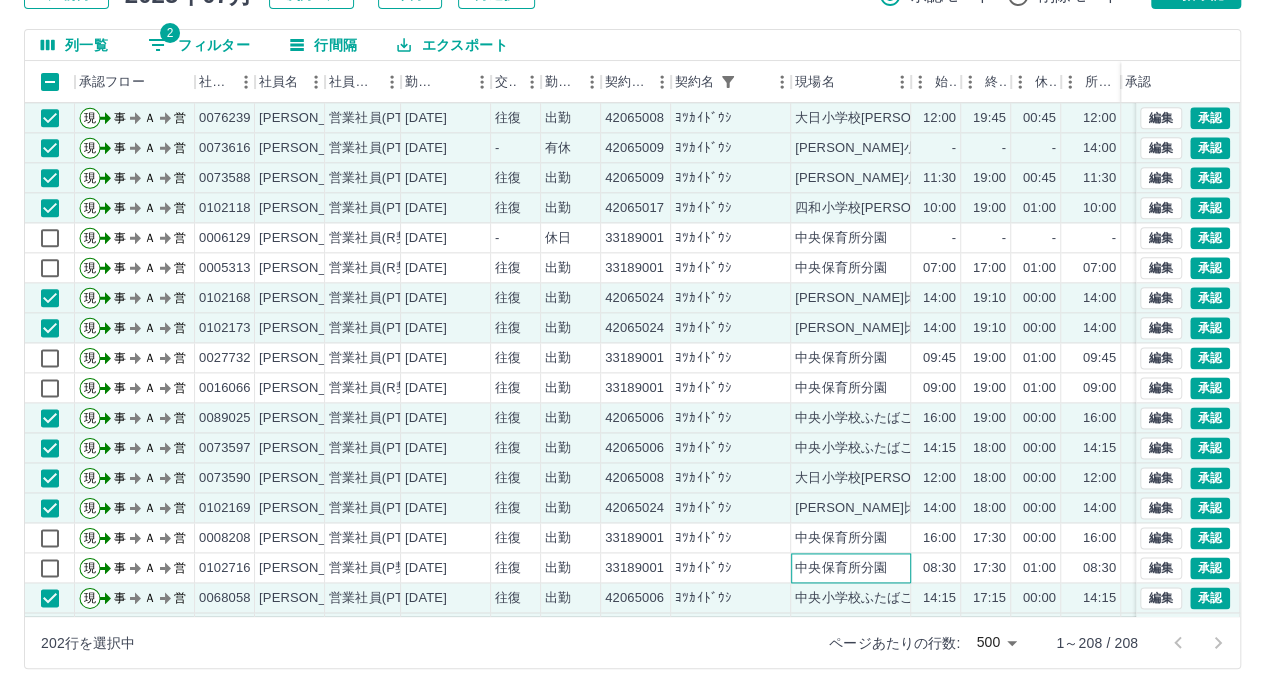 scroll, scrollTop: 1500, scrollLeft: 0, axis: vertical 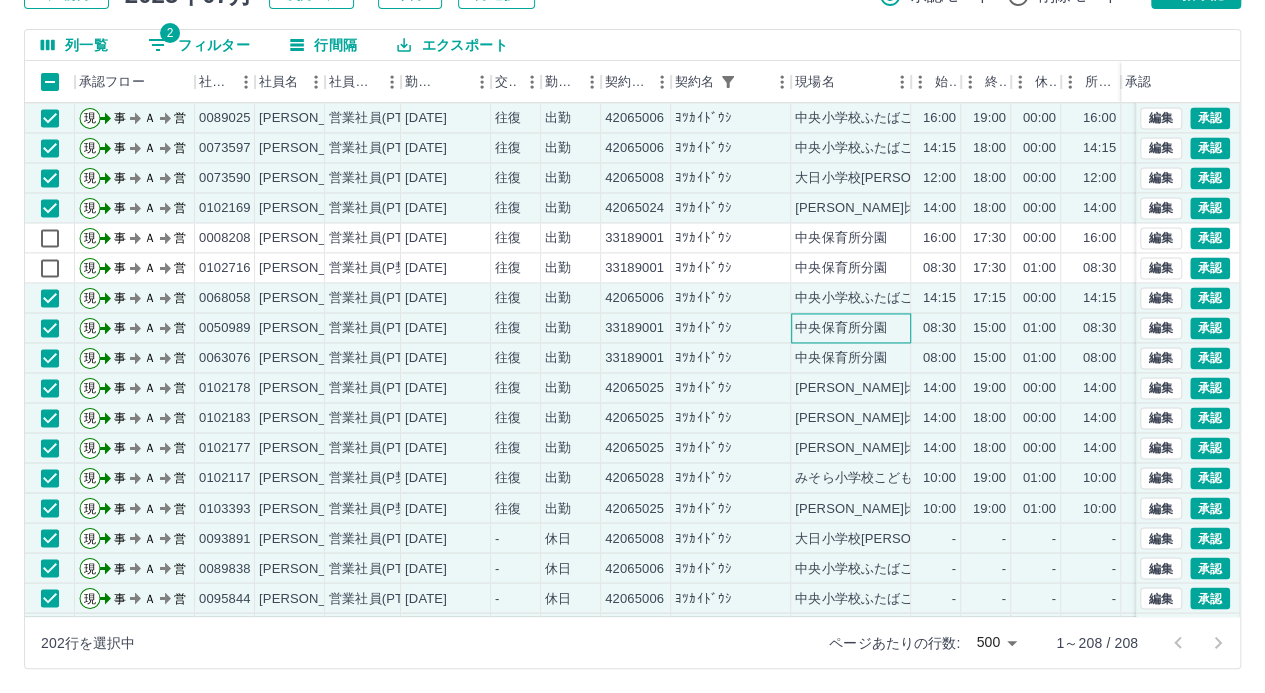 drag, startPoint x: 824, startPoint y: 333, endPoint x: 824, endPoint y: 345, distance: 12 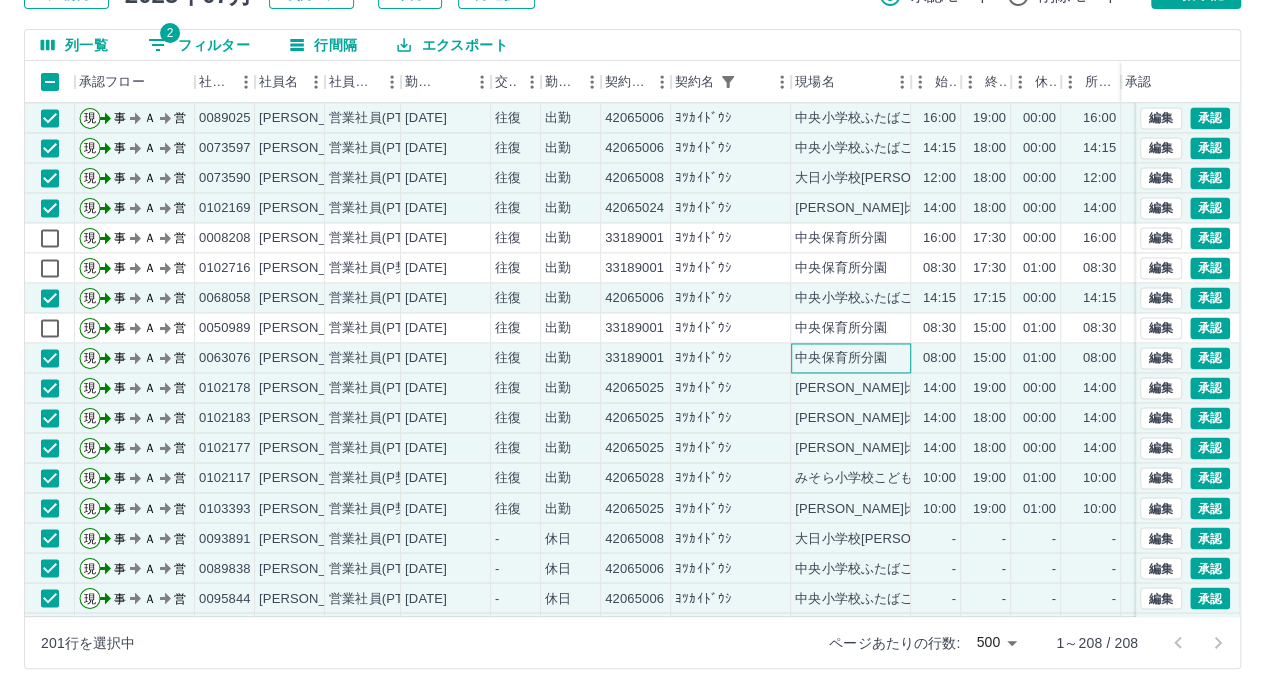 drag, startPoint x: 826, startPoint y: 353, endPoint x: 833, endPoint y: 394, distance: 41.59327 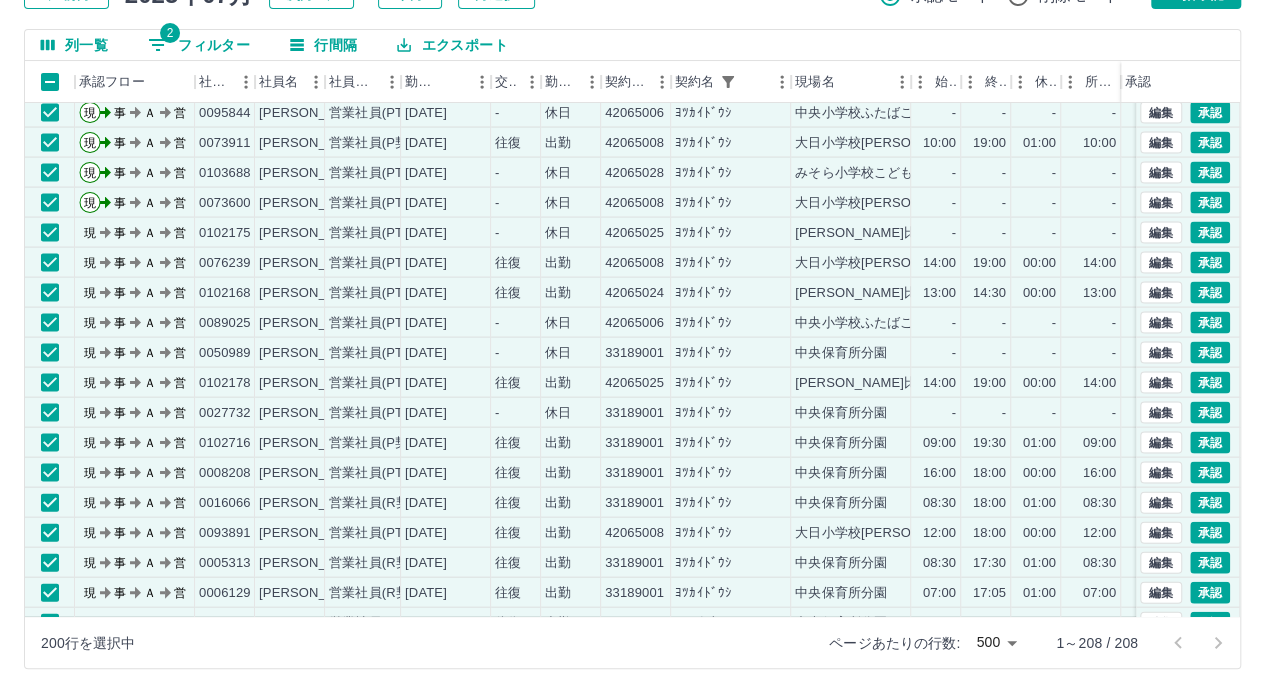 scroll, scrollTop: 2000, scrollLeft: 0, axis: vertical 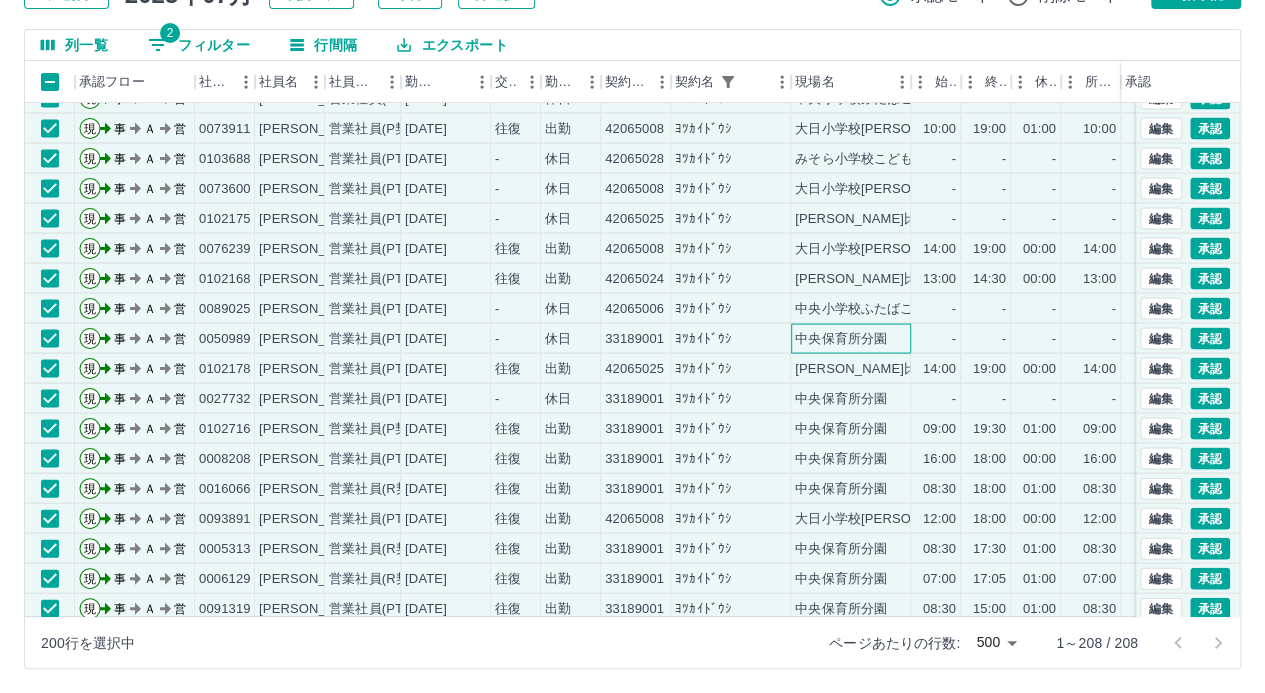 click on "中央保育所分園" at bounding box center (841, 338) 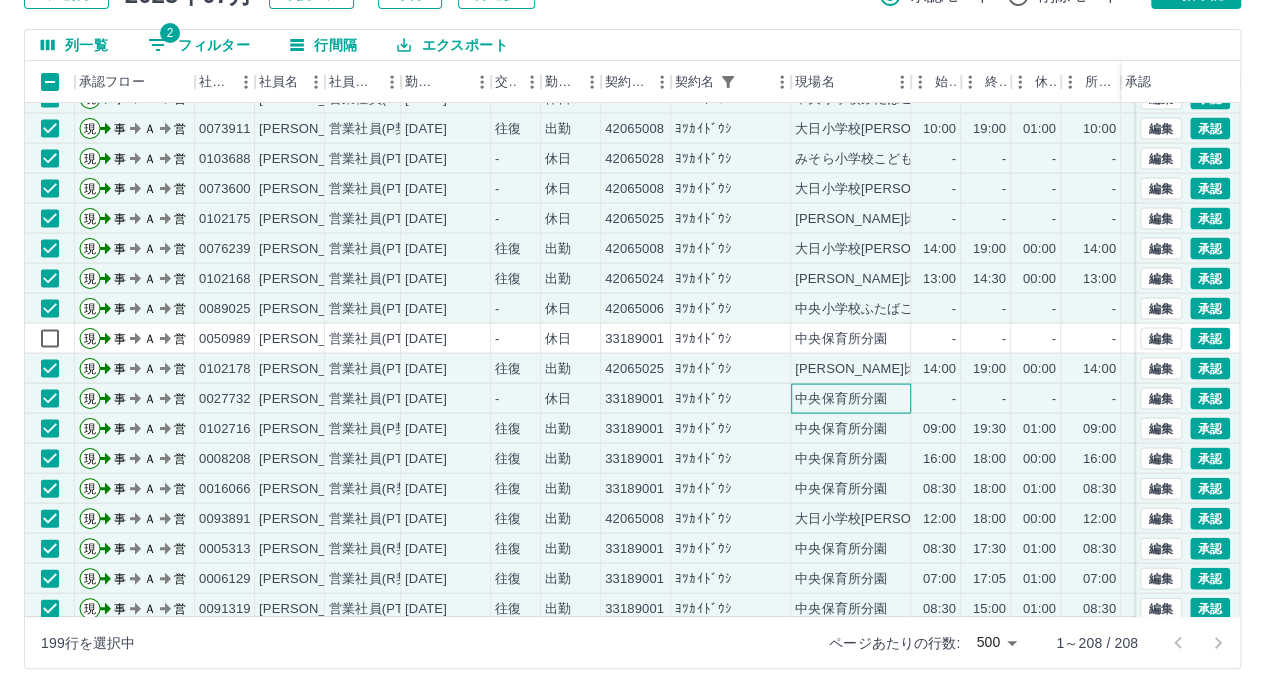 click on "中央保育所分園" at bounding box center [841, 398] 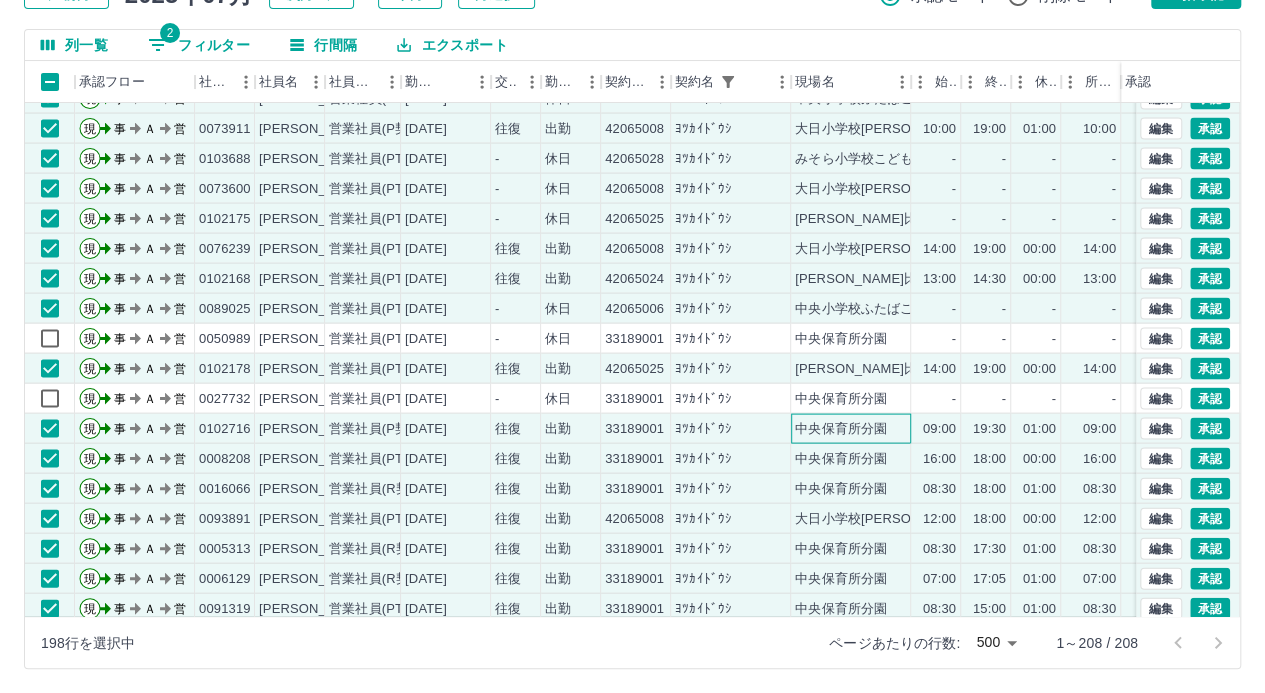 click on "中央保育所分園" at bounding box center [841, 428] 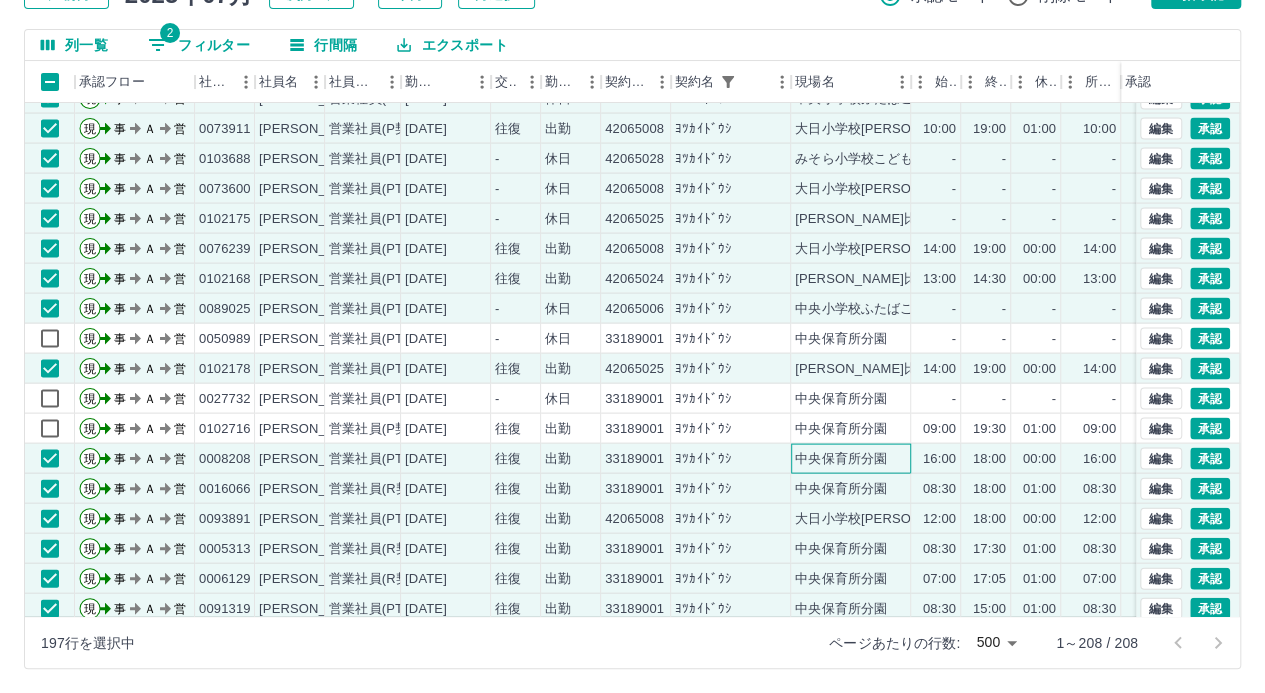 click on "中央保育所分園" at bounding box center (841, 458) 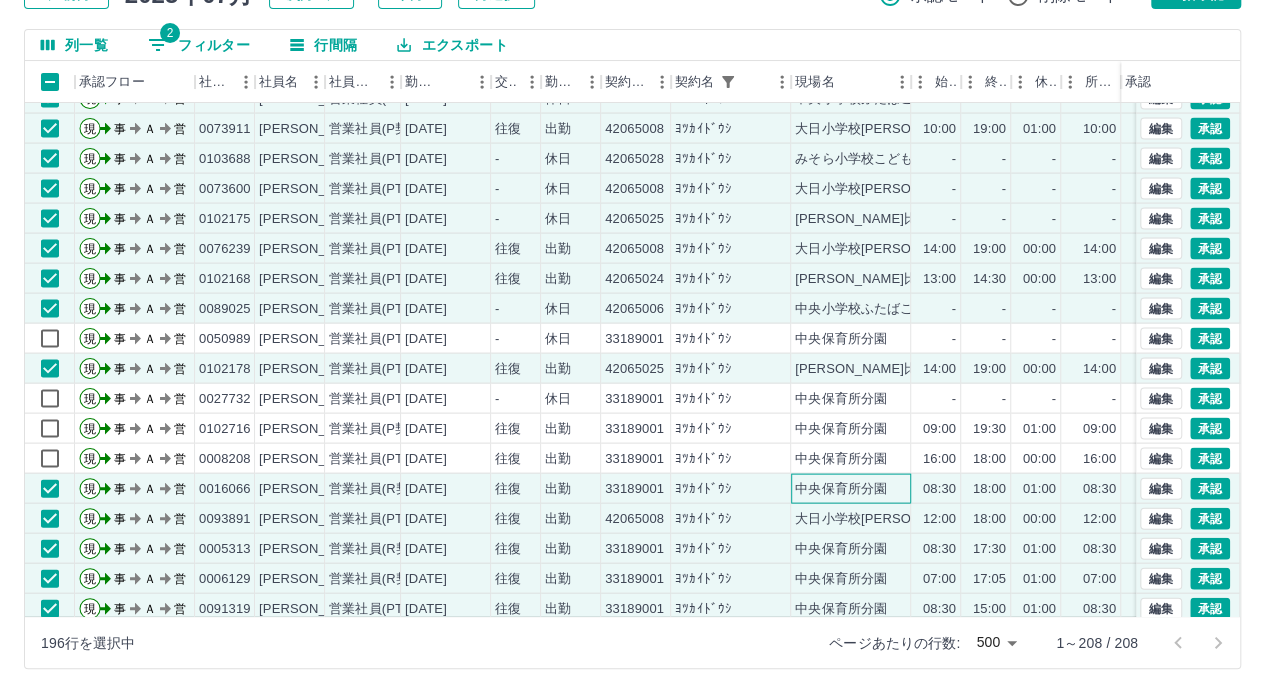 click on "中央保育所分園" at bounding box center (841, 488) 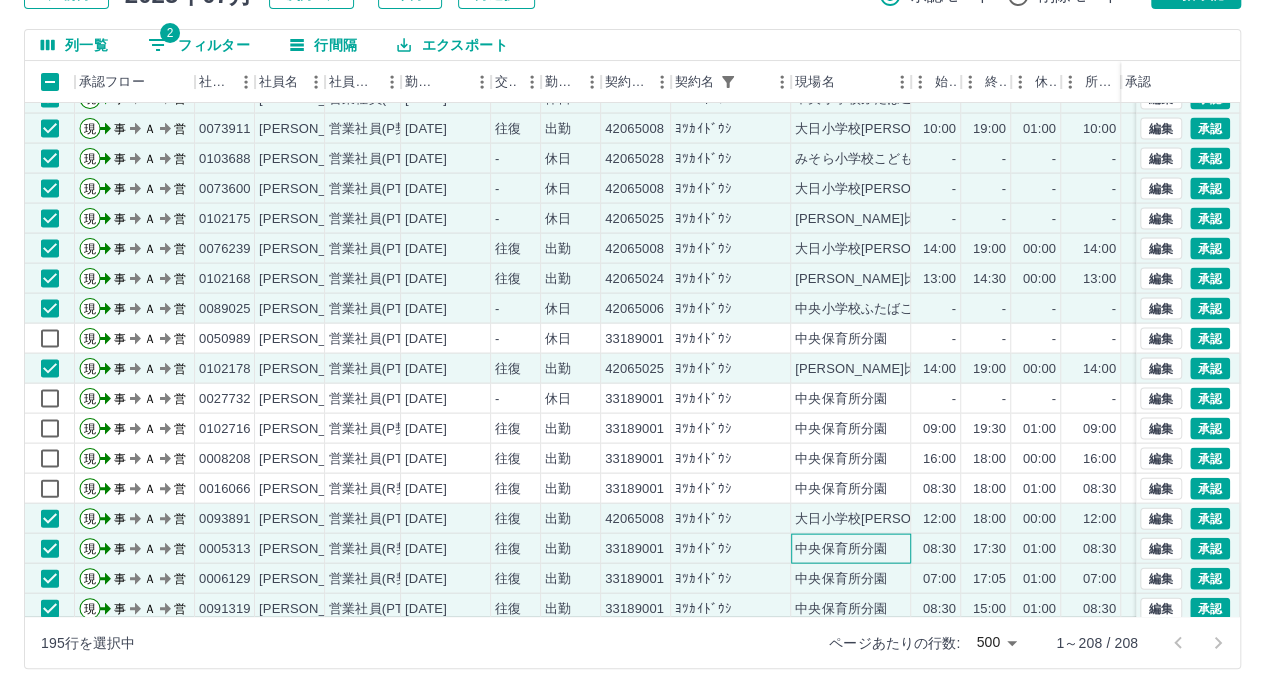 click on "中央保育所分園" at bounding box center [841, 548] 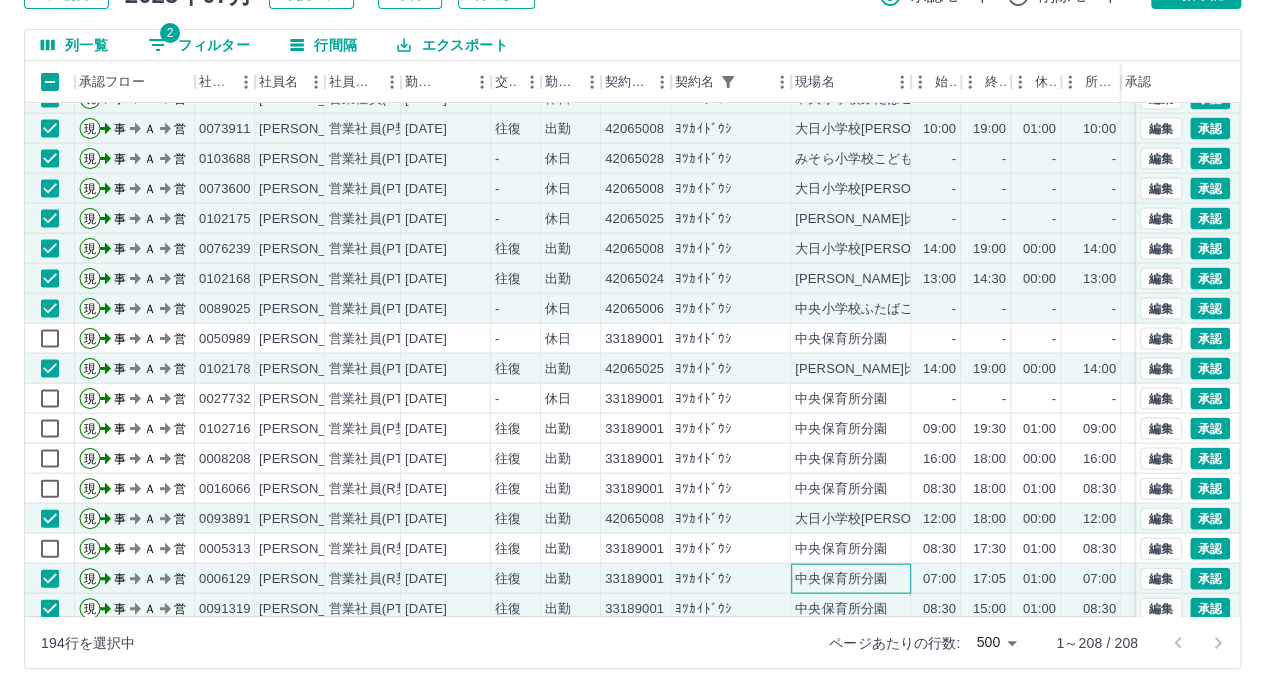 click on "中央保育所分園" at bounding box center (841, 578) 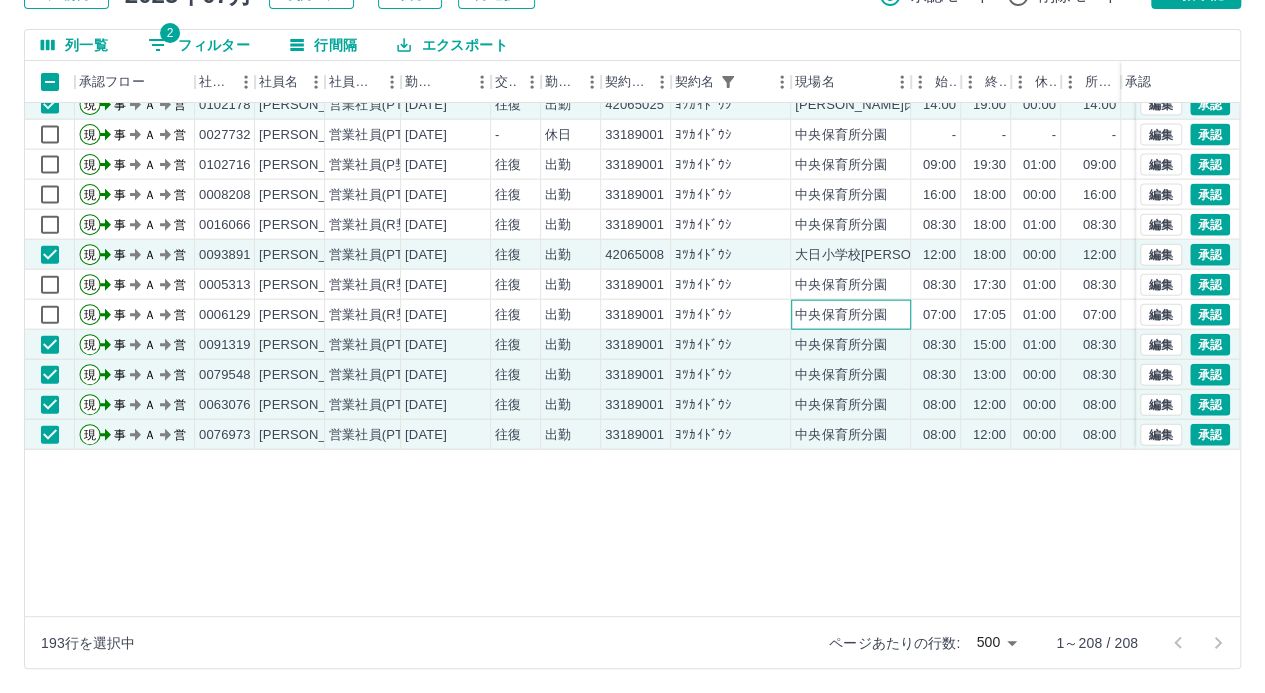 scroll, scrollTop: 2400, scrollLeft: 0, axis: vertical 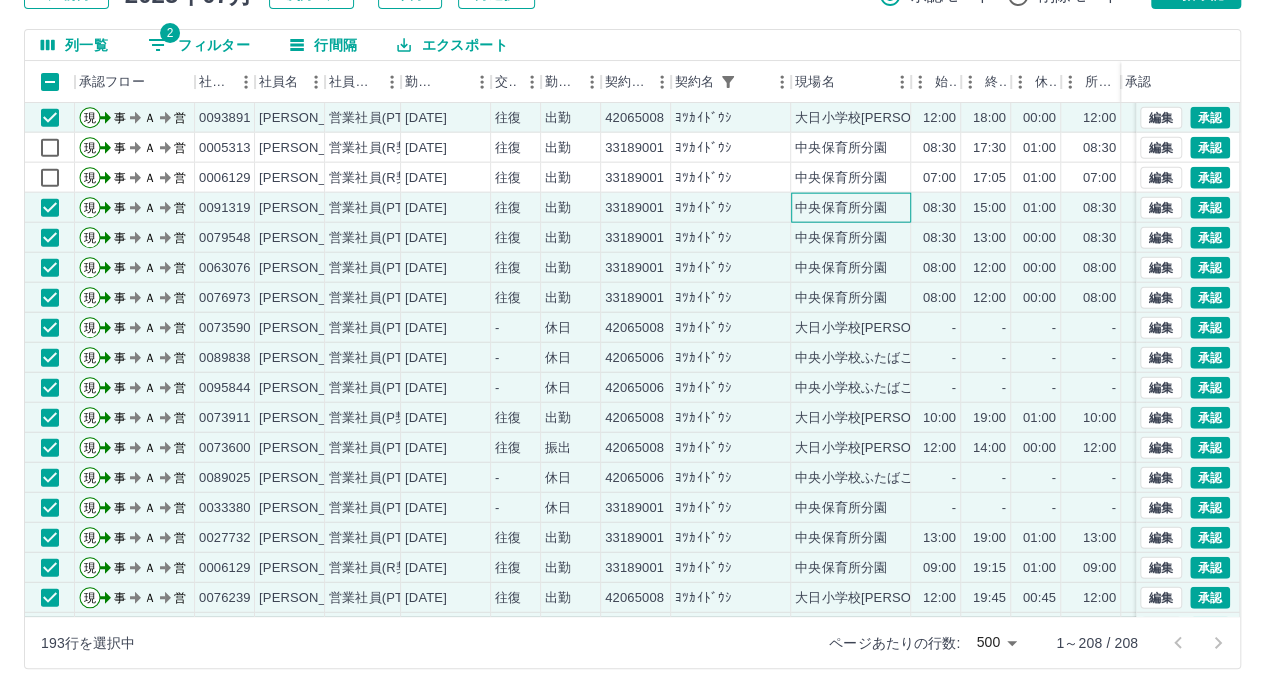 click on "中央保育所分園" at bounding box center (841, 208) 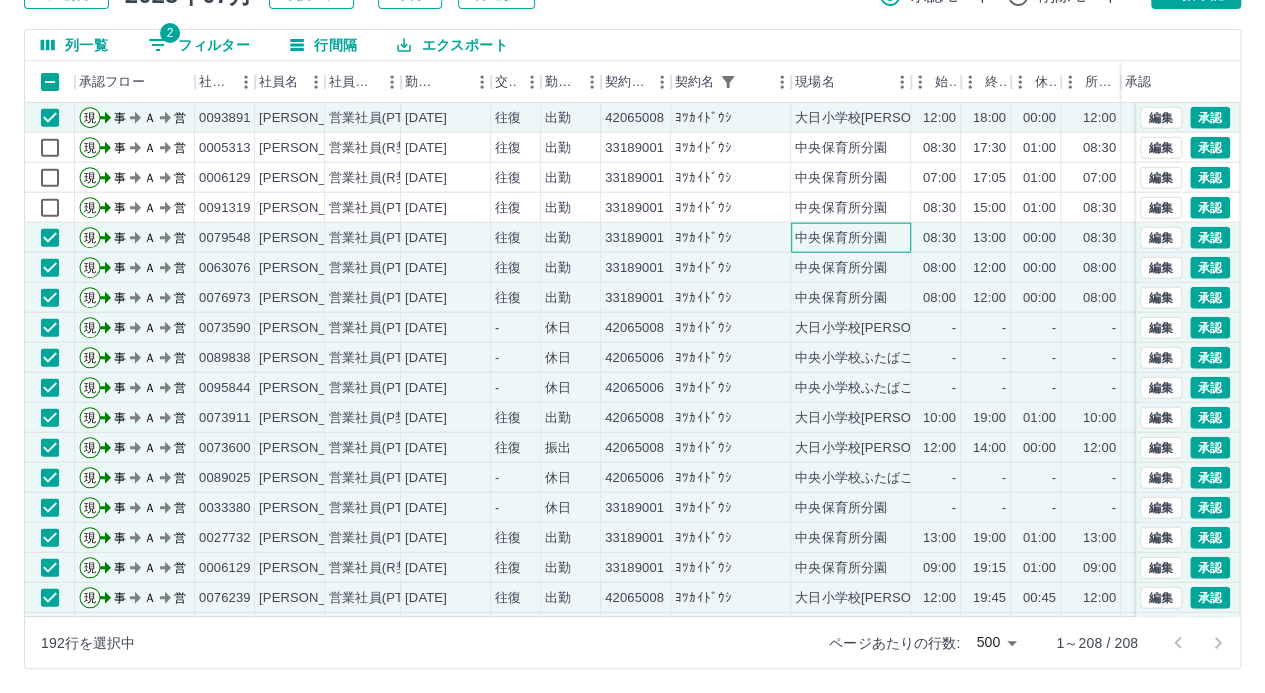 click on "中央保育所分園" at bounding box center (841, 238) 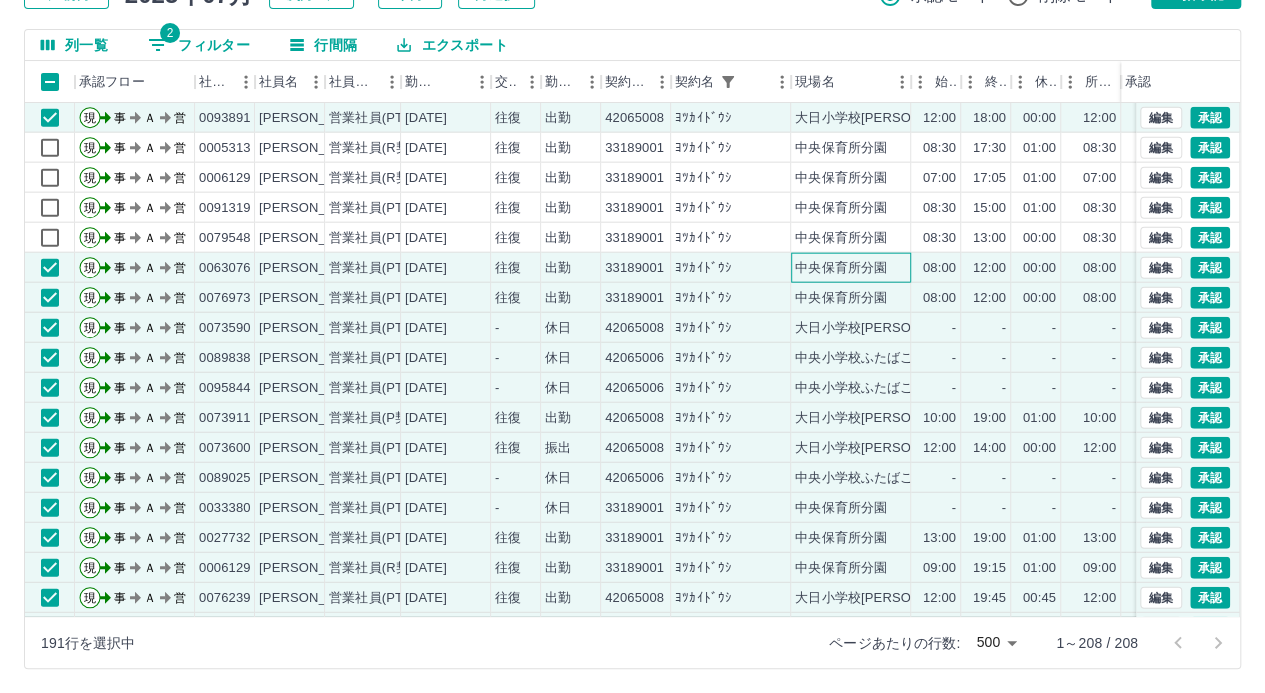 click on "中央保育所分園" at bounding box center [841, 268] 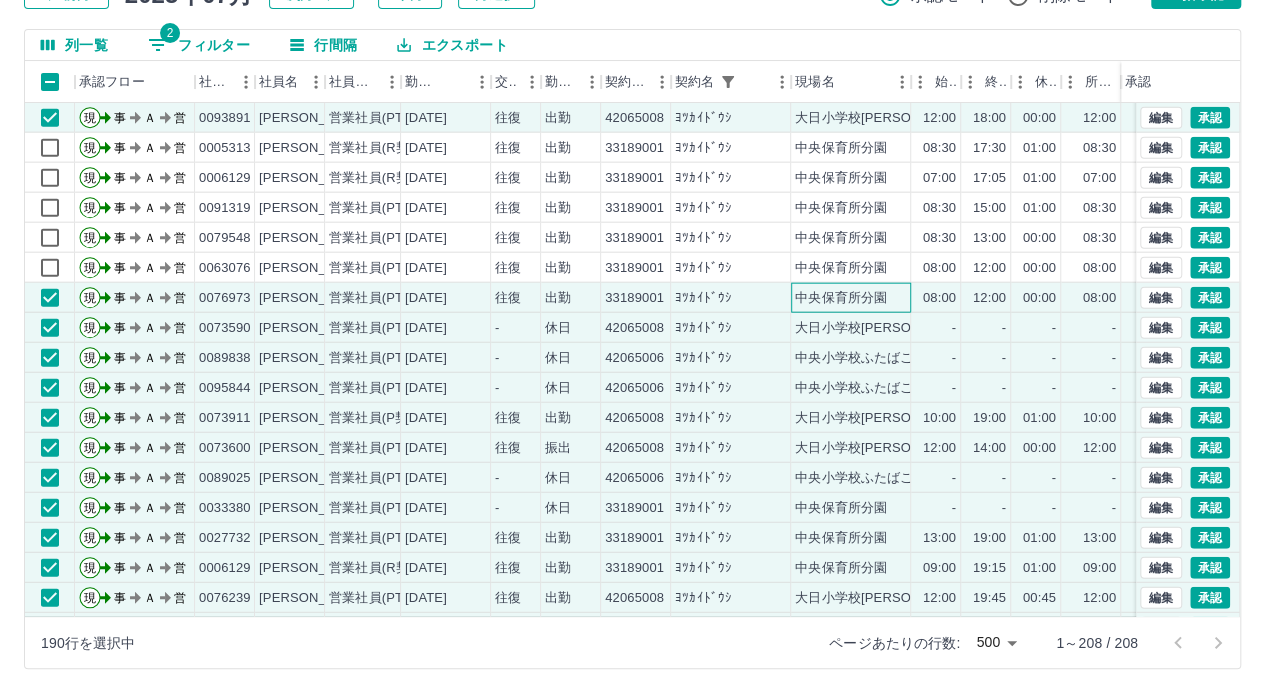 click on "中央保育所分園" at bounding box center (841, 298) 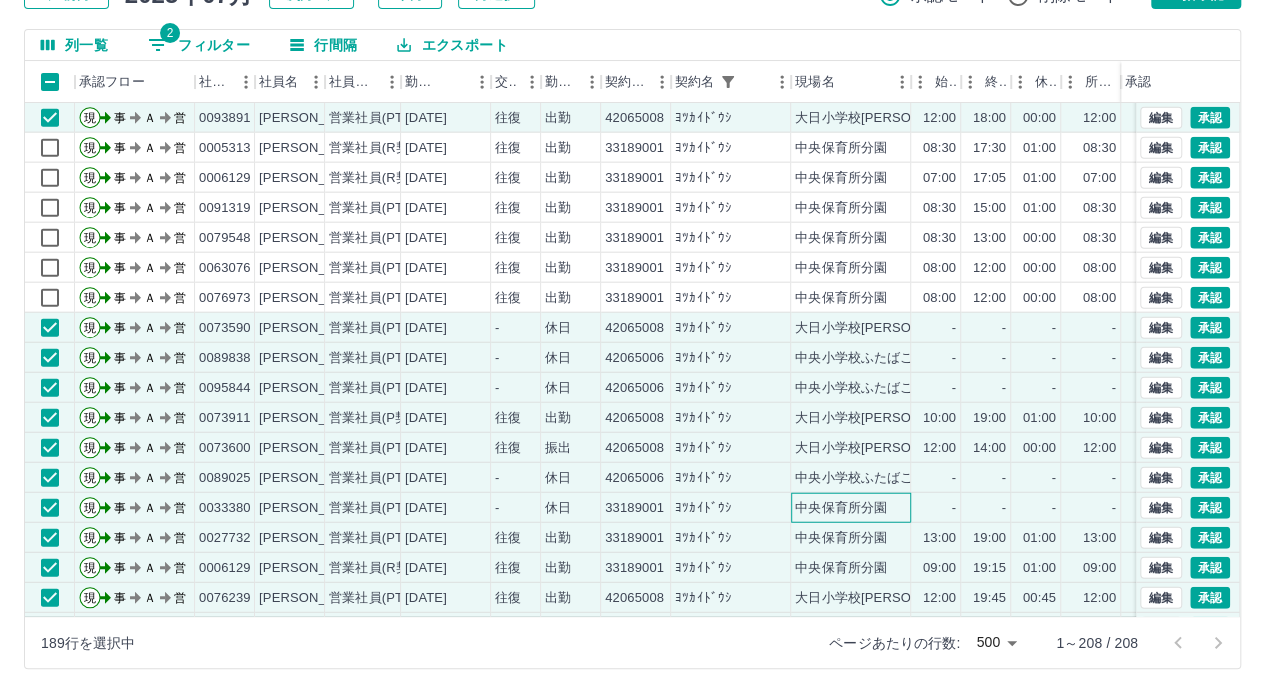 drag, startPoint x: 883, startPoint y: 509, endPoint x: 880, endPoint y: 530, distance: 21.213203 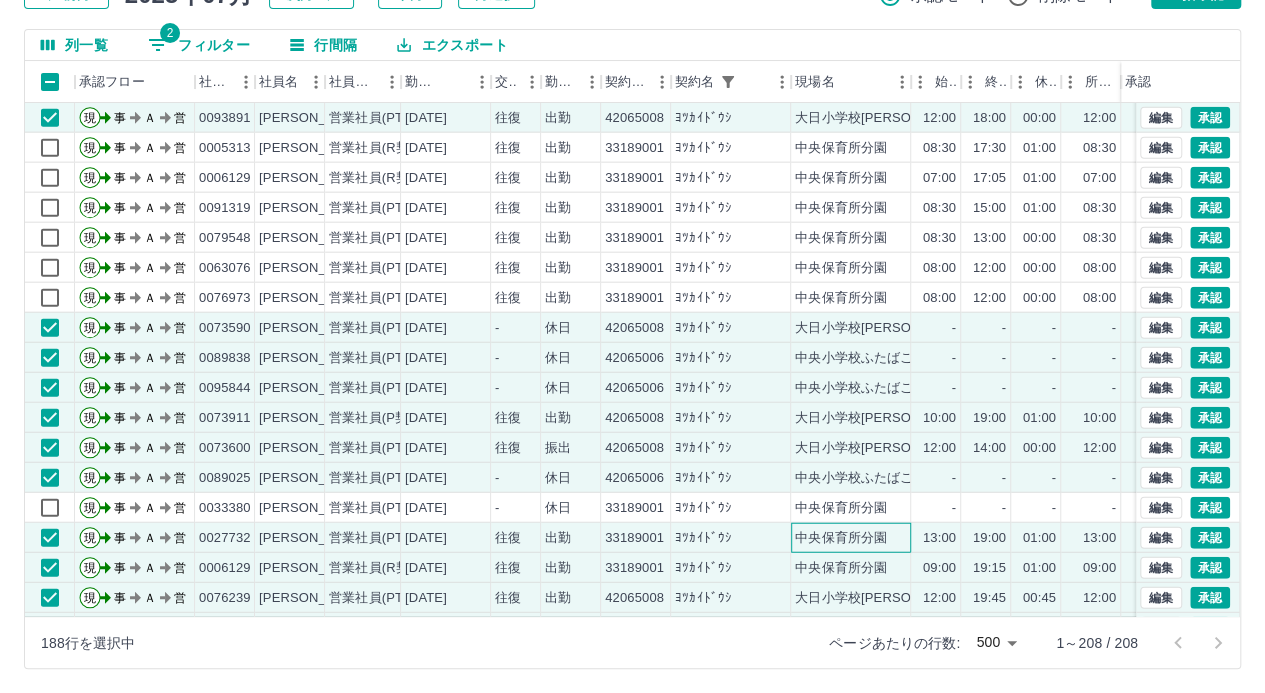 click on "中央保育所分園" at bounding box center [841, 538] 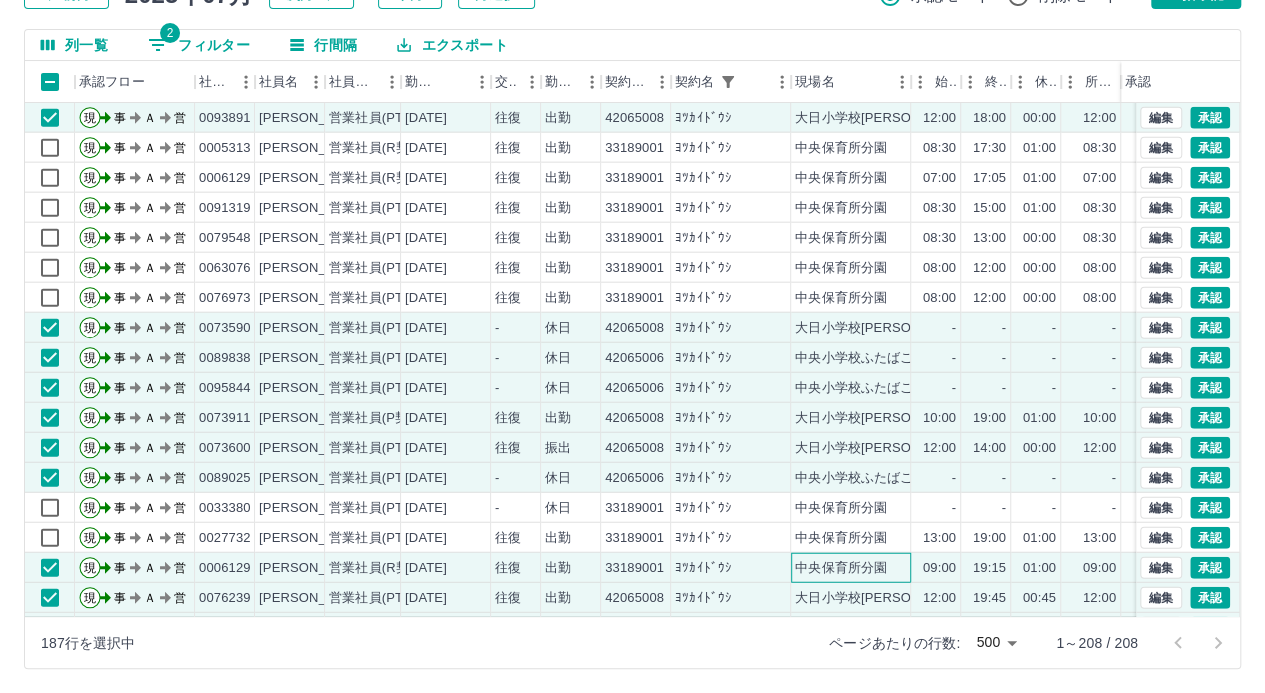 click on "中央保育所分園" at bounding box center [841, 568] 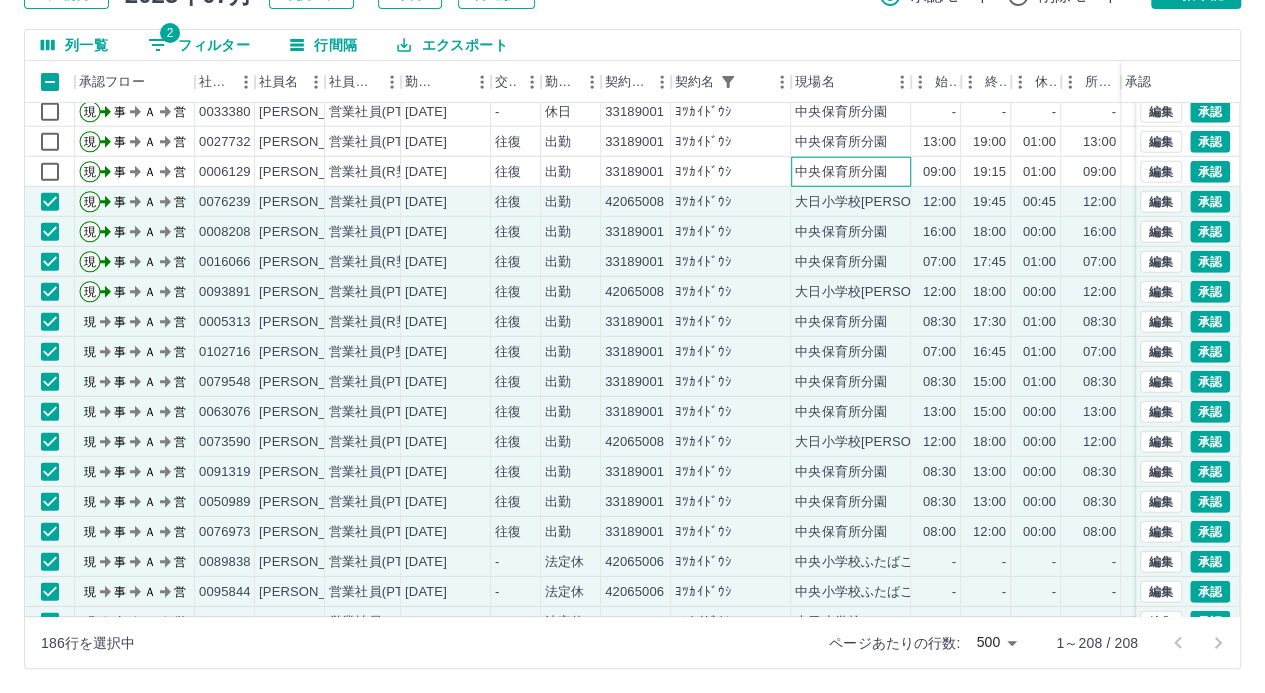 scroll, scrollTop: 2800, scrollLeft: 0, axis: vertical 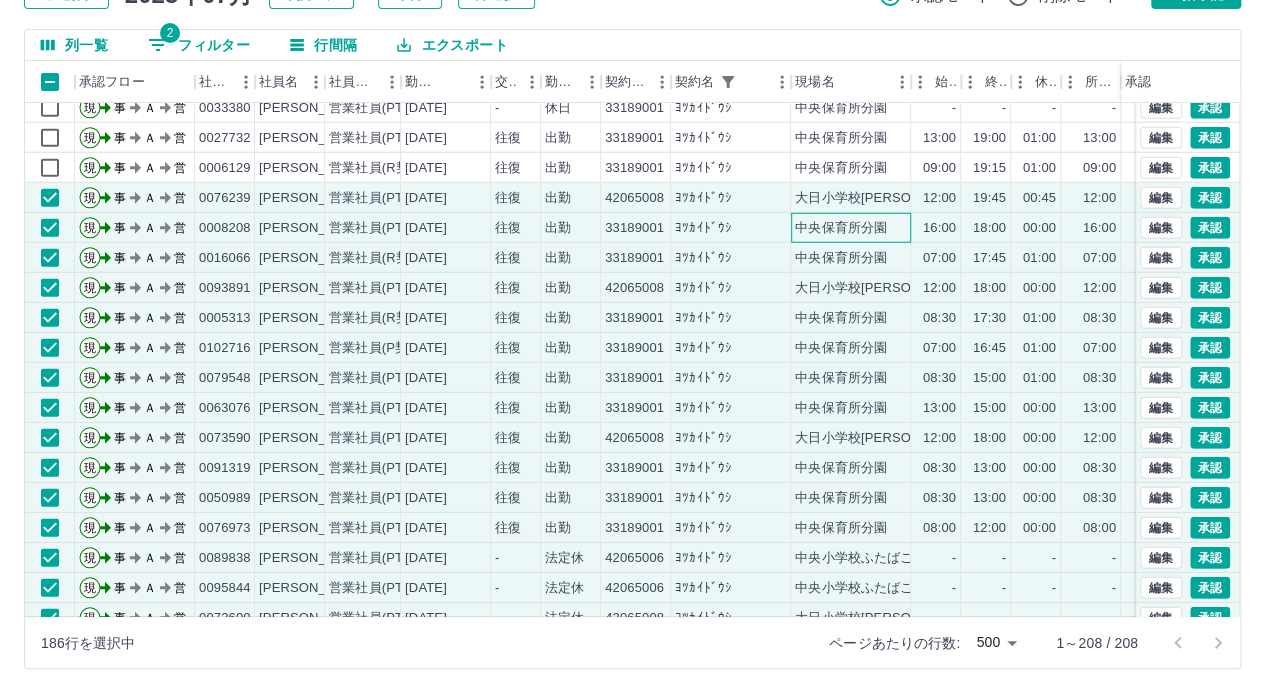 click on "中央保育所分園" at bounding box center (841, 228) 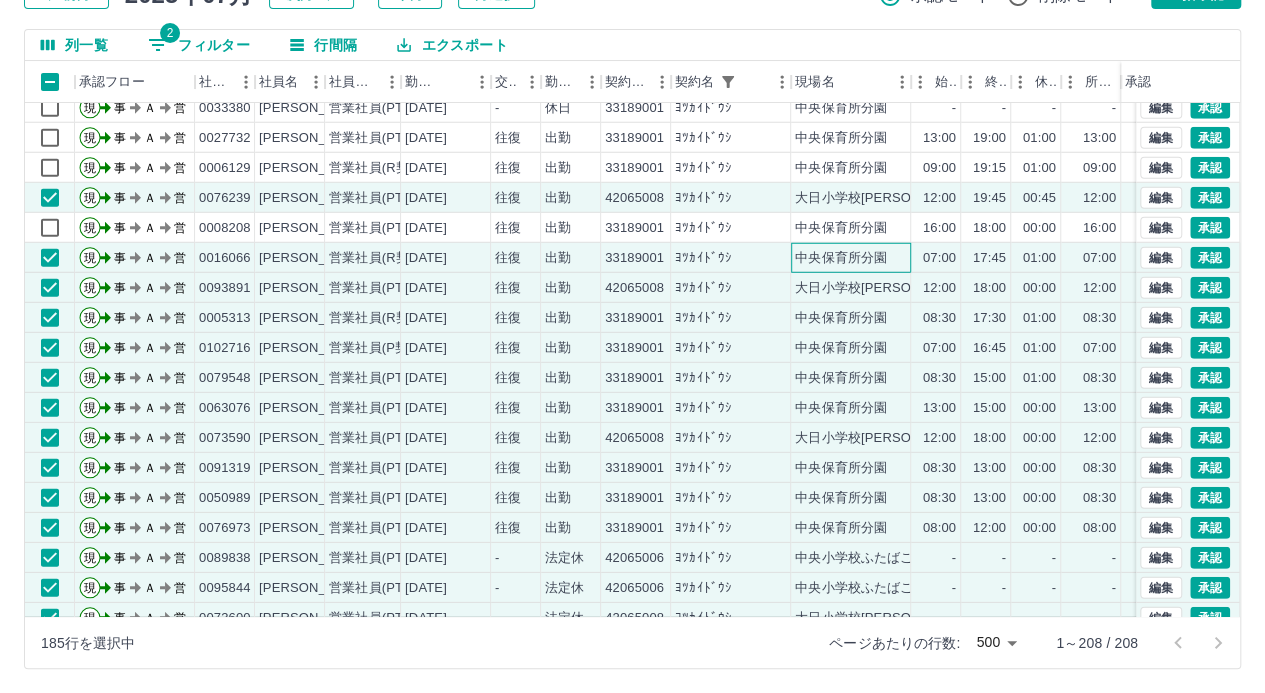 click on "中央保育所分園" at bounding box center (841, 258) 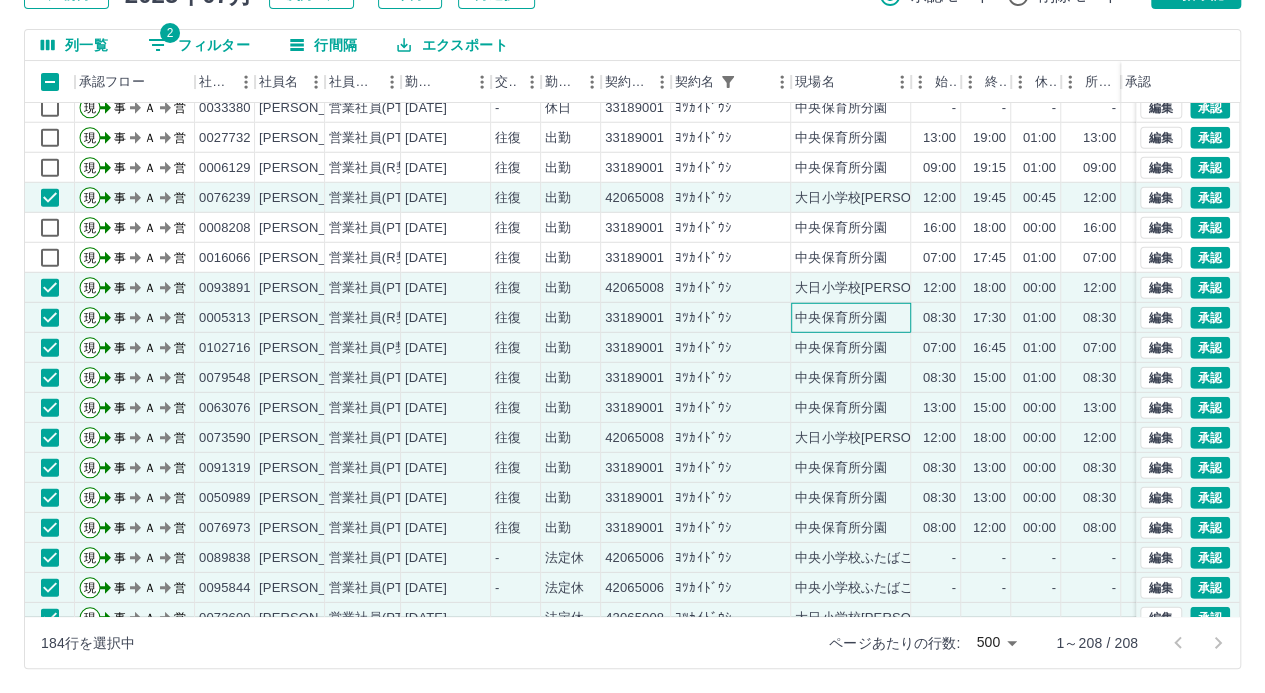 click on "中央保育所分園" at bounding box center [841, 318] 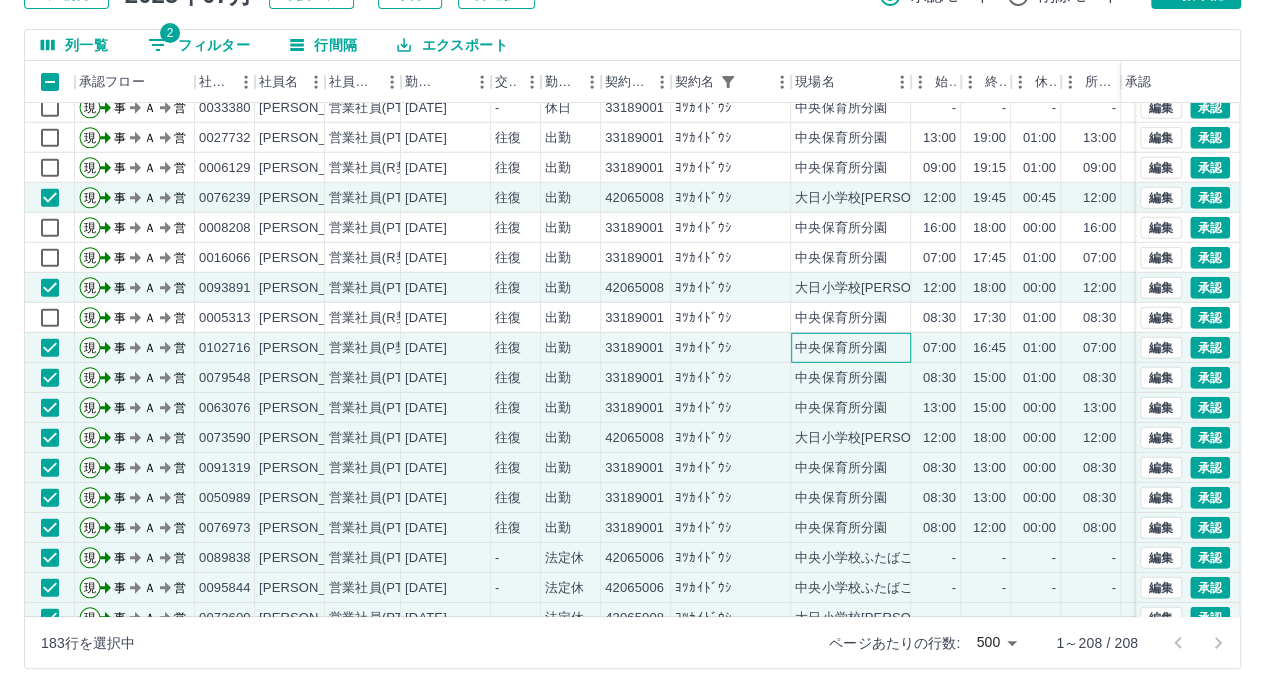 click on "中央保育所分園" at bounding box center (851, 348) 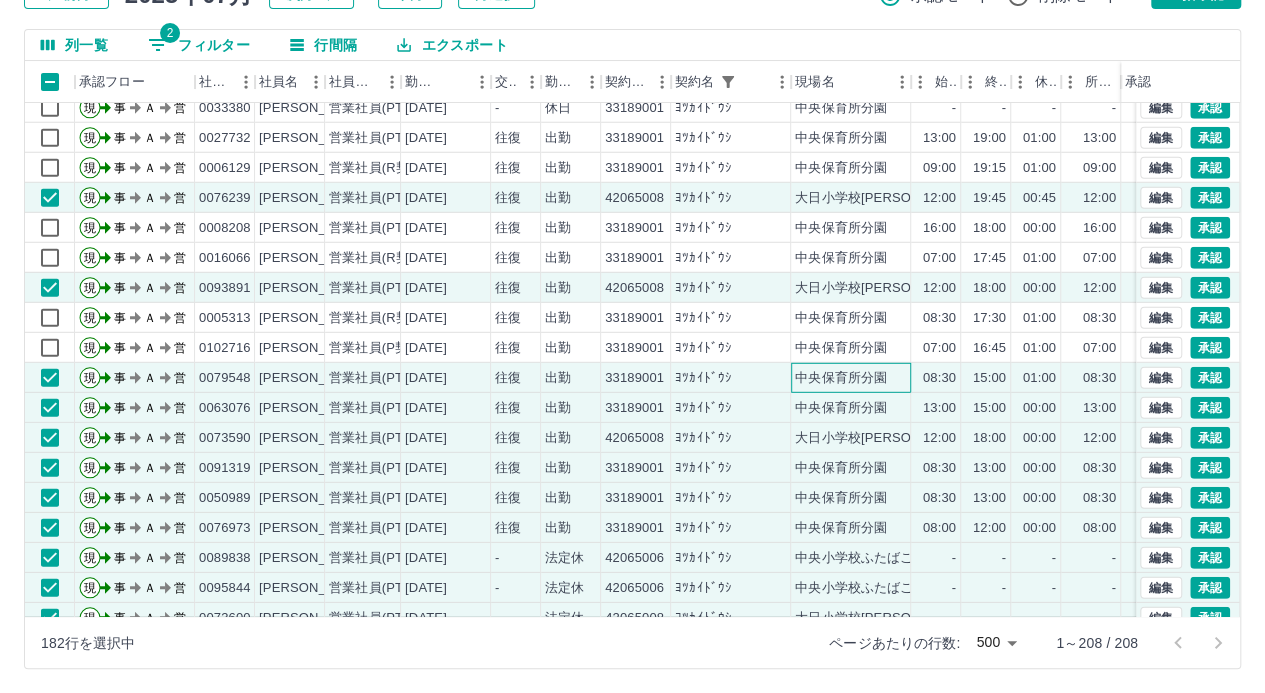 drag, startPoint x: 854, startPoint y: 383, endPoint x: 854, endPoint y: 399, distance: 16 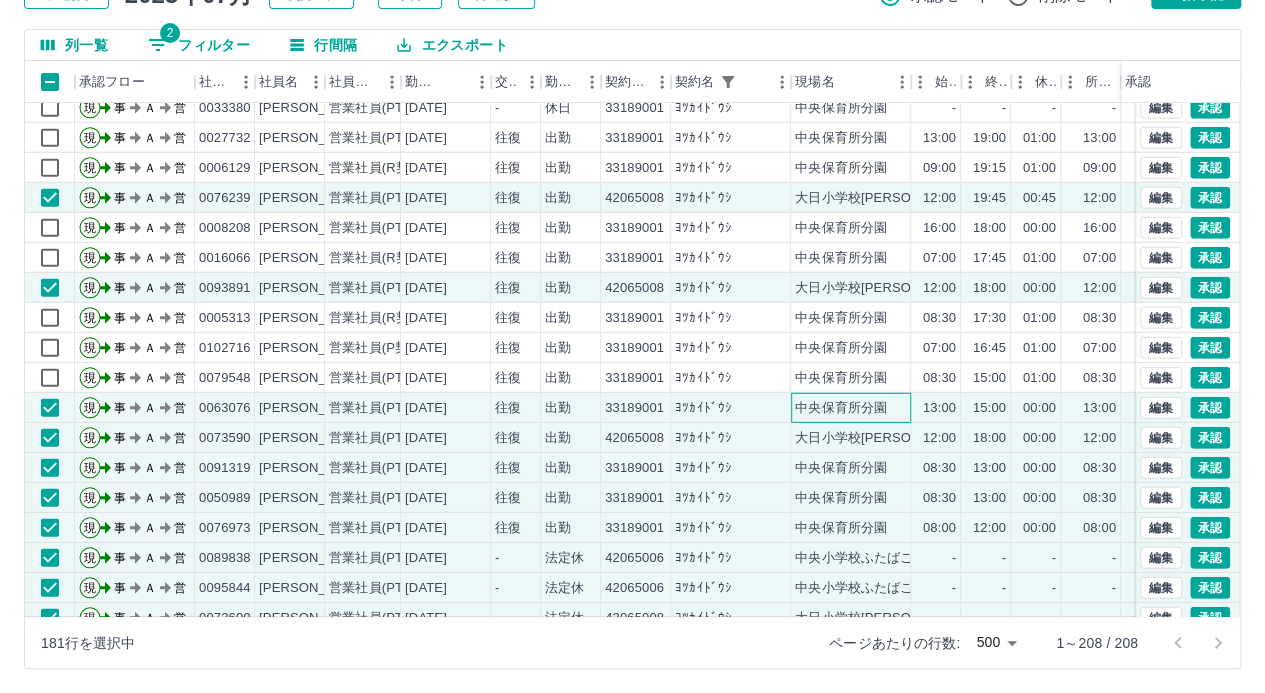 click on "中央保育所分園" at bounding box center (841, 408) 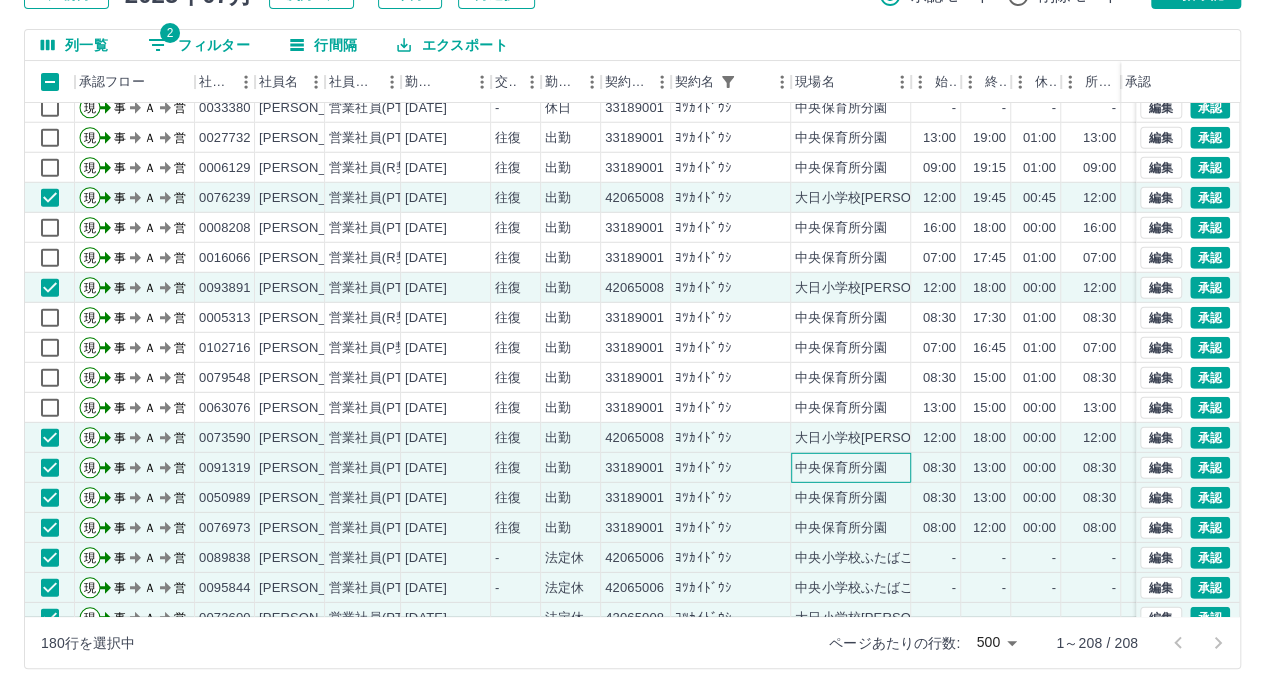 click on "中央保育所分園" at bounding box center (841, 468) 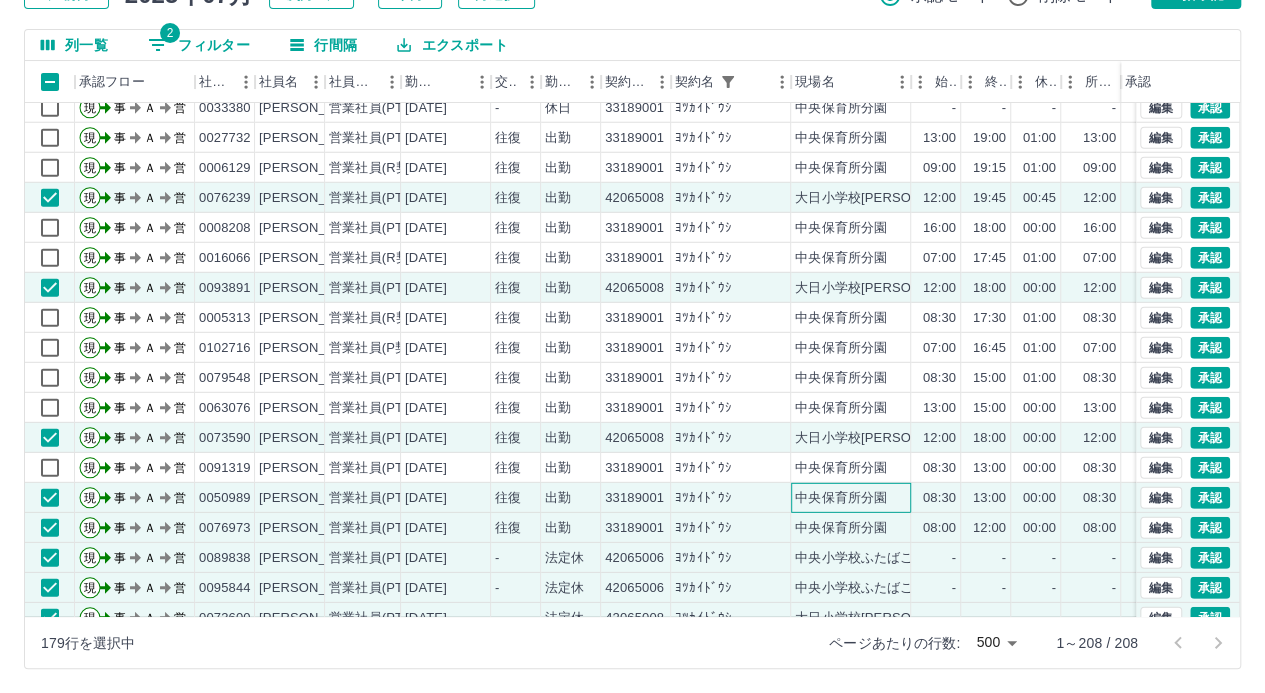 click on "中央保育所分園" at bounding box center [841, 498] 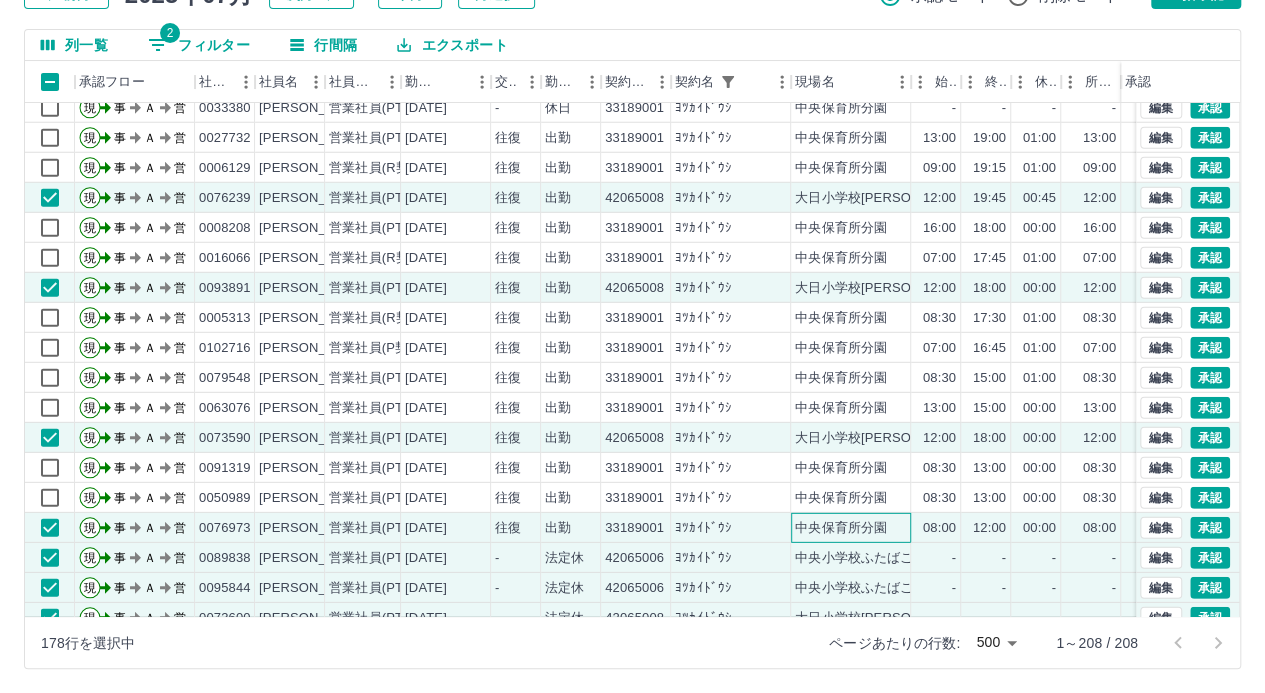 click on "中央保育所分園" at bounding box center [841, 528] 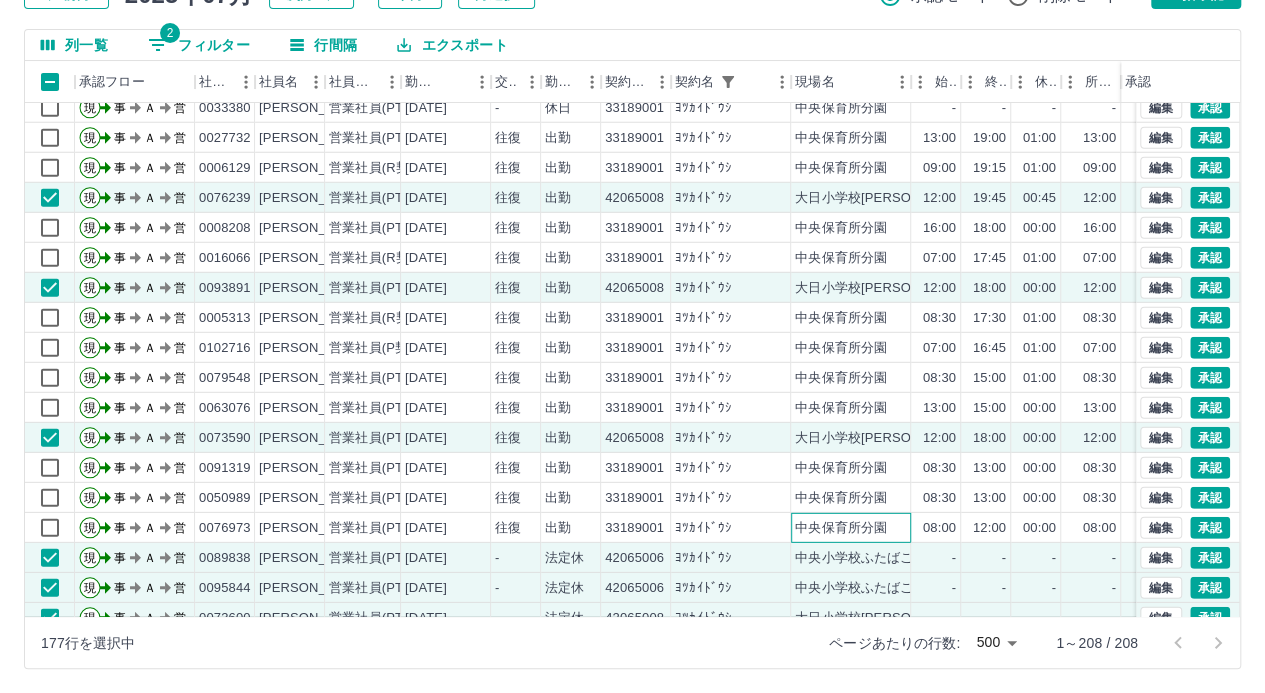 scroll, scrollTop: 3000, scrollLeft: 0, axis: vertical 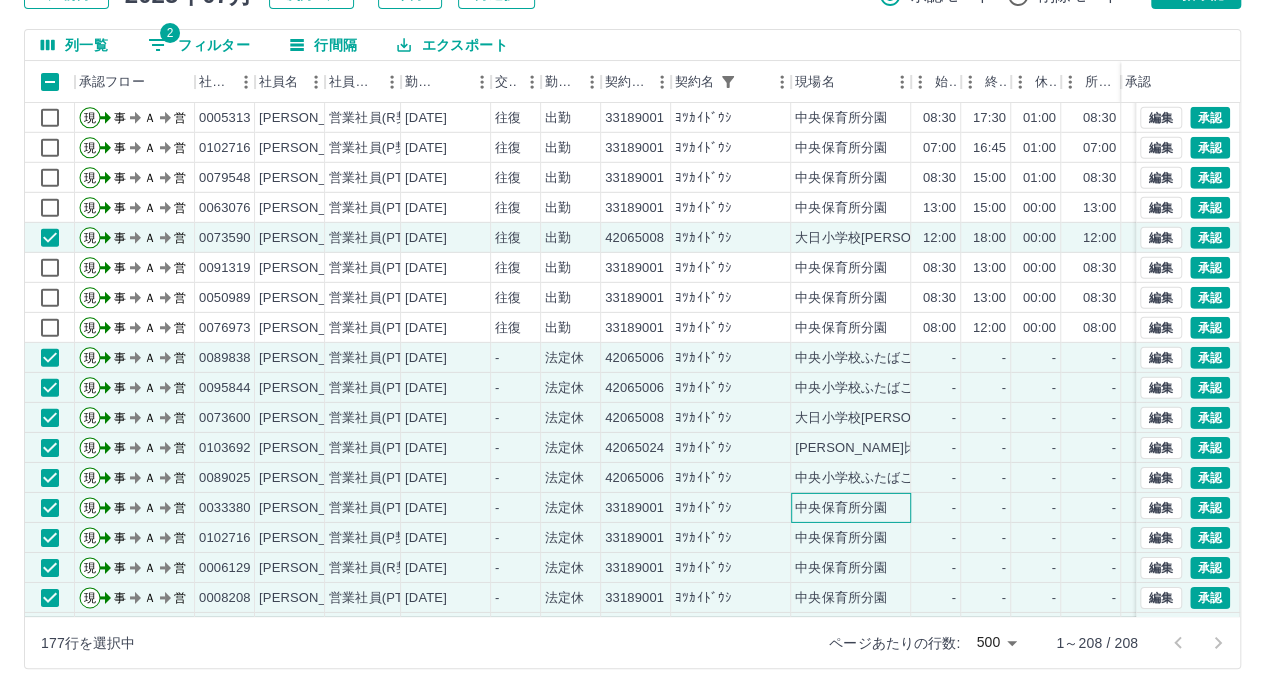 click on "中央保育所分園" at bounding box center [841, 508] 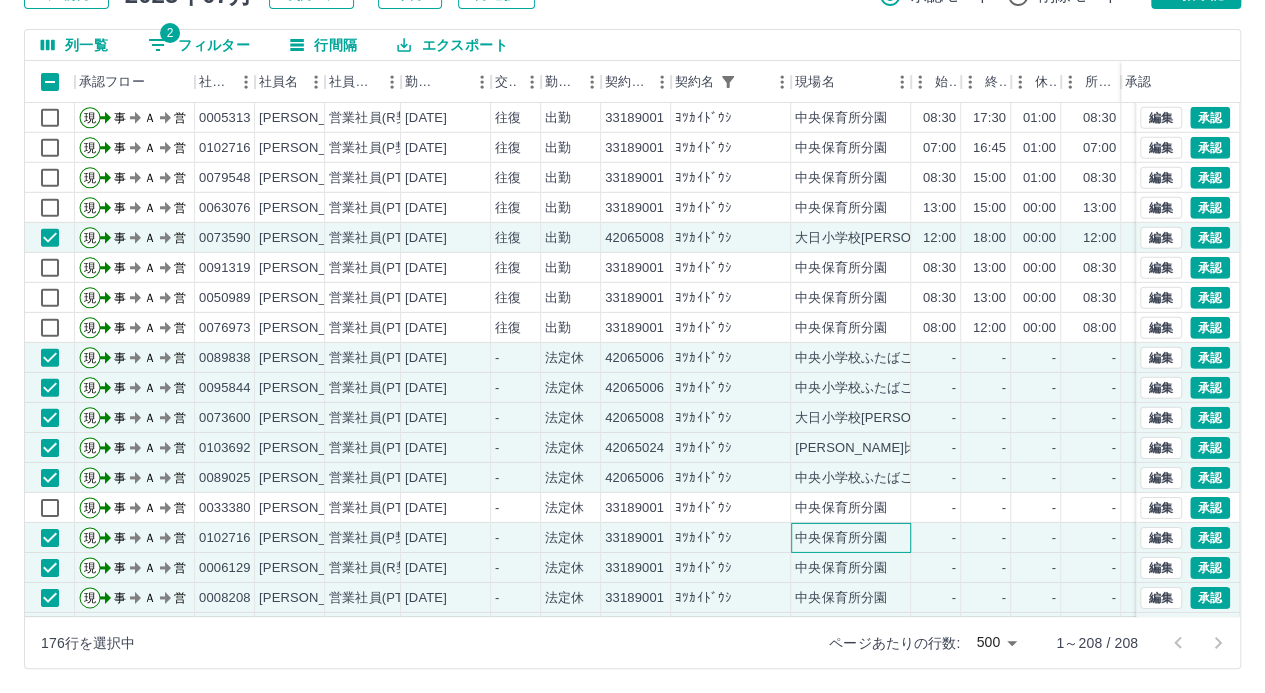 click on "中央保育所分園" at bounding box center (851, 538) 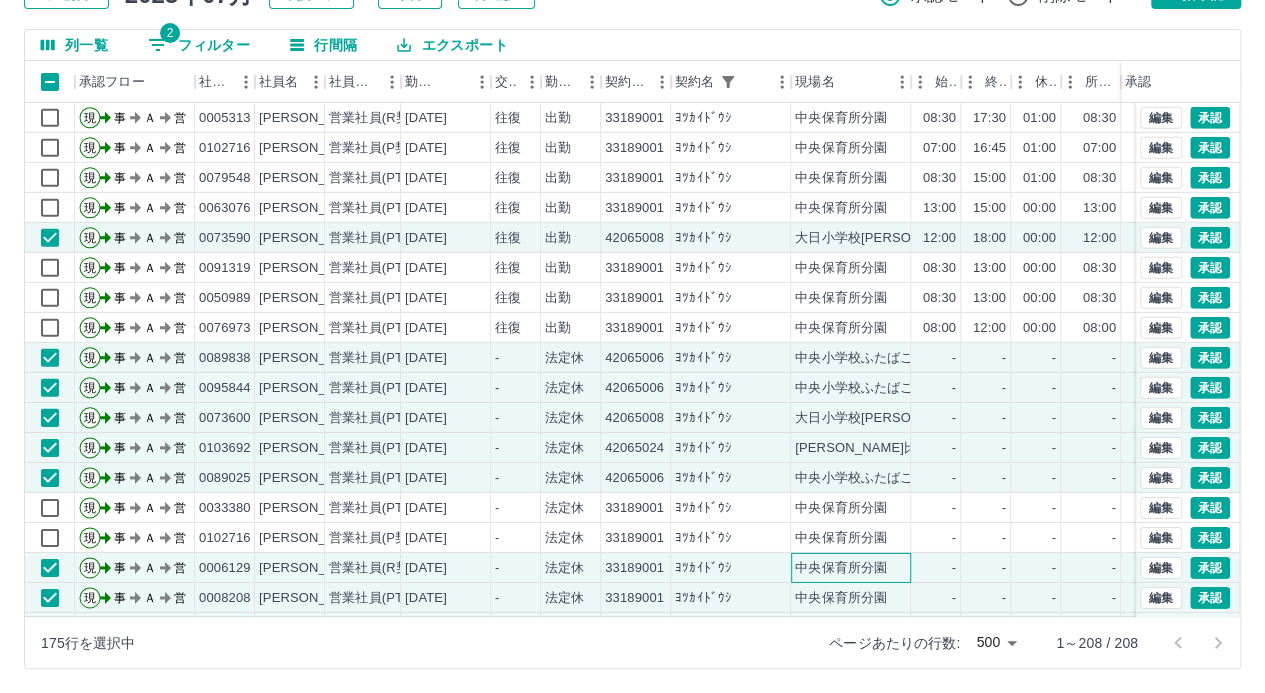 click on "中央保育所分園" at bounding box center (841, 568) 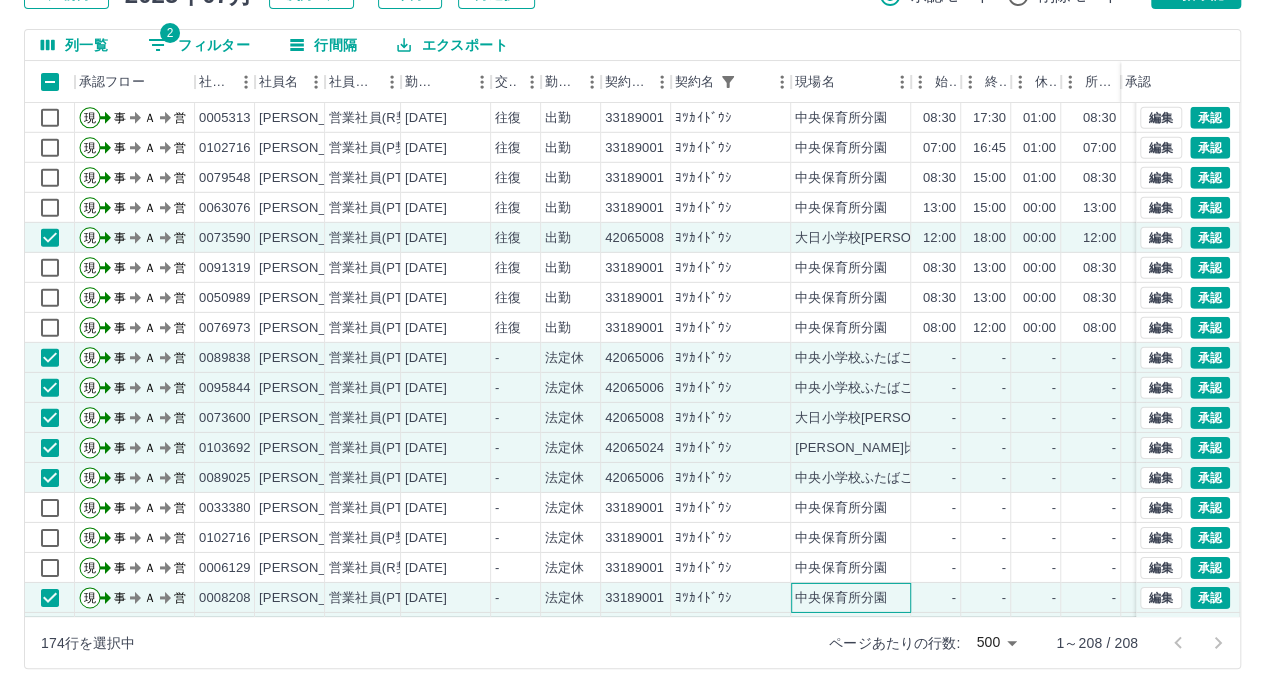 click on "中央保育所分園" at bounding box center [841, 598] 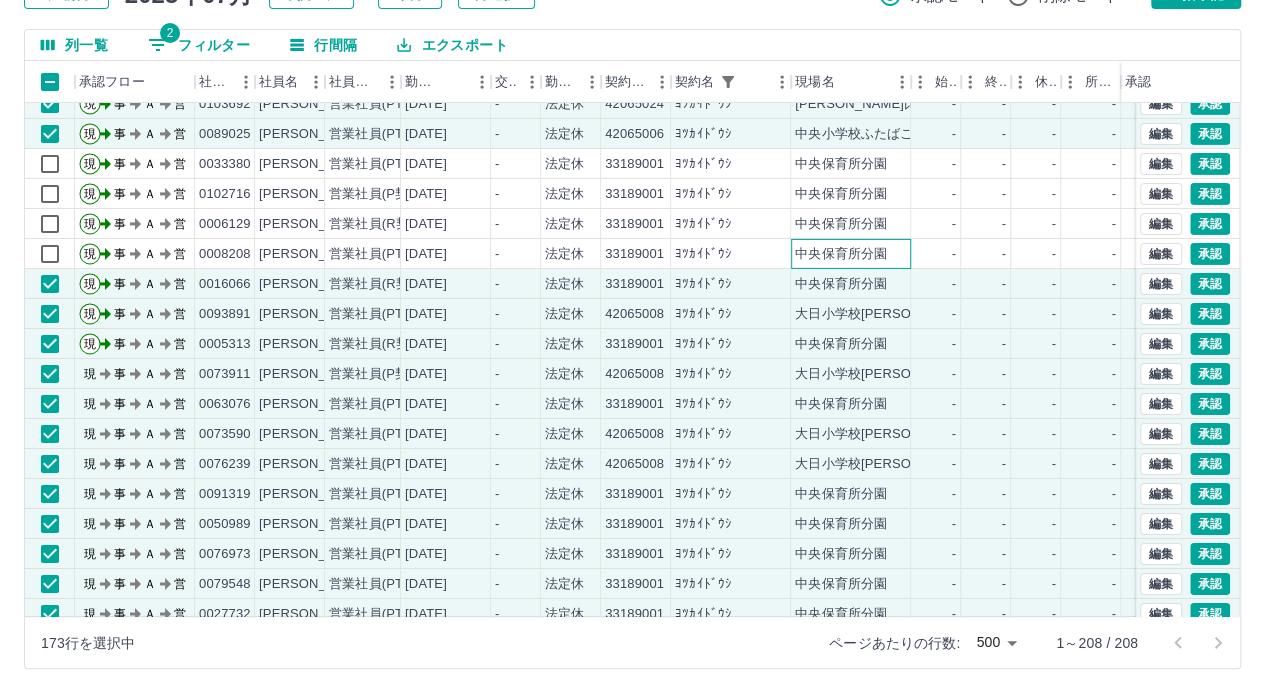 scroll, scrollTop: 3400, scrollLeft: 0, axis: vertical 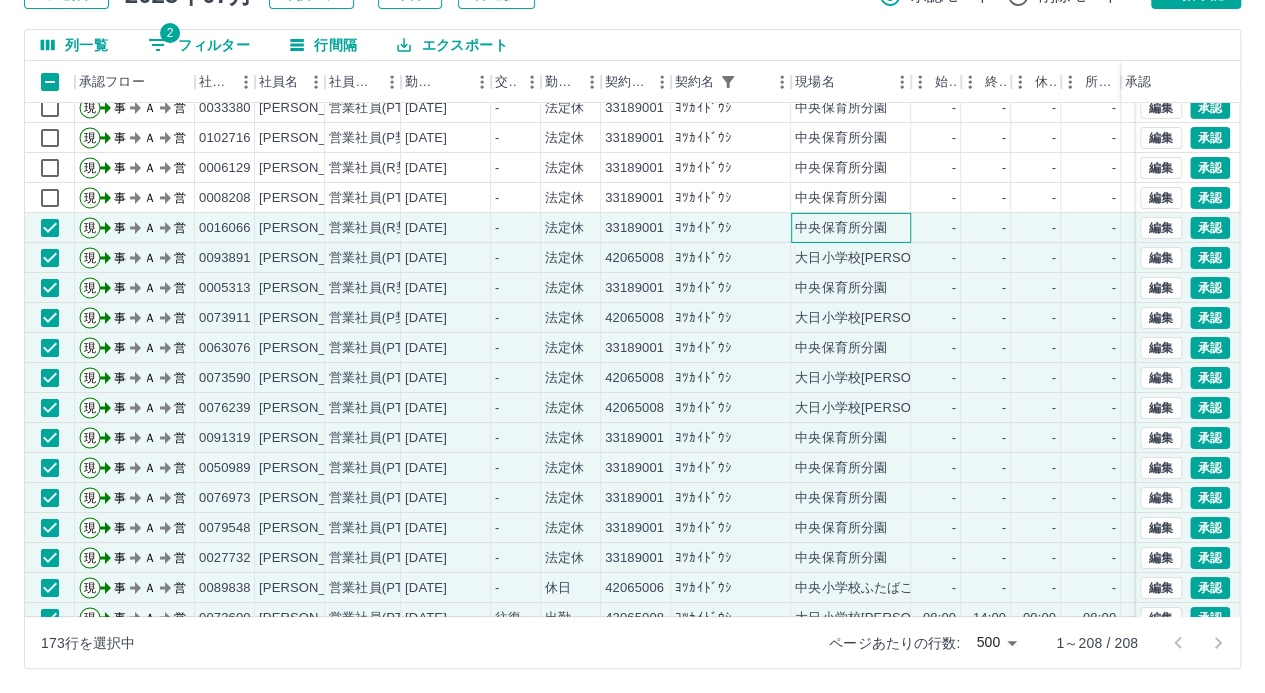 click on "中央保育所分園" at bounding box center (841, 228) 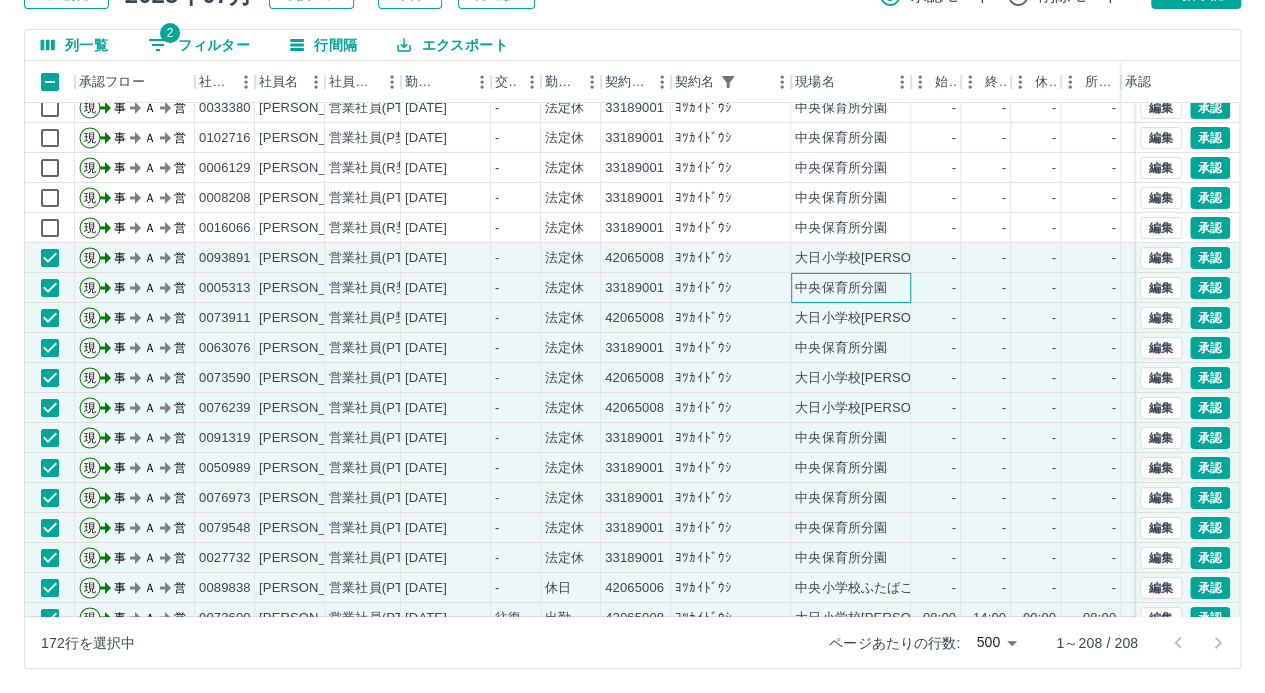 click on "中央保育所分園" at bounding box center (841, 288) 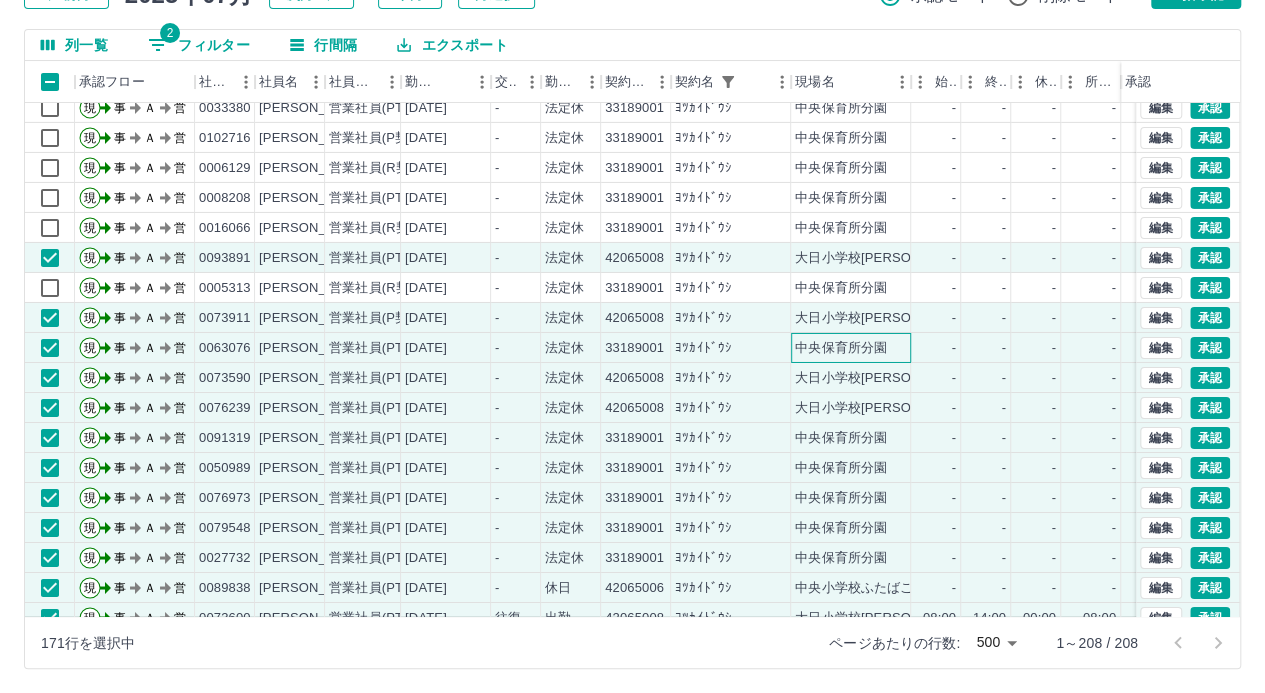 drag, startPoint x: 850, startPoint y: 341, endPoint x: 848, endPoint y: 388, distance: 47.042534 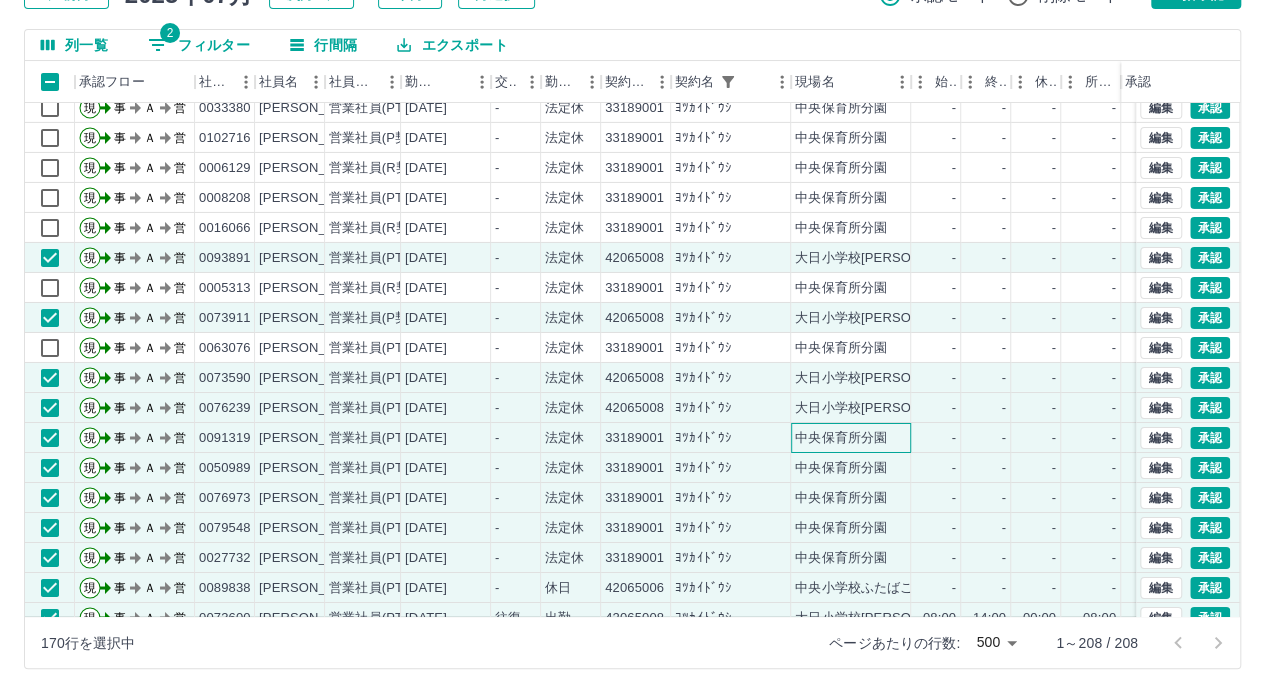 click on "中央保育所分園" at bounding box center [841, 438] 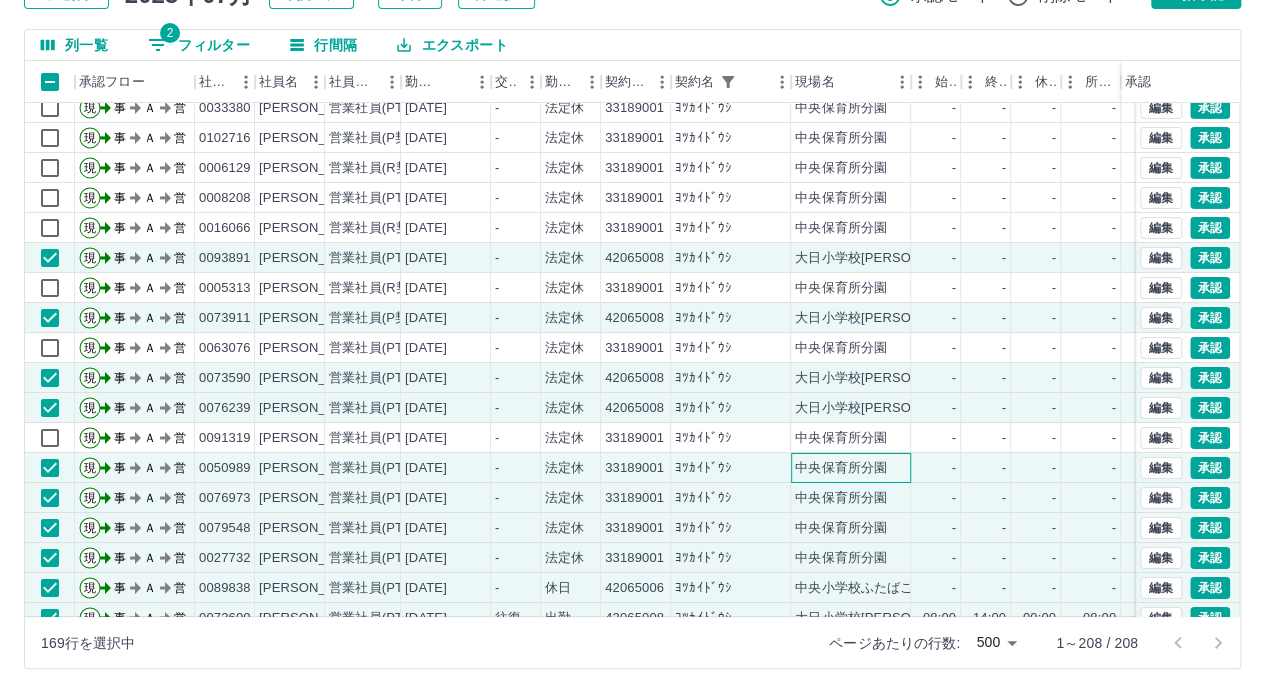 click on "中央保育所分園" at bounding box center (841, 468) 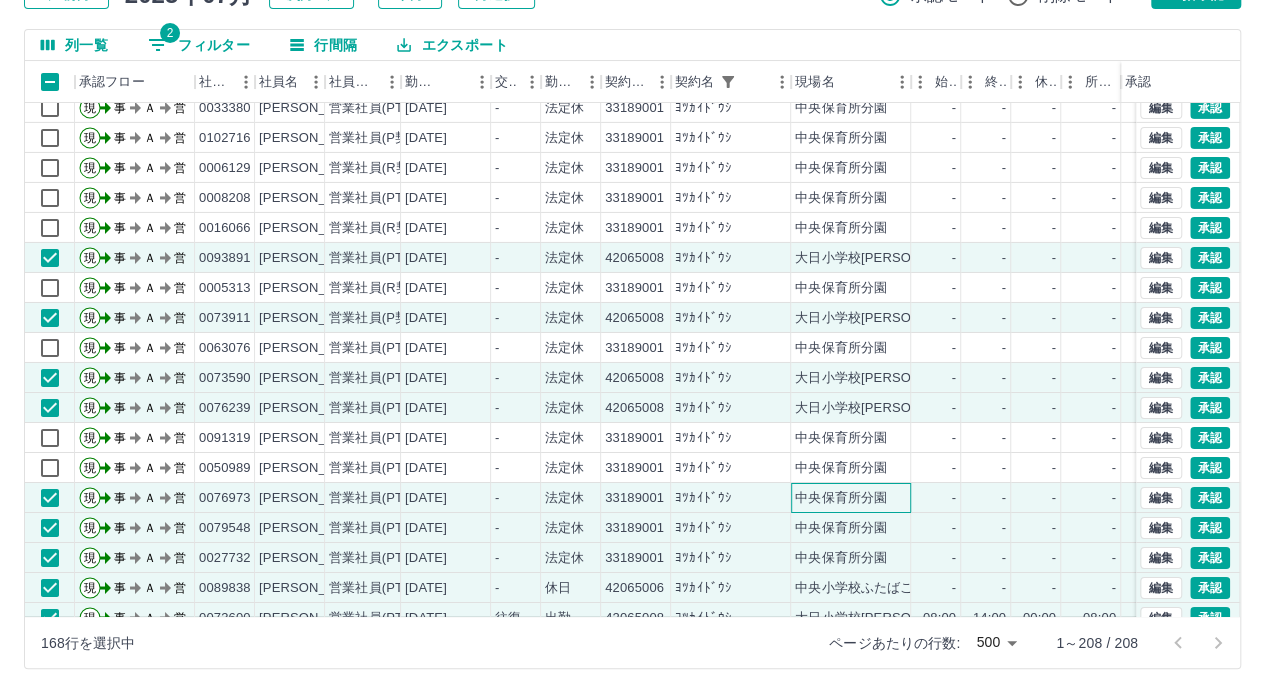 click on "中央保育所分園" at bounding box center [851, 498] 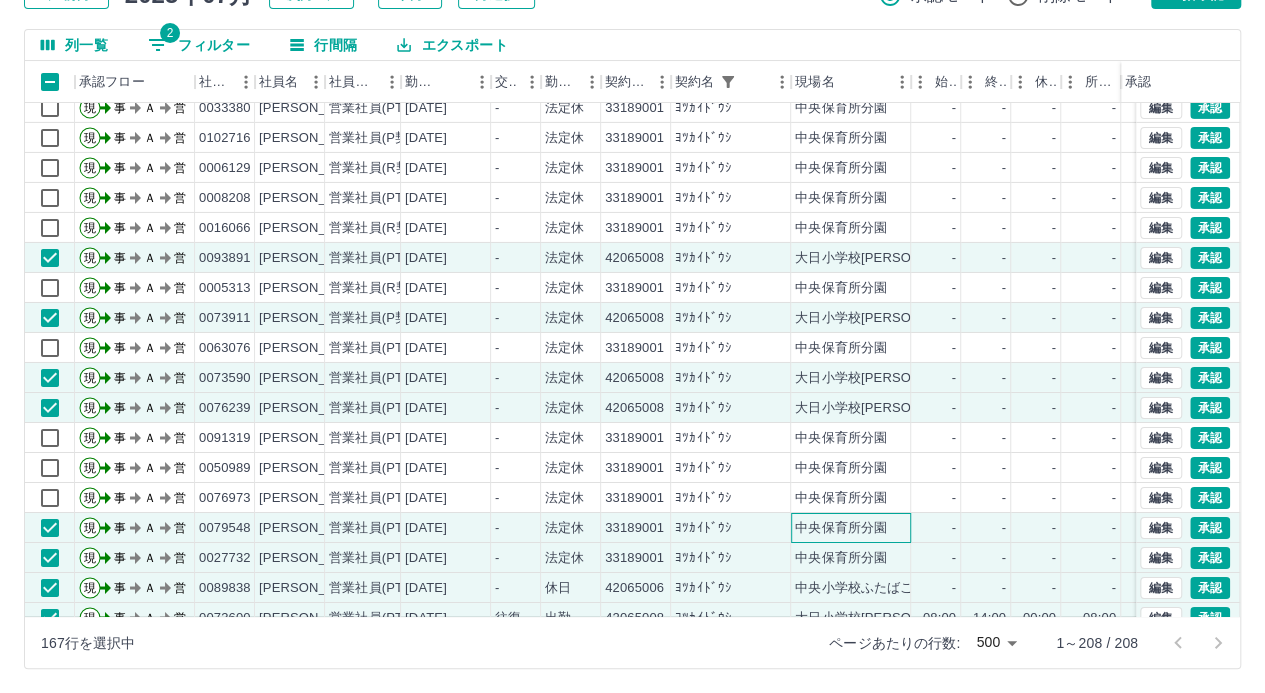 click on "中央保育所分園" at bounding box center (841, 528) 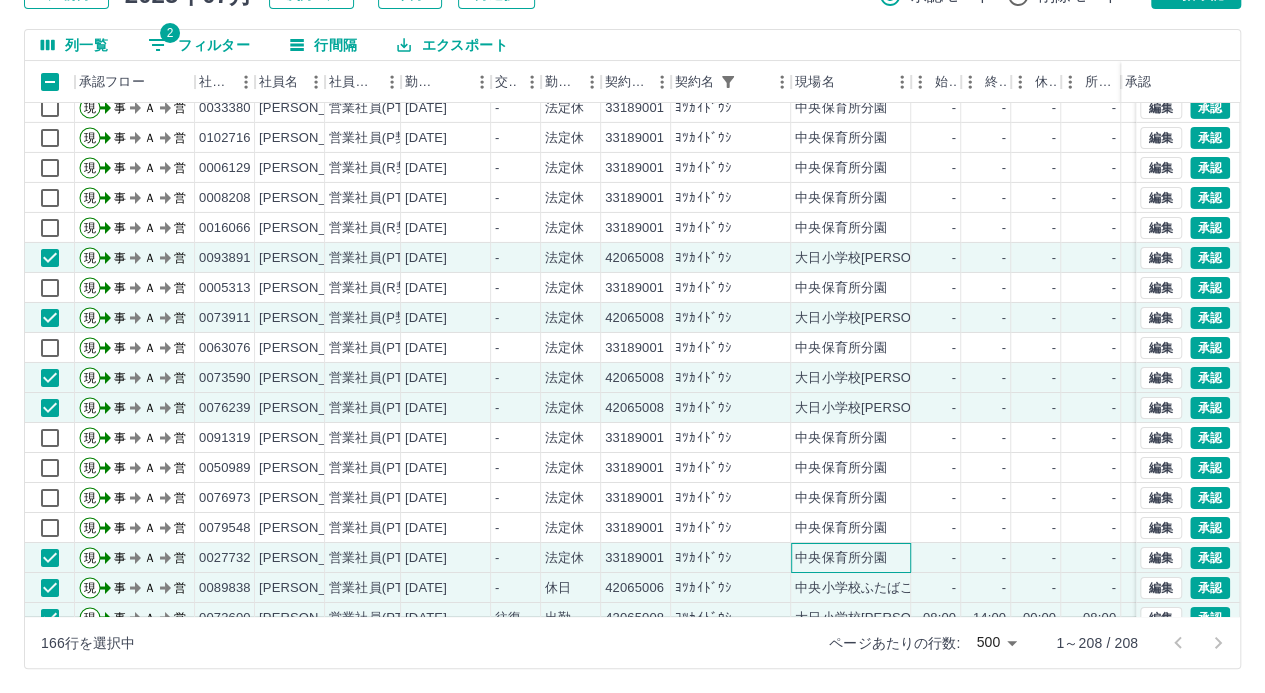 click on "中央保育所分園" at bounding box center [841, 558] 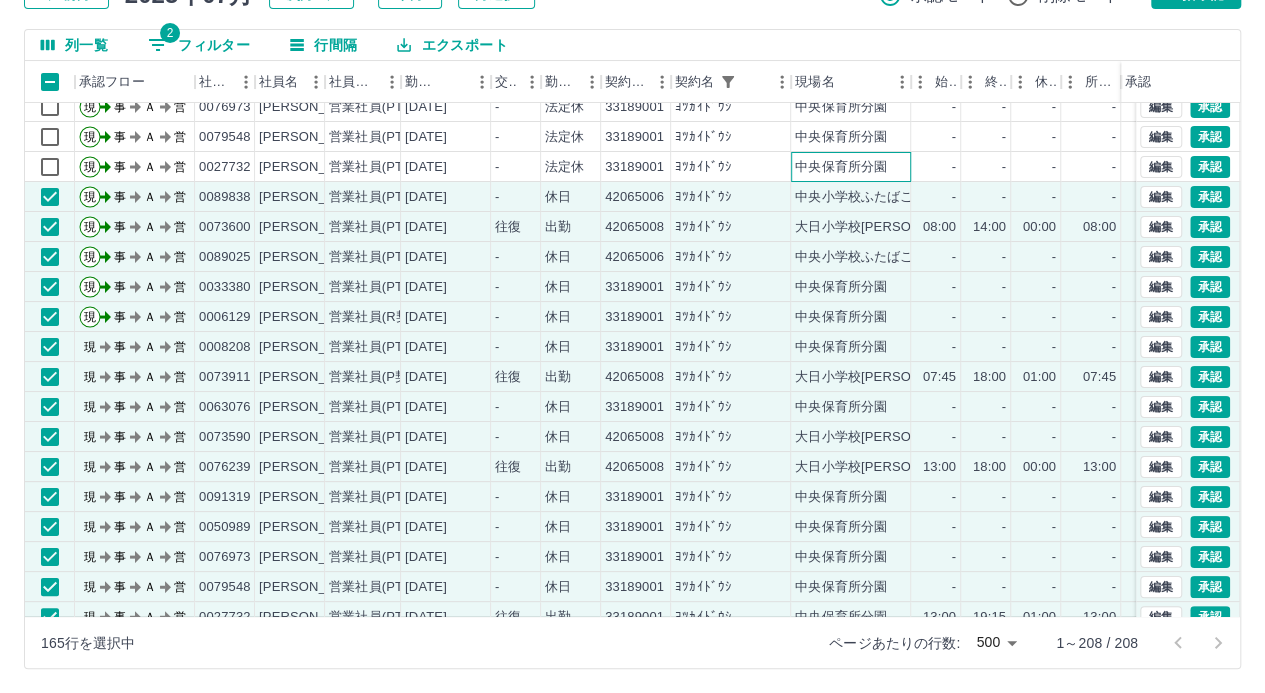 scroll, scrollTop: 3800, scrollLeft: 0, axis: vertical 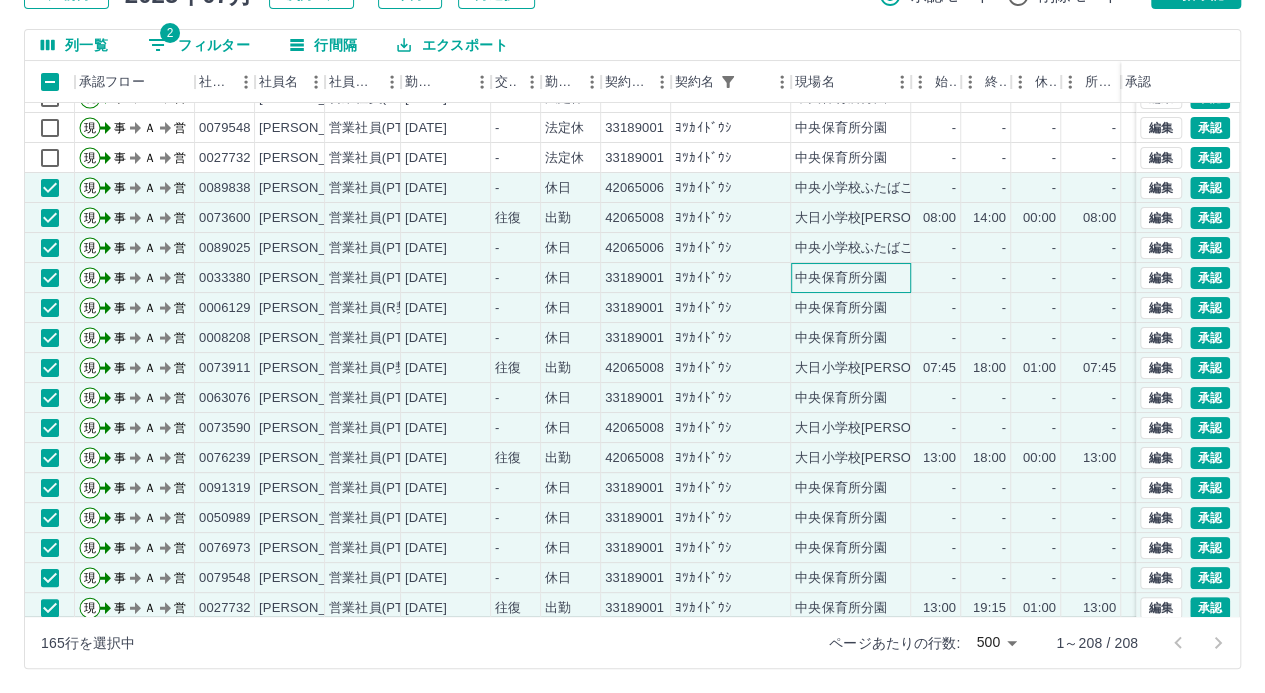 drag, startPoint x: 846, startPoint y: 276, endPoint x: 845, endPoint y: 300, distance: 24.020824 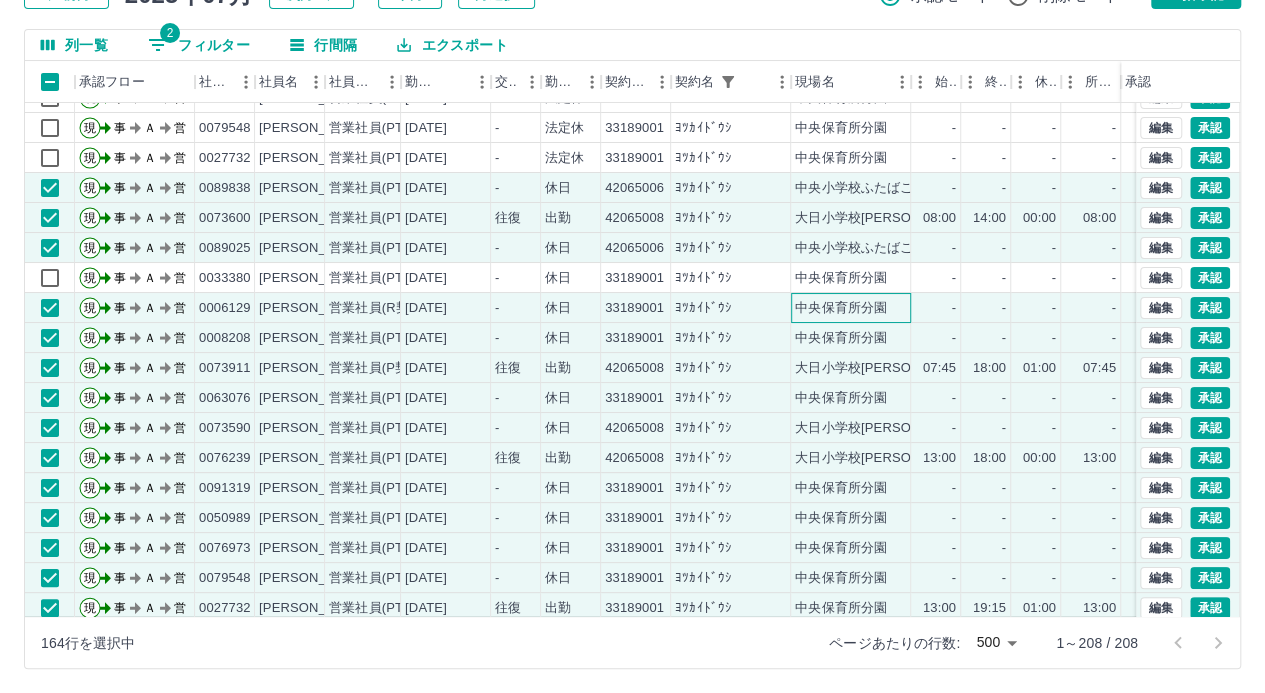 click on "中央保育所分園" at bounding box center [841, 308] 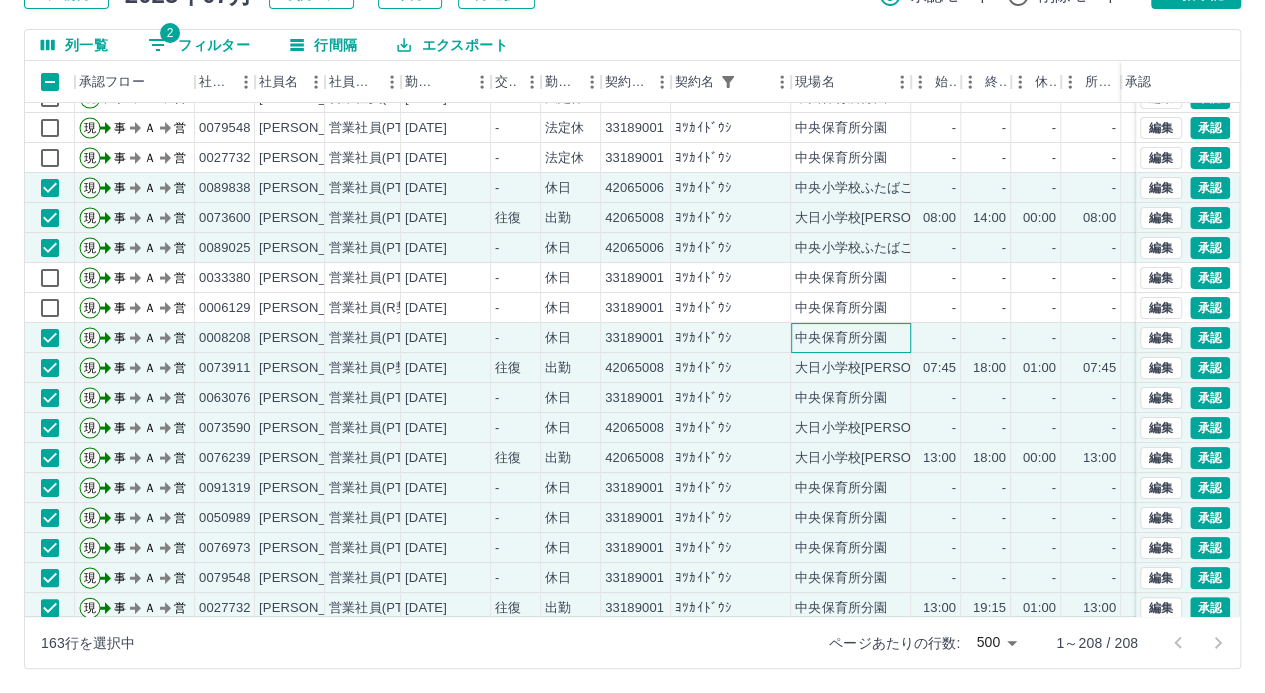 click on "中央保育所分園" at bounding box center (841, 338) 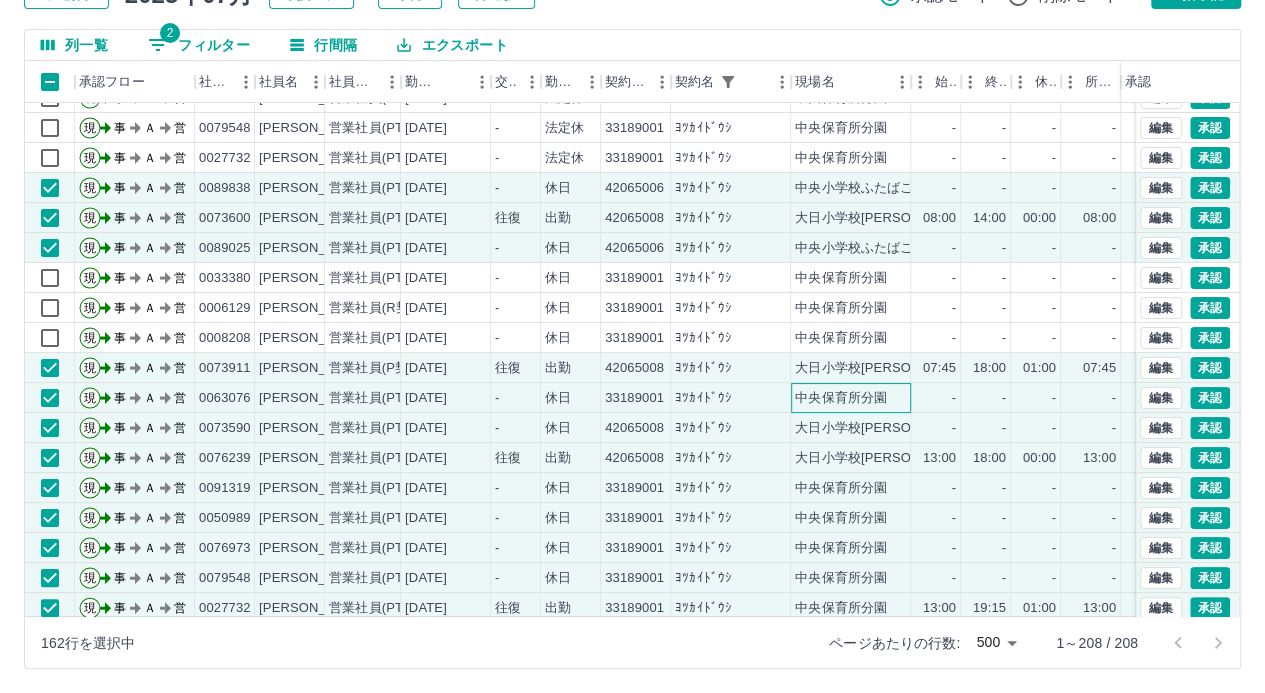 drag, startPoint x: 835, startPoint y: 397, endPoint x: 835, endPoint y: 440, distance: 43 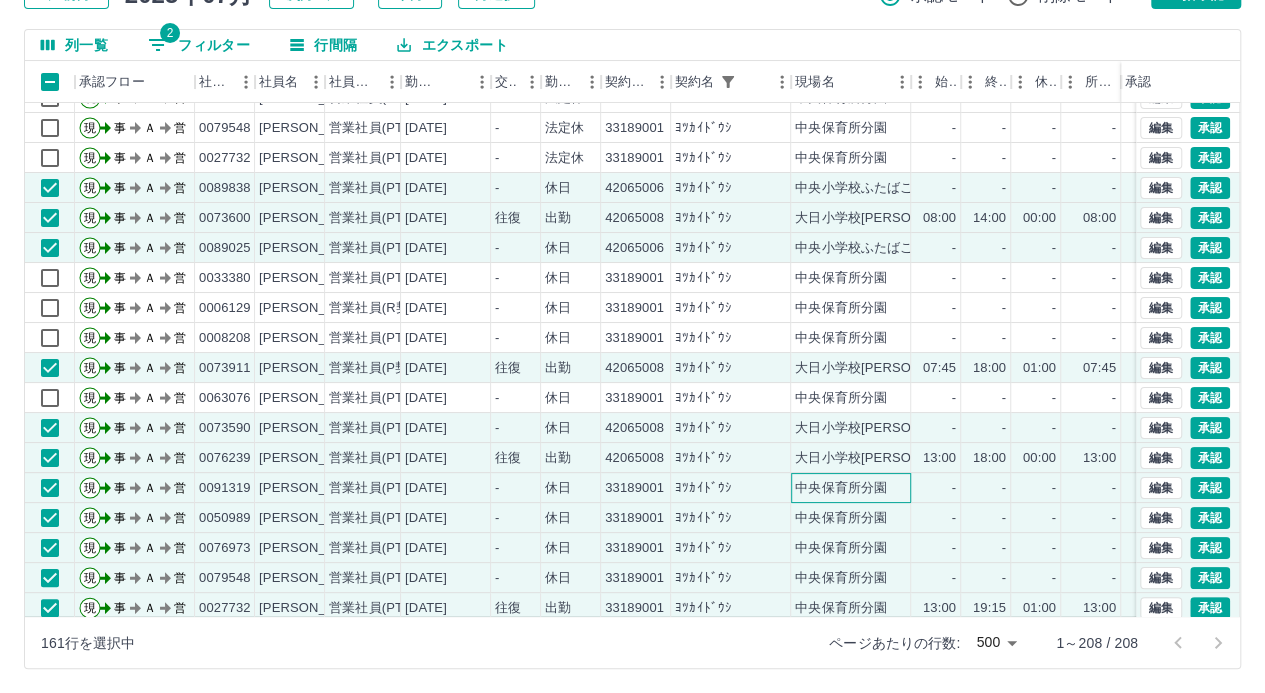 click on "中央保育所分園" at bounding box center [841, 488] 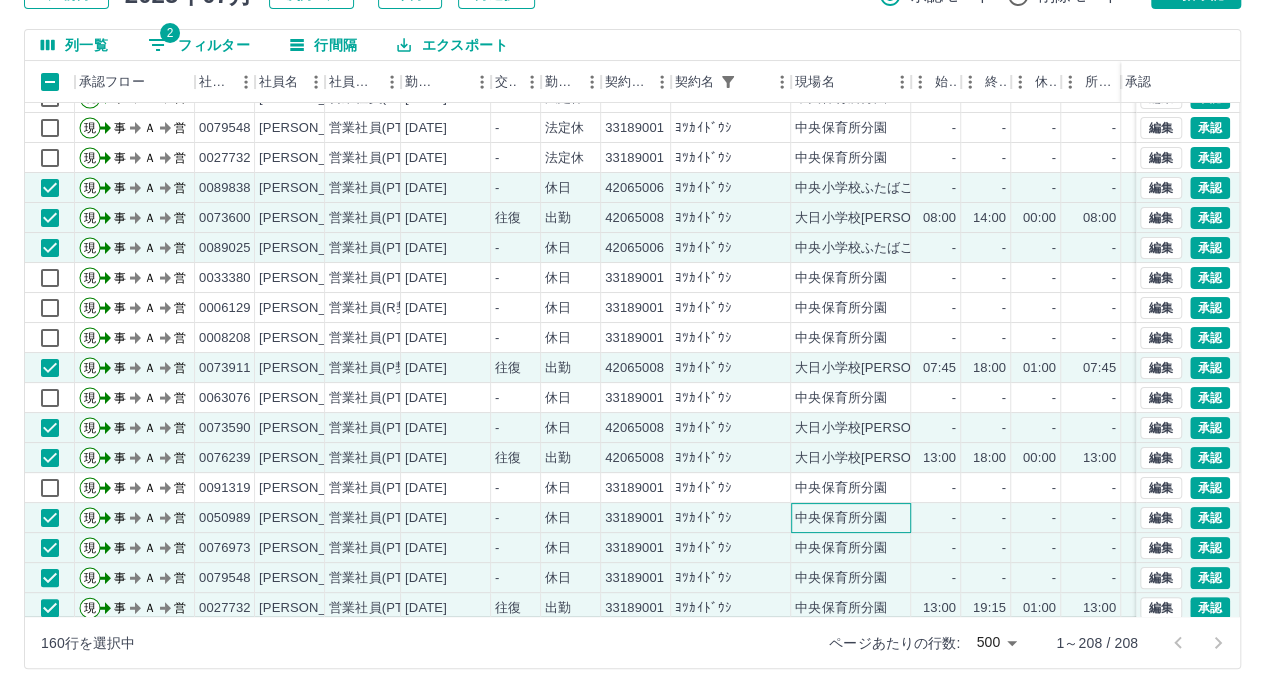 click on "中央保育所分園" at bounding box center [841, 518] 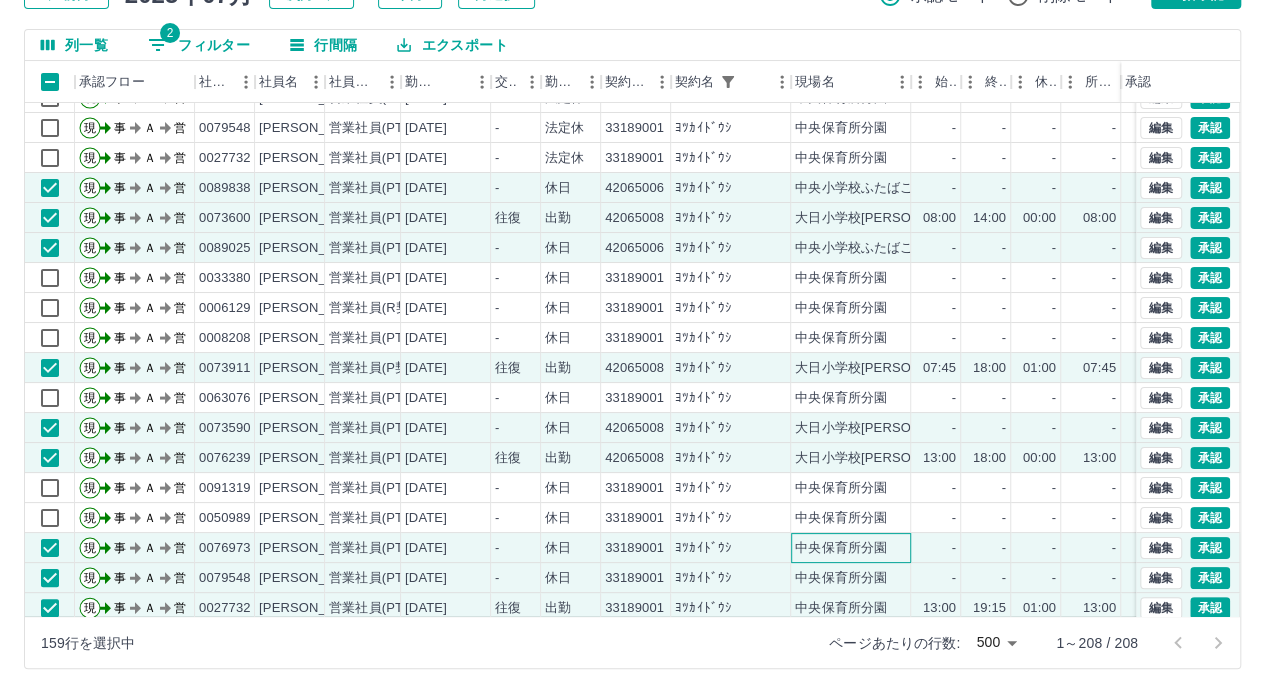 click on "中央保育所分園" at bounding box center (841, 548) 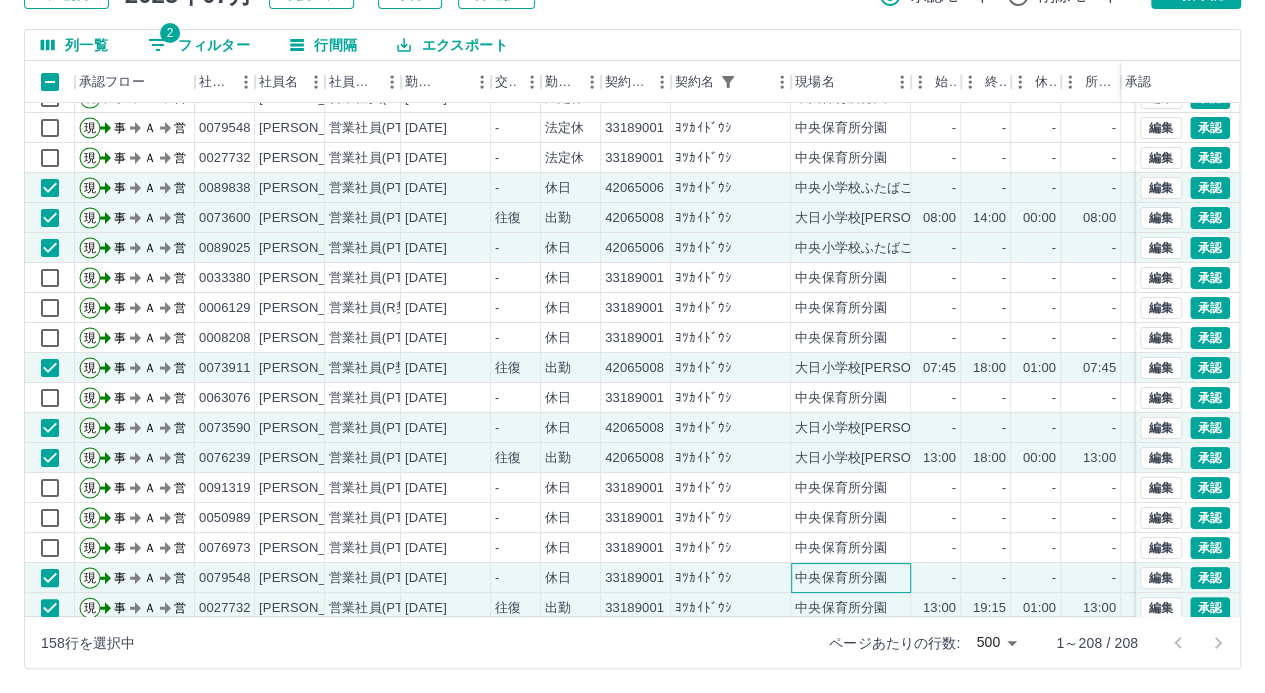 click on "中央保育所分園" at bounding box center [841, 578] 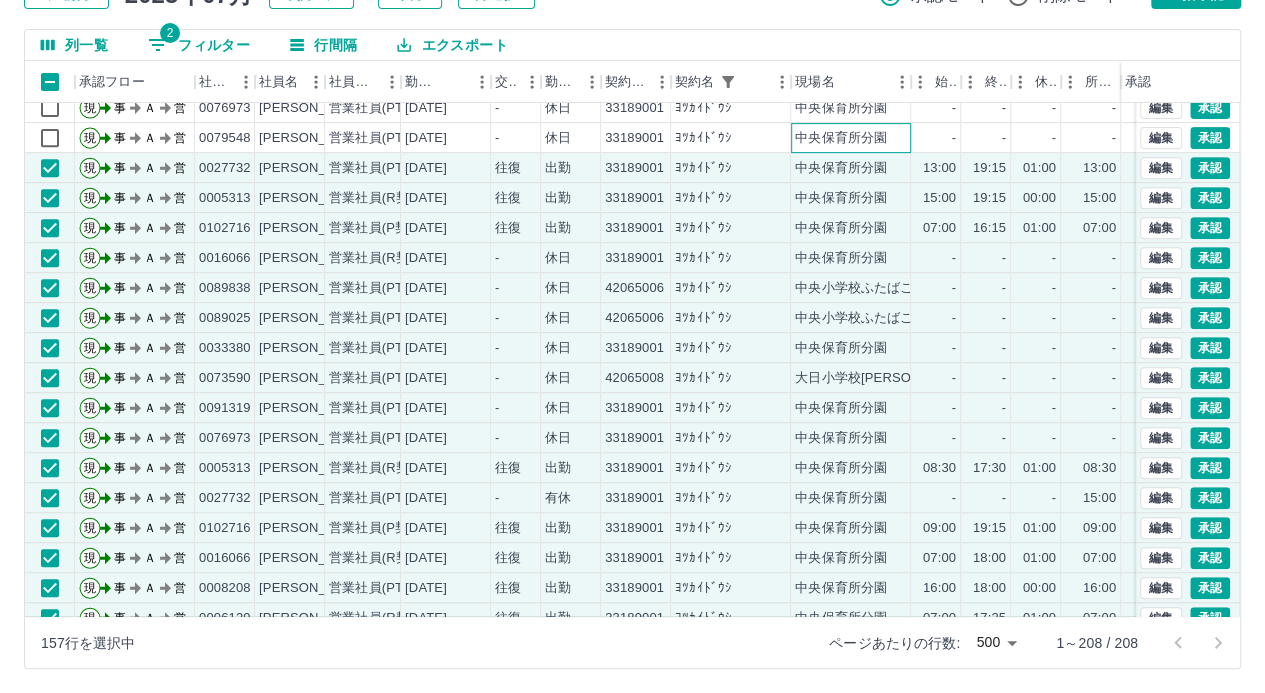 scroll, scrollTop: 4200, scrollLeft: 0, axis: vertical 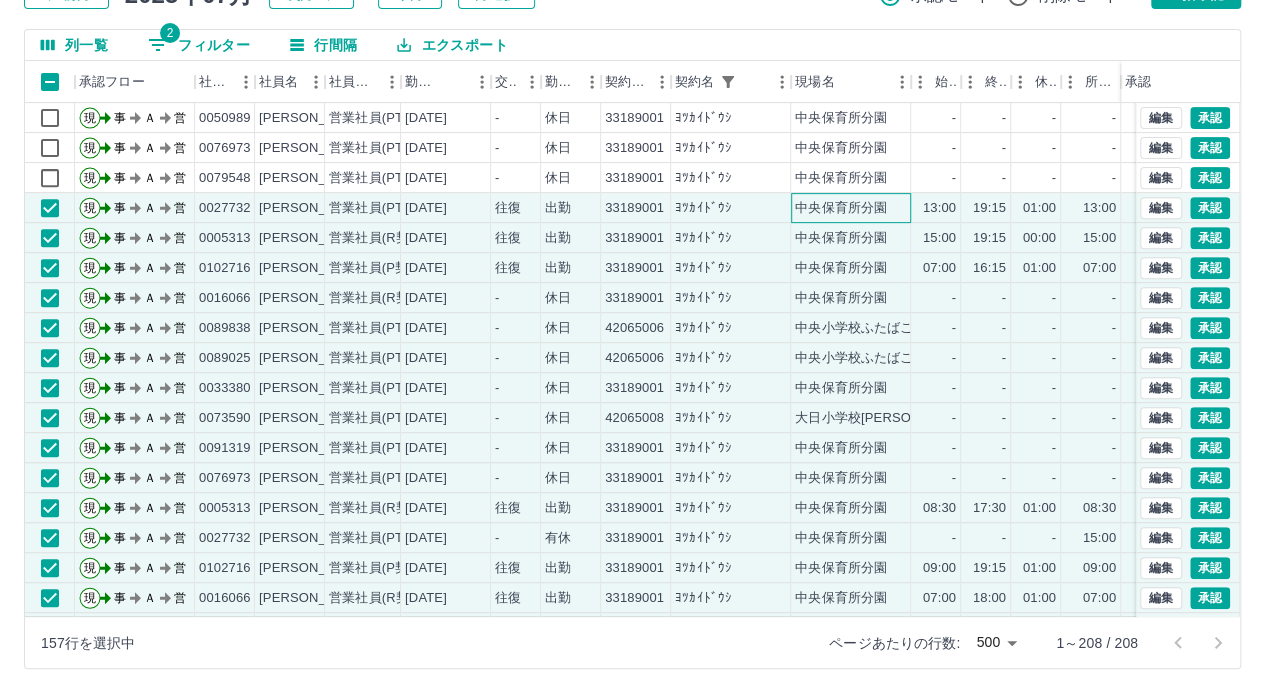 click on "中央保育所分園" at bounding box center [841, 208] 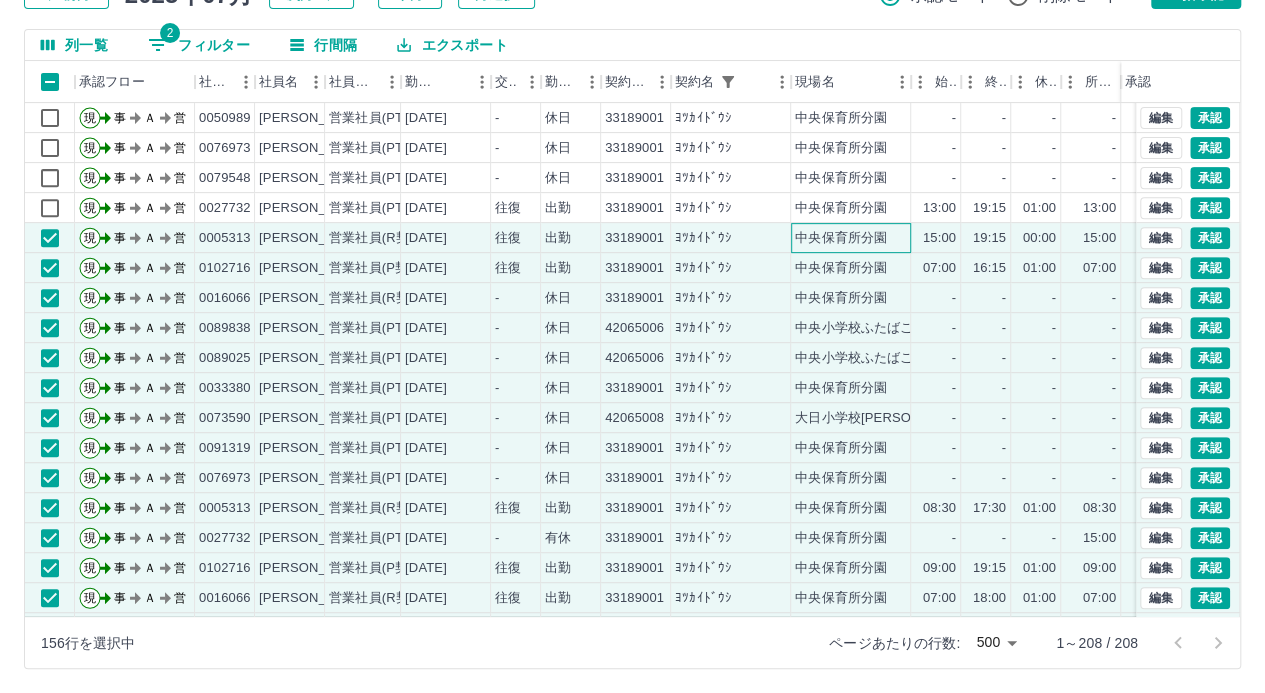 click on "中央保育所分園" at bounding box center (841, 238) 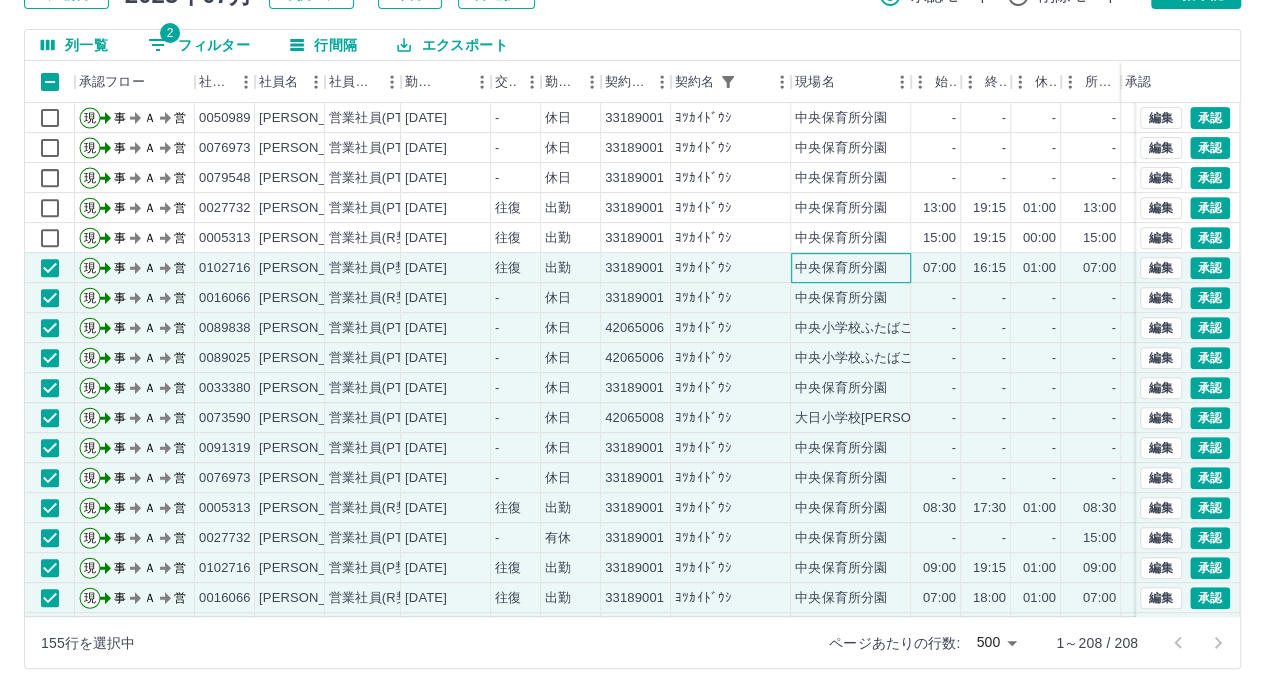 click on "中央保育所分園" at bounding box center [841, 268] 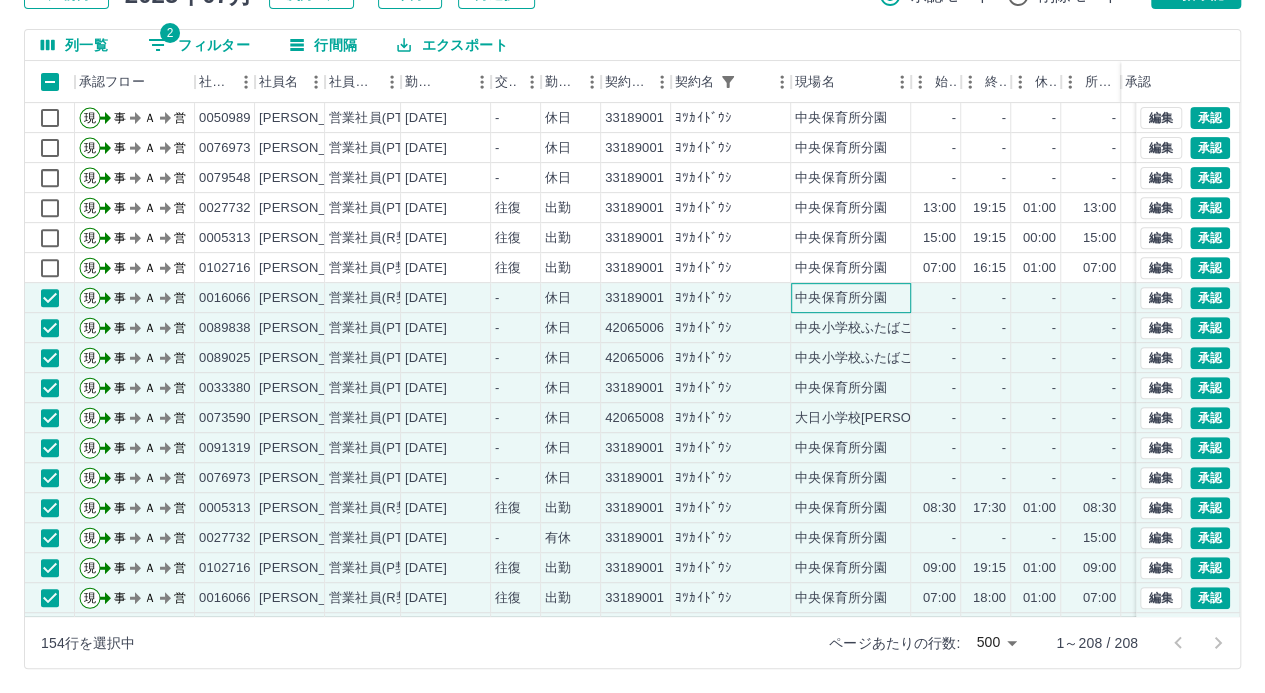 click on "中央保育所分園" at bounding box center (841, 298) 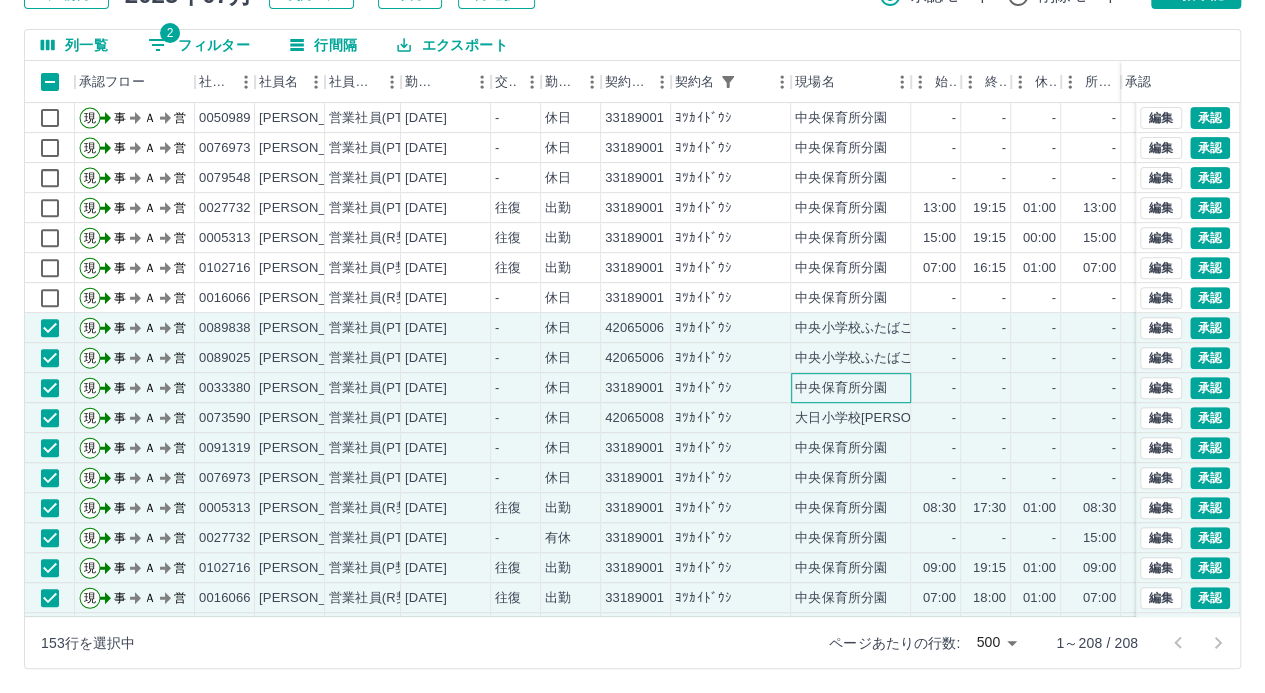 click on "中央保育所分園" at bounding box center (841, 388) 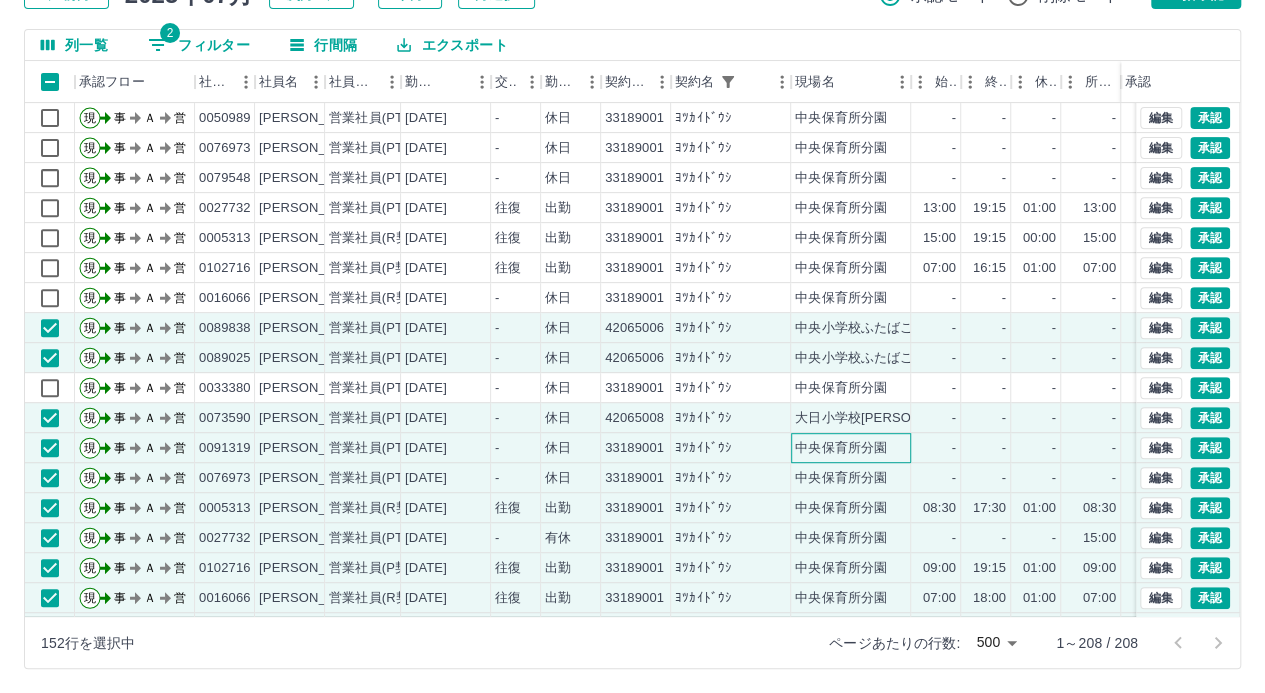 click on "中央保育所分園" at bounding box center [841, 448] 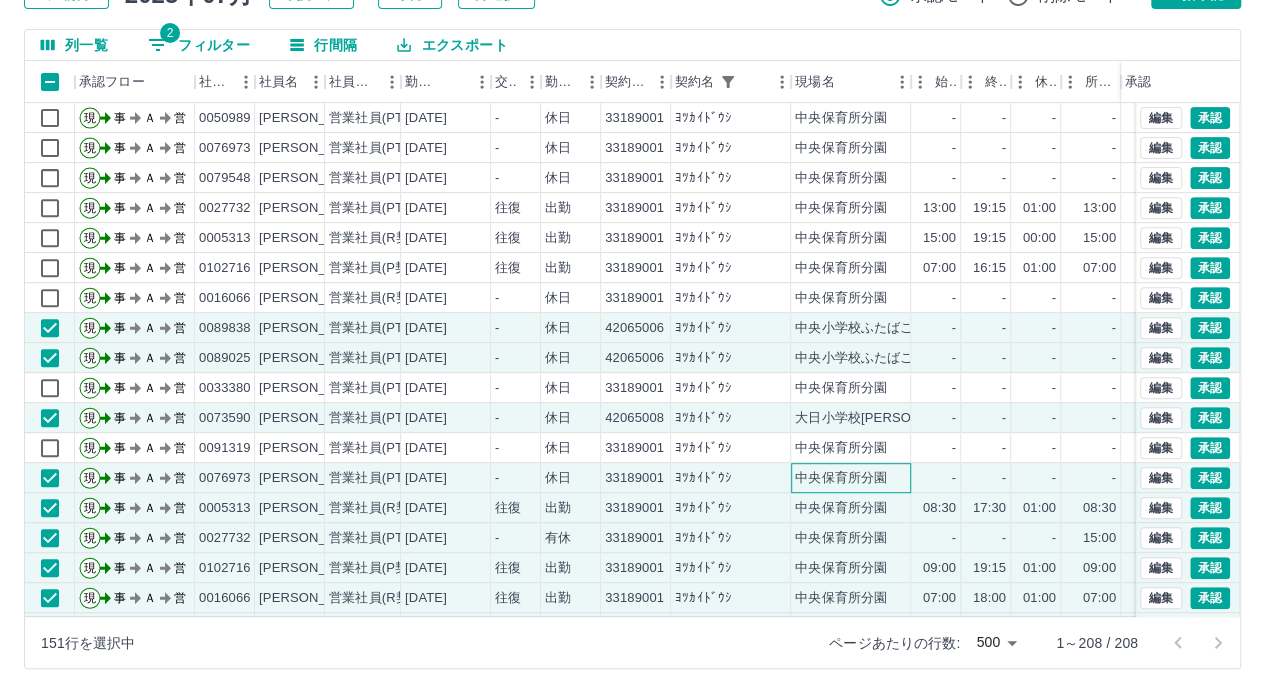 click on "中央保育所分園" at bounding box center [841, 478] 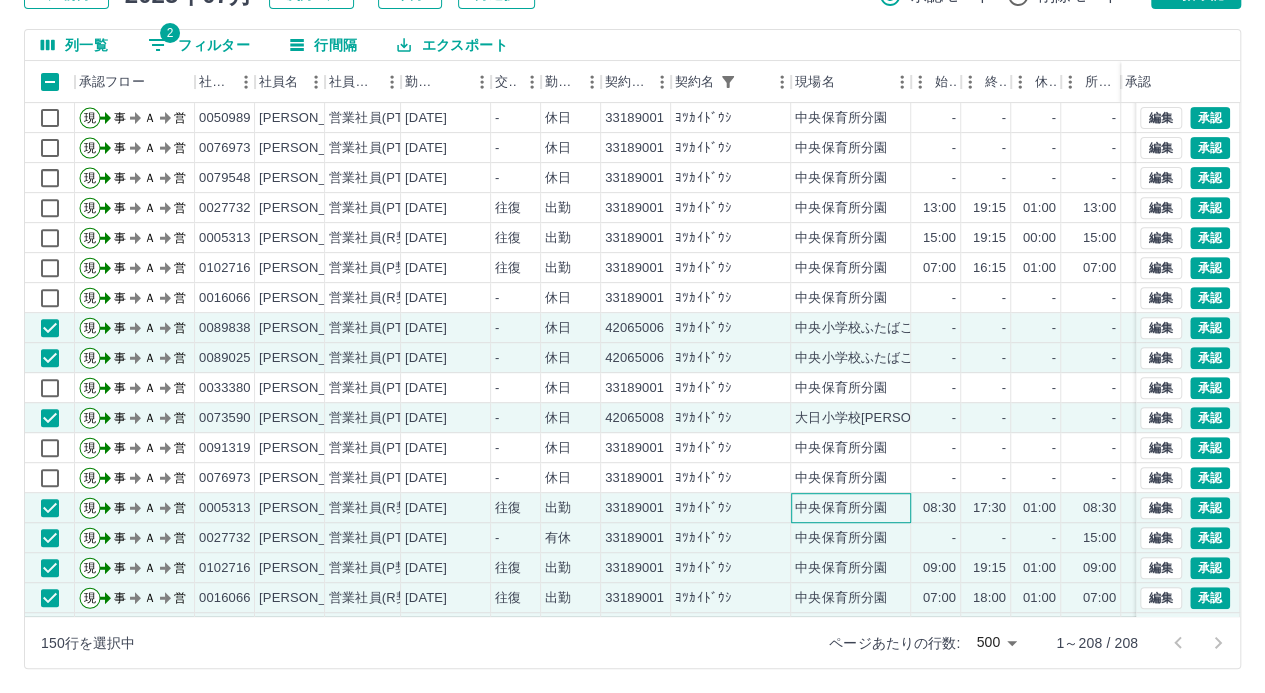 click on "中央保育所分園" at bounding box center (841, 508) 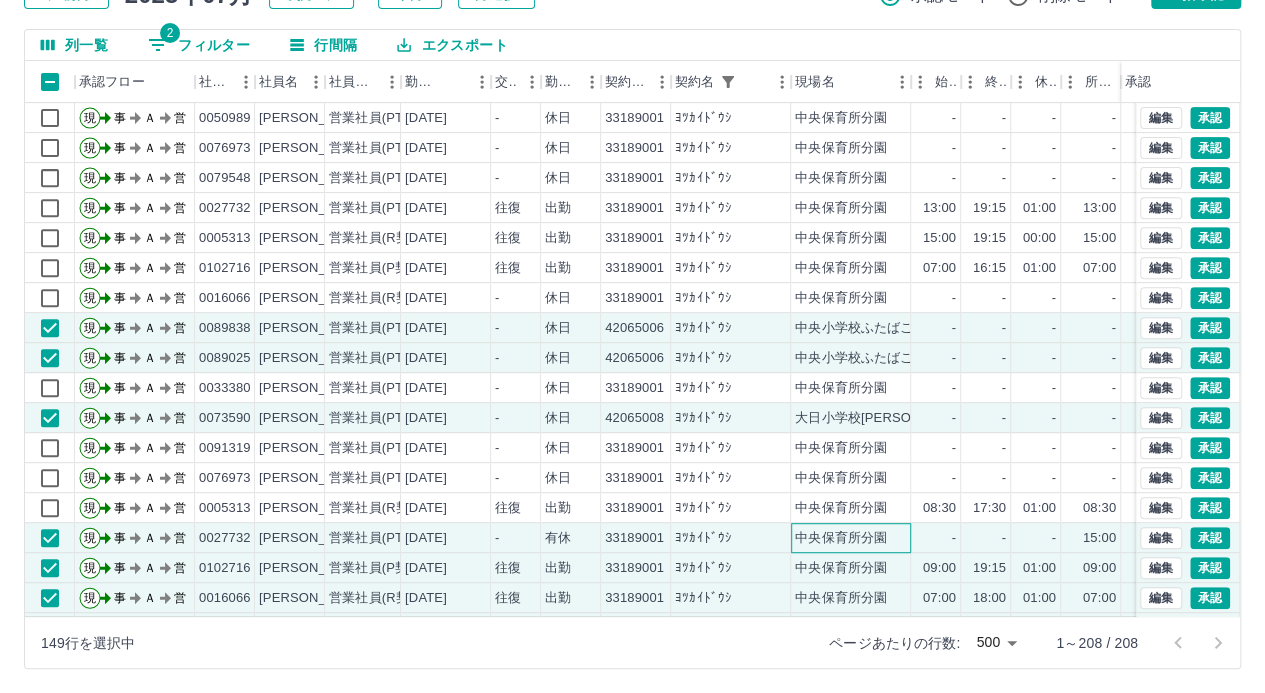 drag, startPoint x: 836, startPoint y: 532, endPoint x: 830, endPoint y: 542, distance: 11.661903 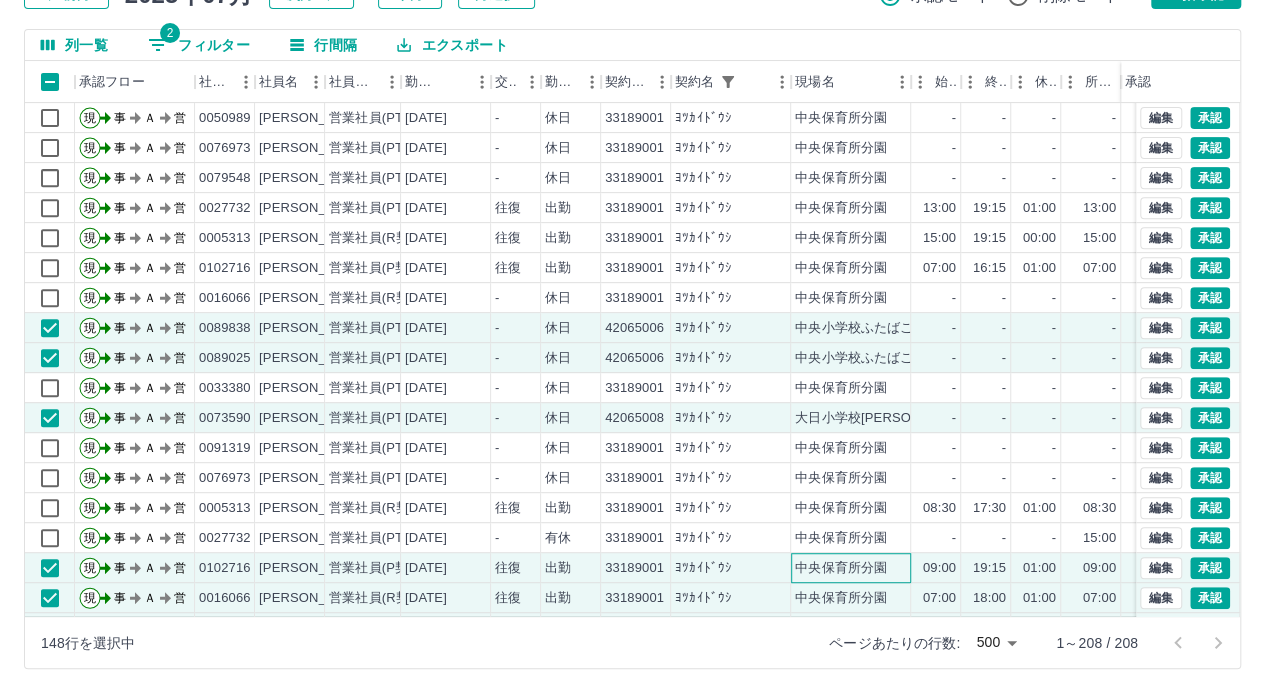 click on "中央保育所分園" at bounding box center [851, 568] 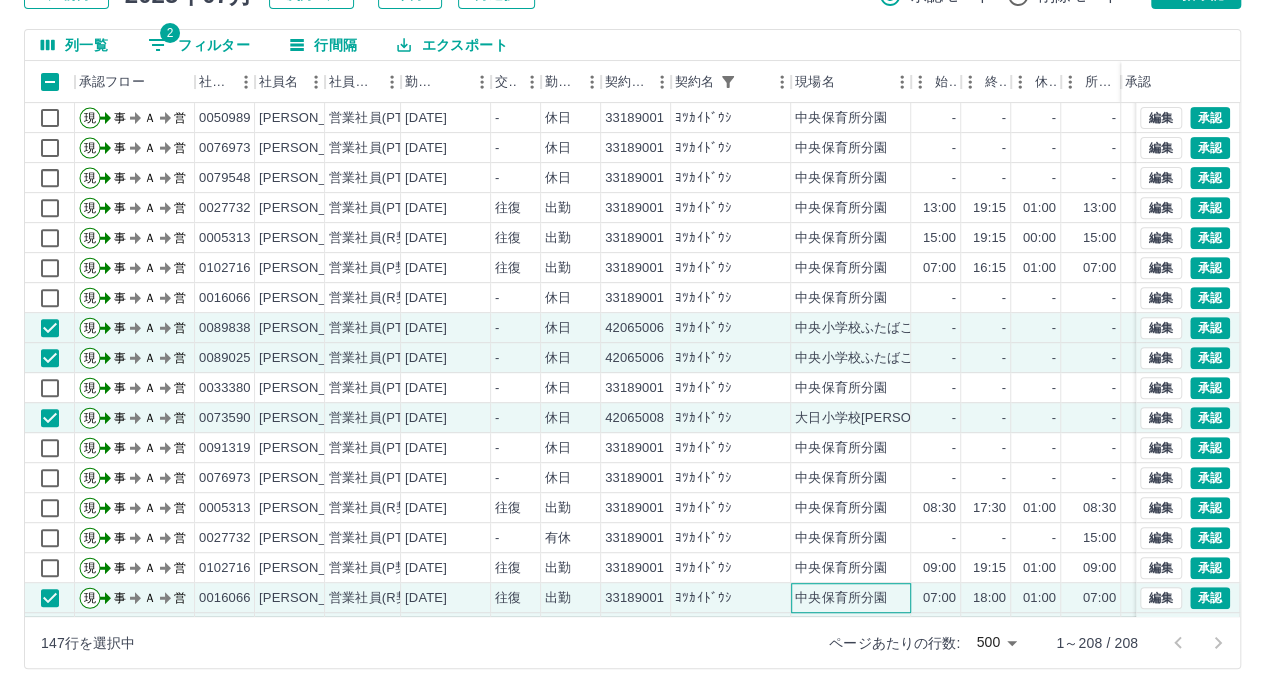 click on "中央保育所分園" at bounding box center [841, 598] 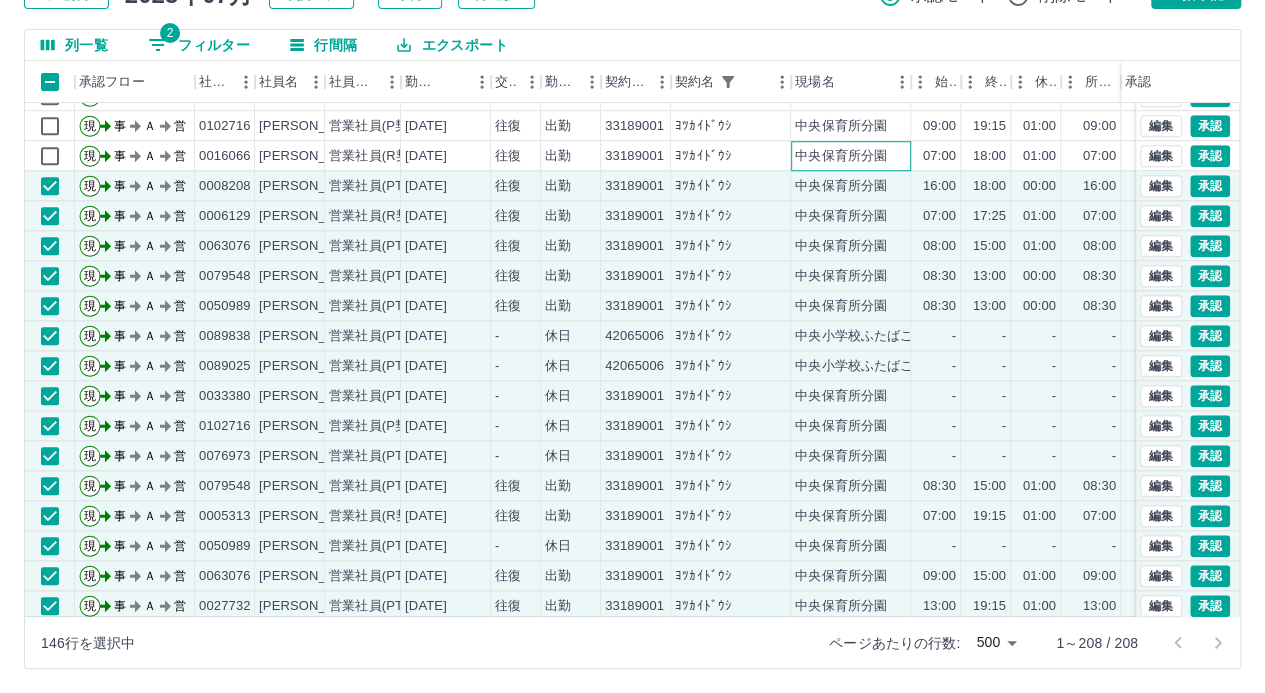 scroll, scrollTop: 4600, scrollLeft: 0, axis: vertical 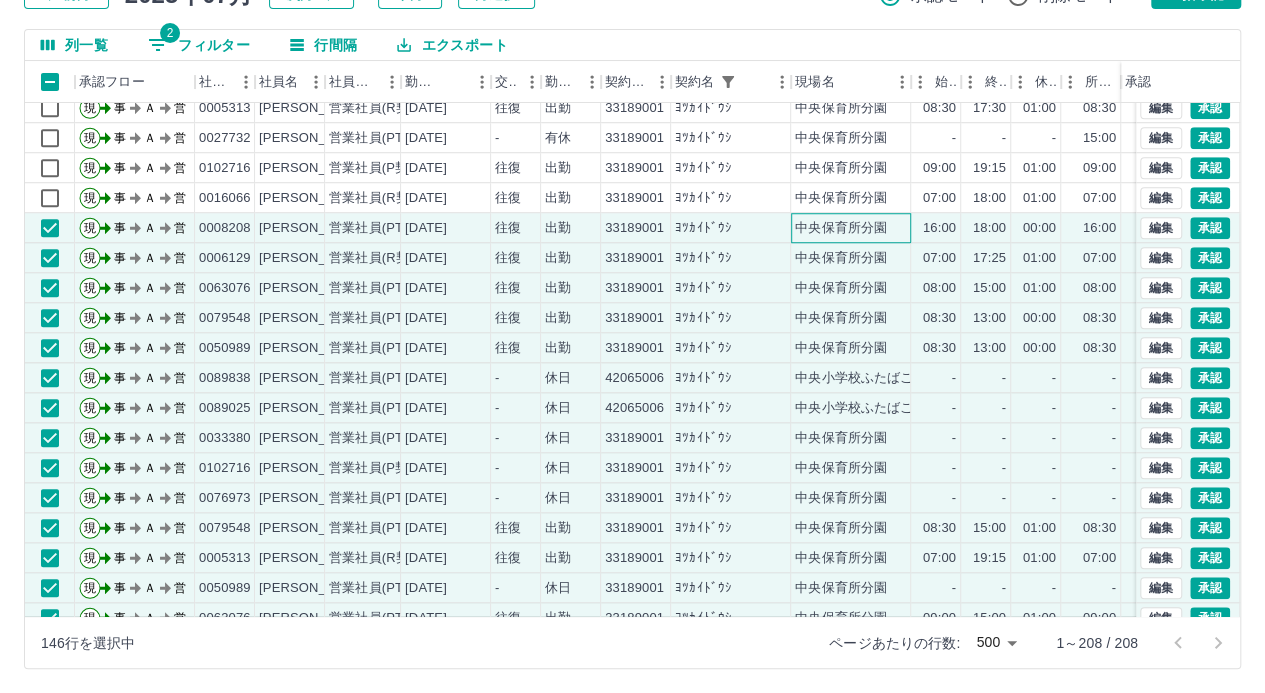 click on "中央保育所分園" at bounding box center (841, 228) 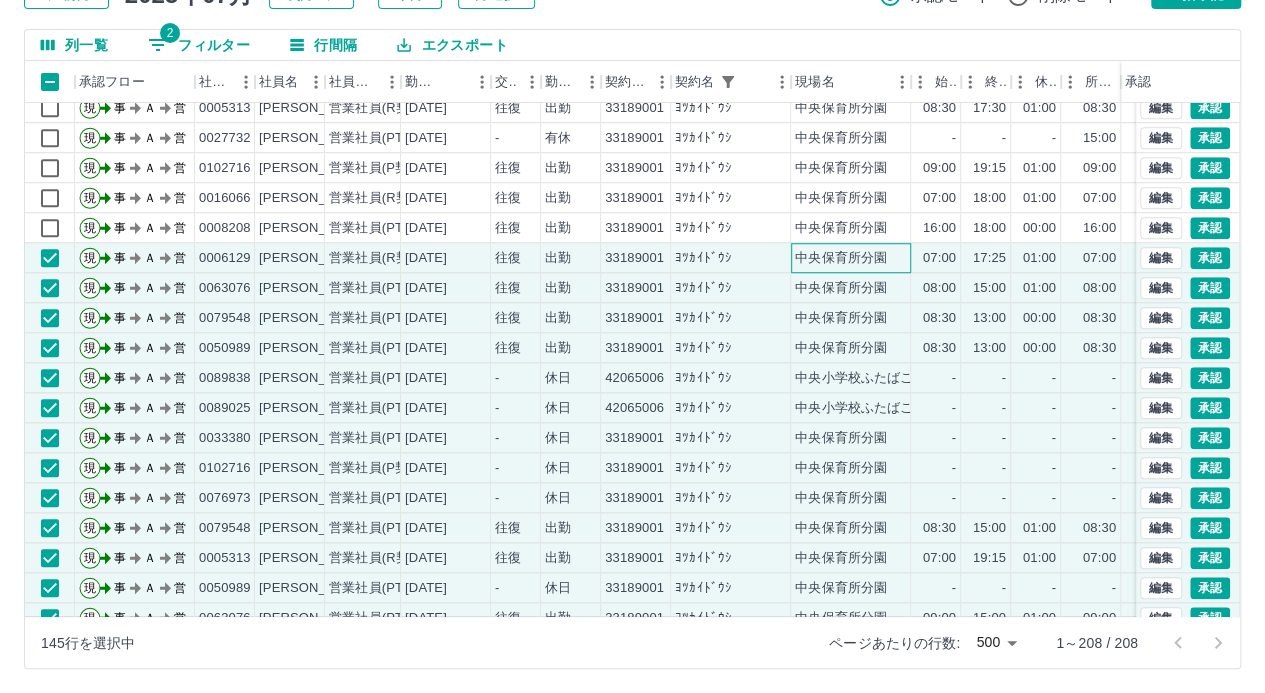 click on "中央保育所分園" at bounding box center (841, 258) 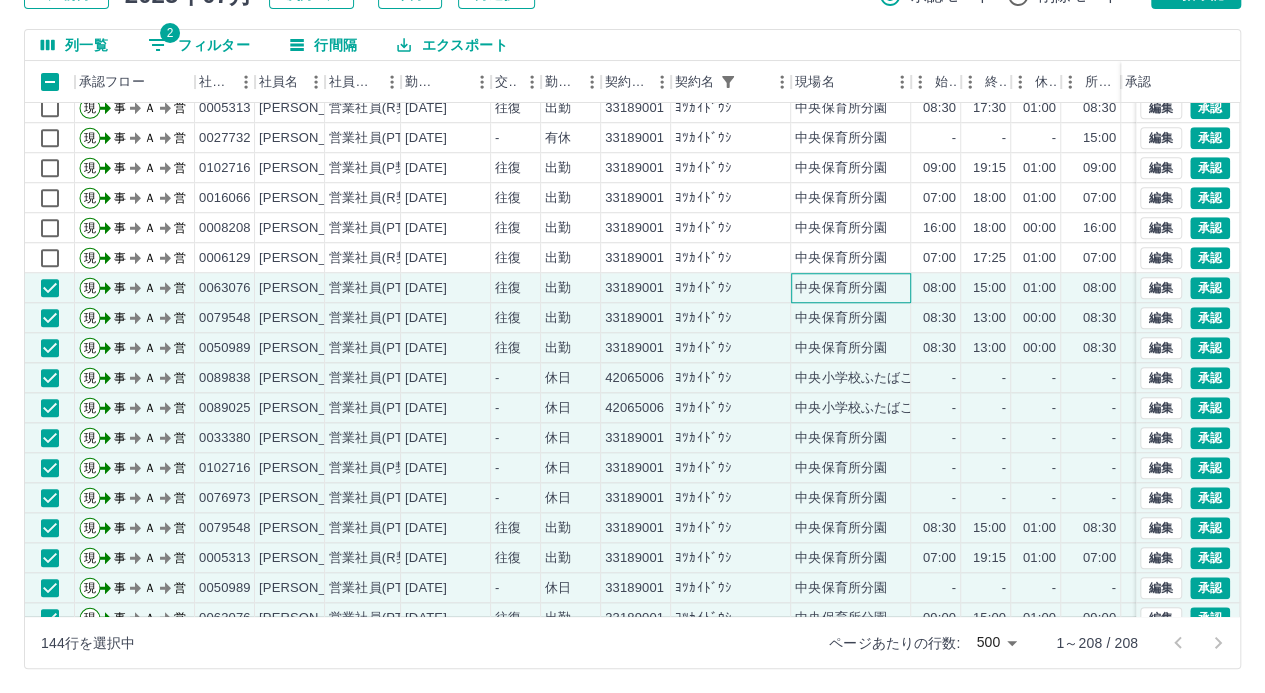 click on "中央保育所分園" at bounding box center (841, 288) 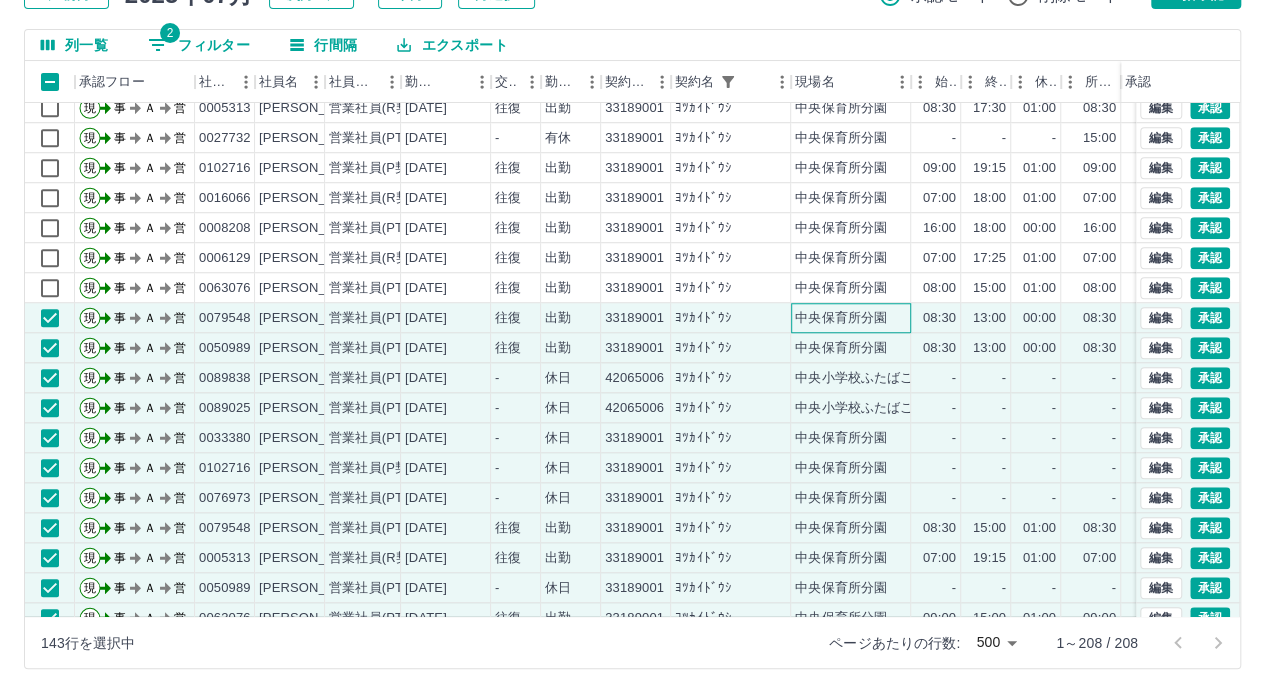 drag, startPoint x: 824, startPoint y: 316, endPoint x: 821, endPoint y: 359, distance: 43.104523 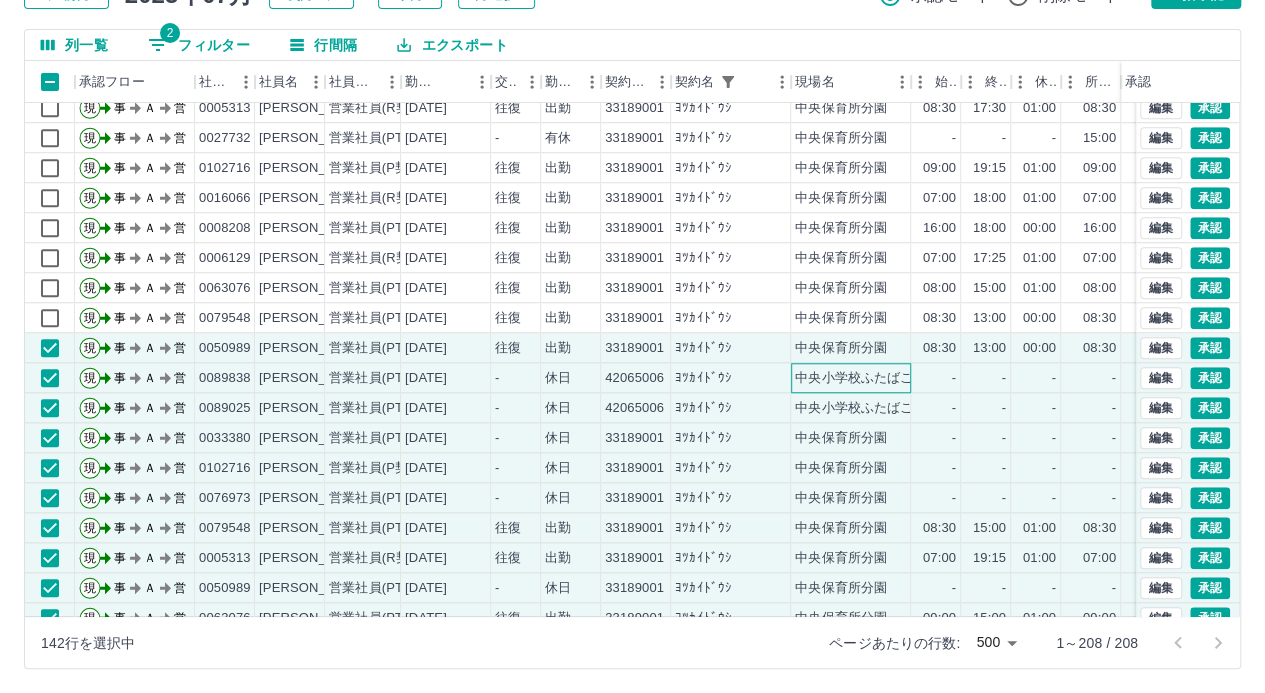 click on "中央小学校ふたばこどもルーム" at bounding box center (851, 378) 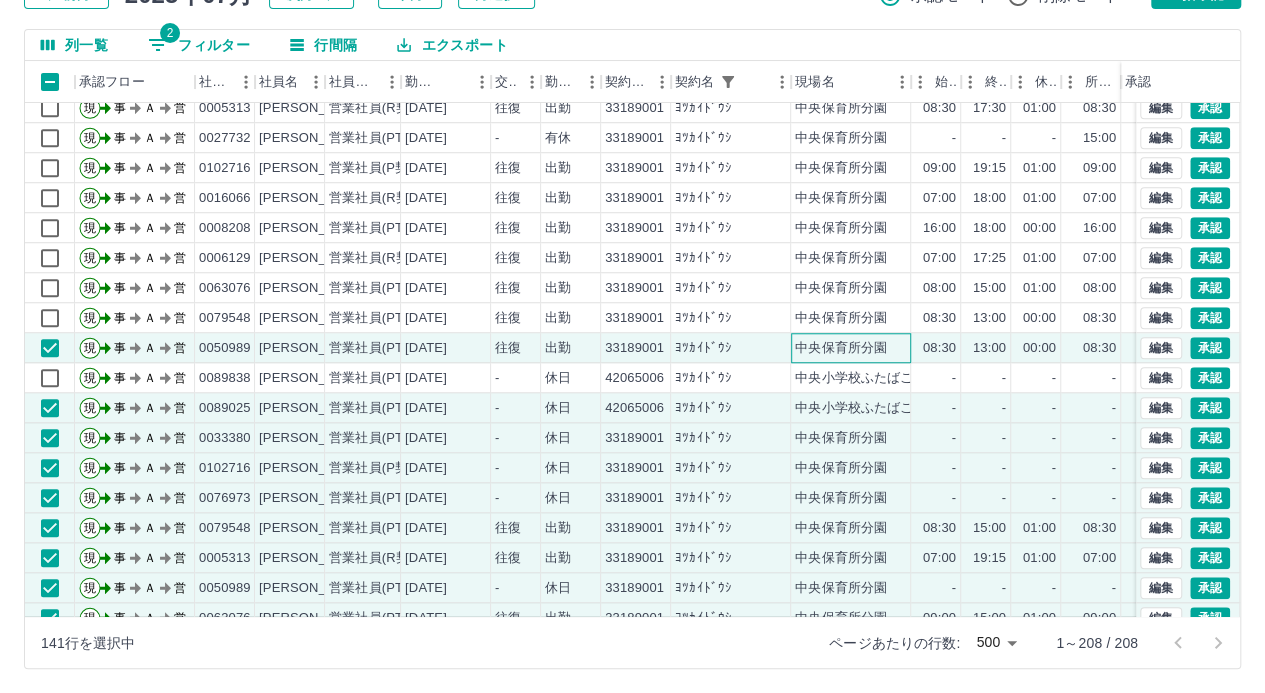 click on "中央保育所分園" at bounding box center [841, 348] 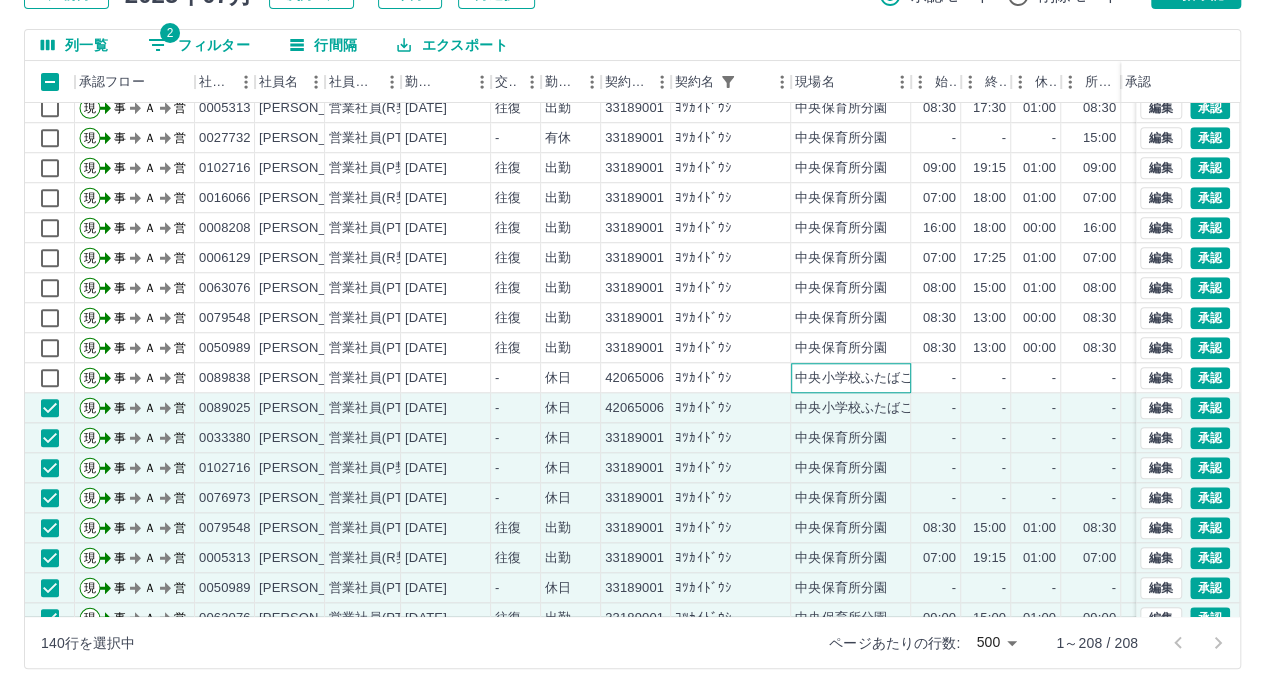 click on "中央小学校ふたばこどもルーム" at bounding box center [887, 378] 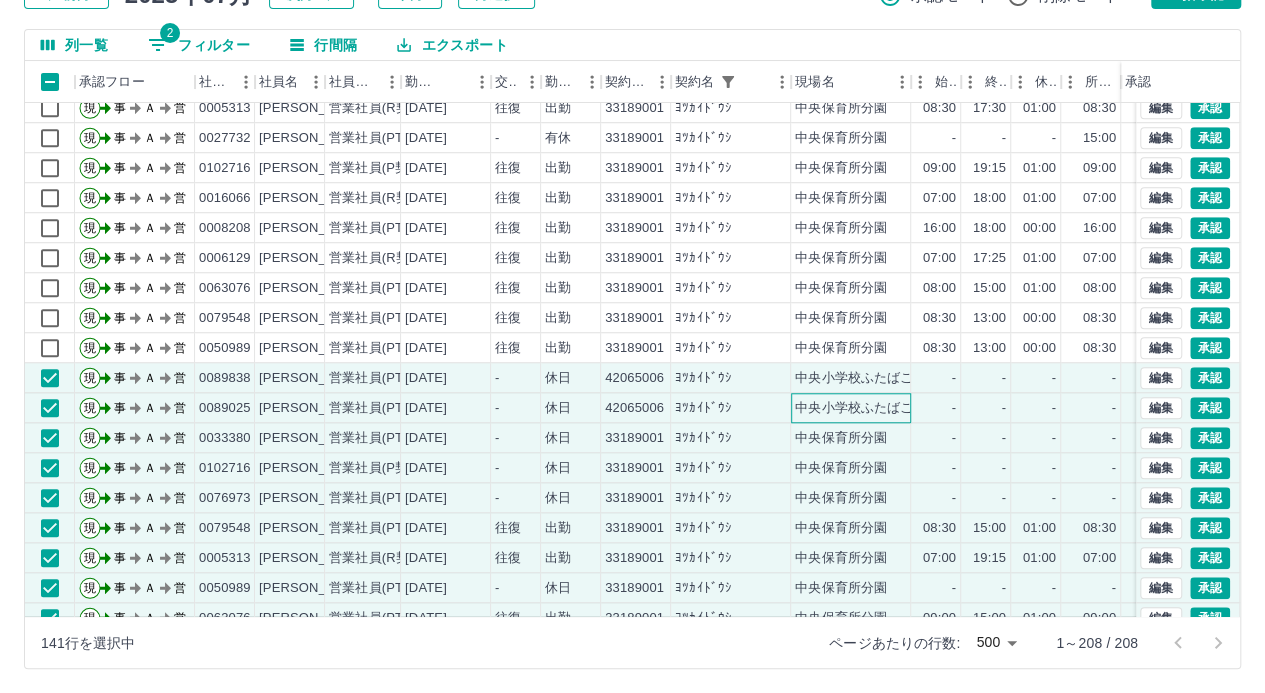 click on "中央小学校ふたばこどもルーム" at bounding box center [887, 408] 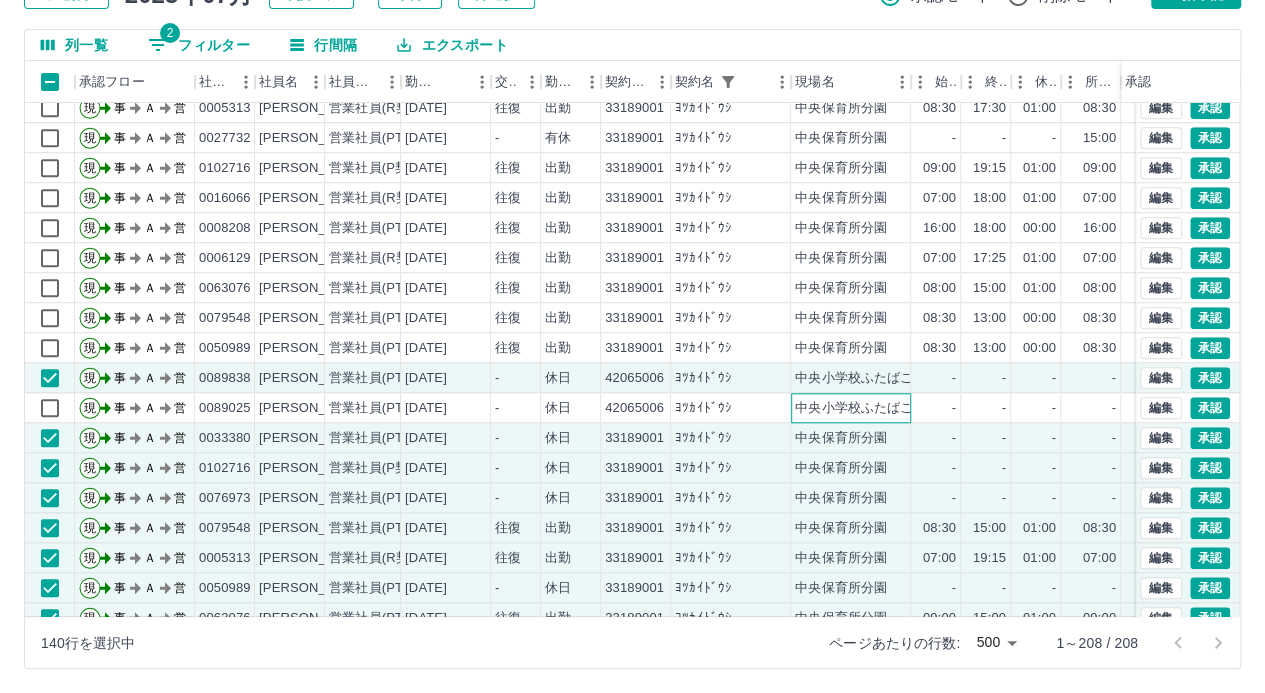 click on "中央小学校ふたばこどもルーム" at bounding box center [887, 408] 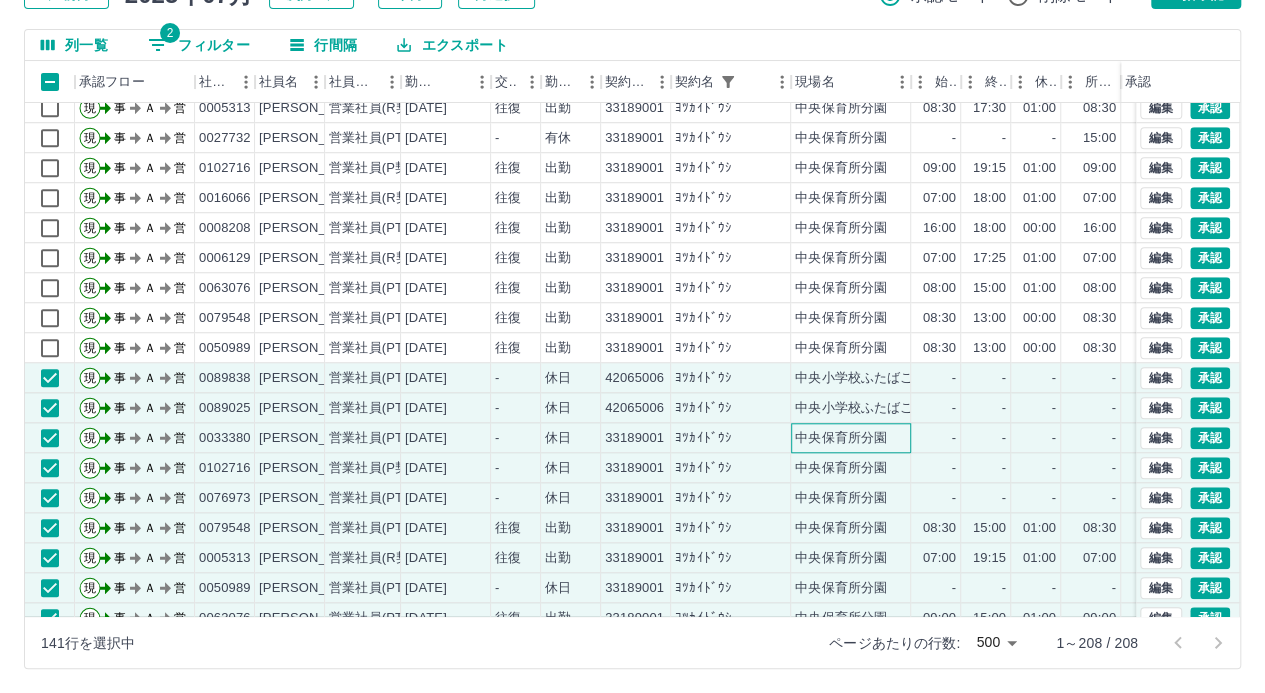 click on "中央保育所分園" at bounding box center [851, 438] 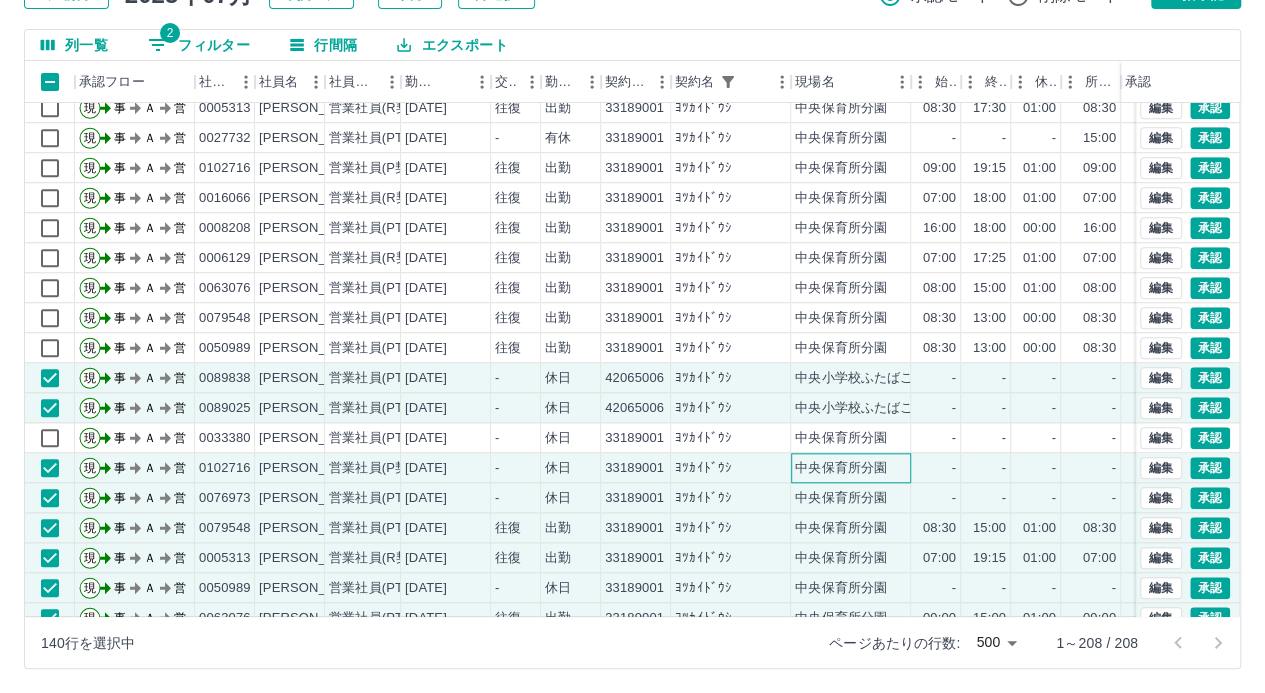 drag, startPoint x: 818, startPoint y: 461, endPoint x: 817, endPoint y: 481, distance: 20.024984 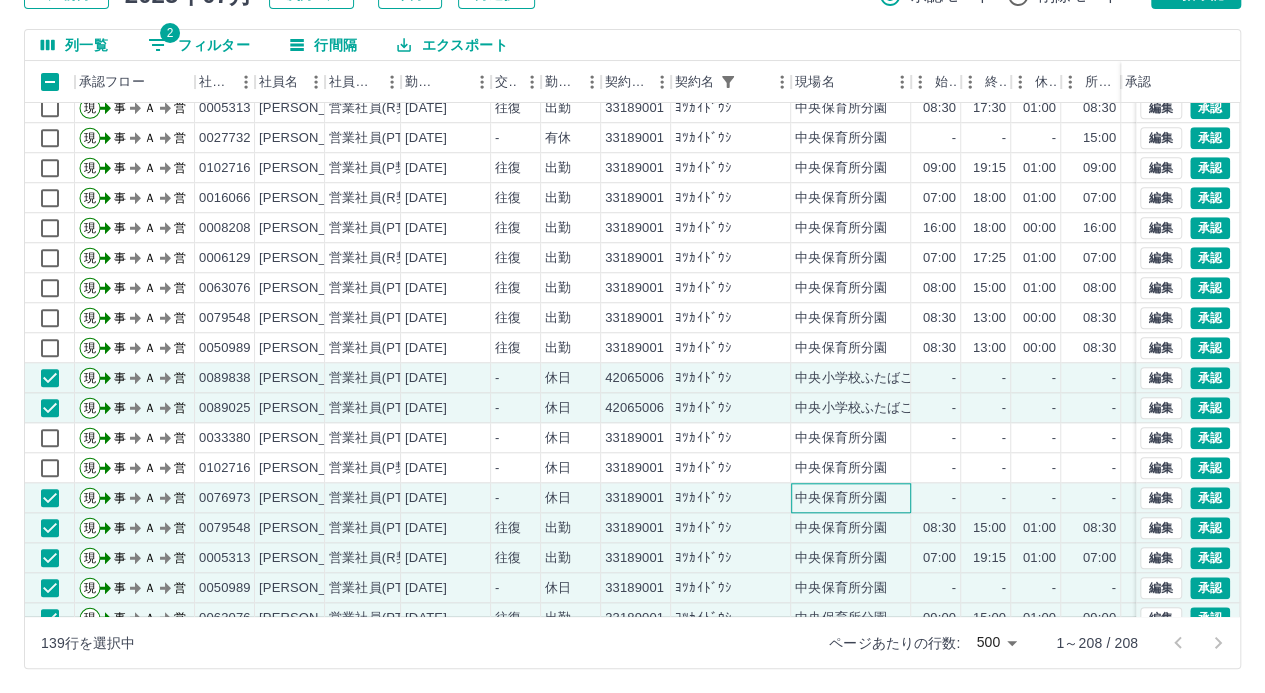 click on "中央保育所分園" at bounding box center [851, 498] 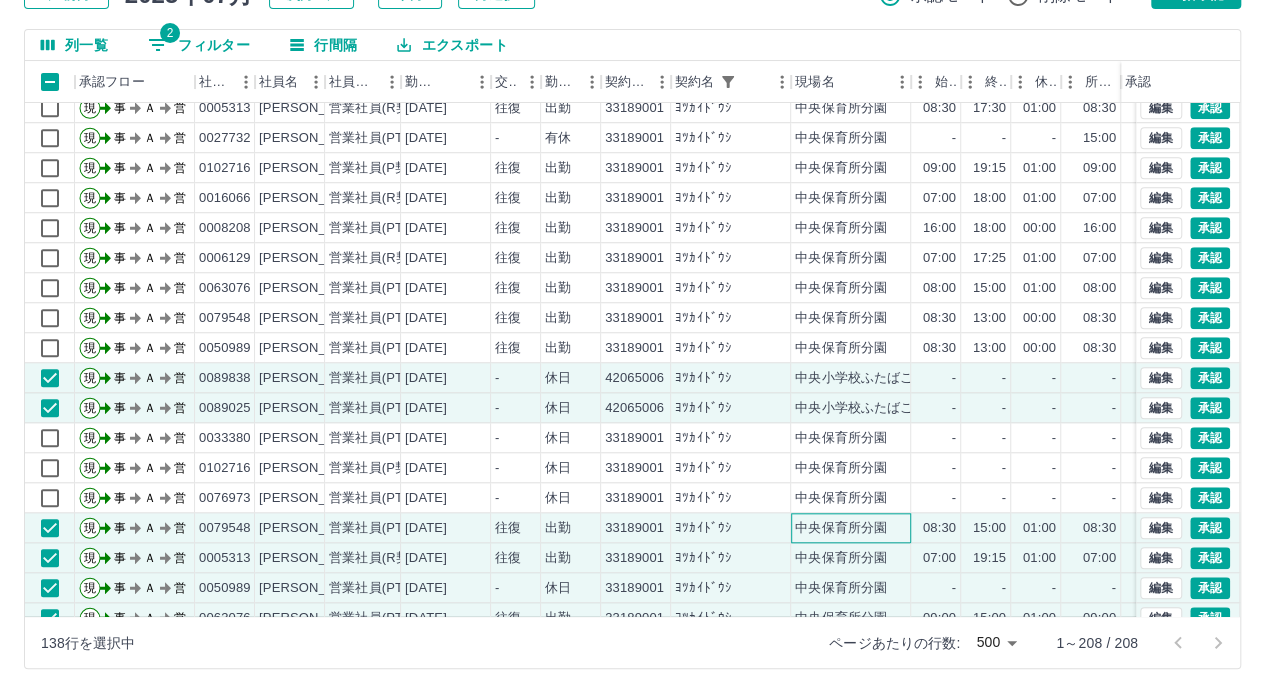 click on "中央保育所分園" at bounding box center [841, 528] 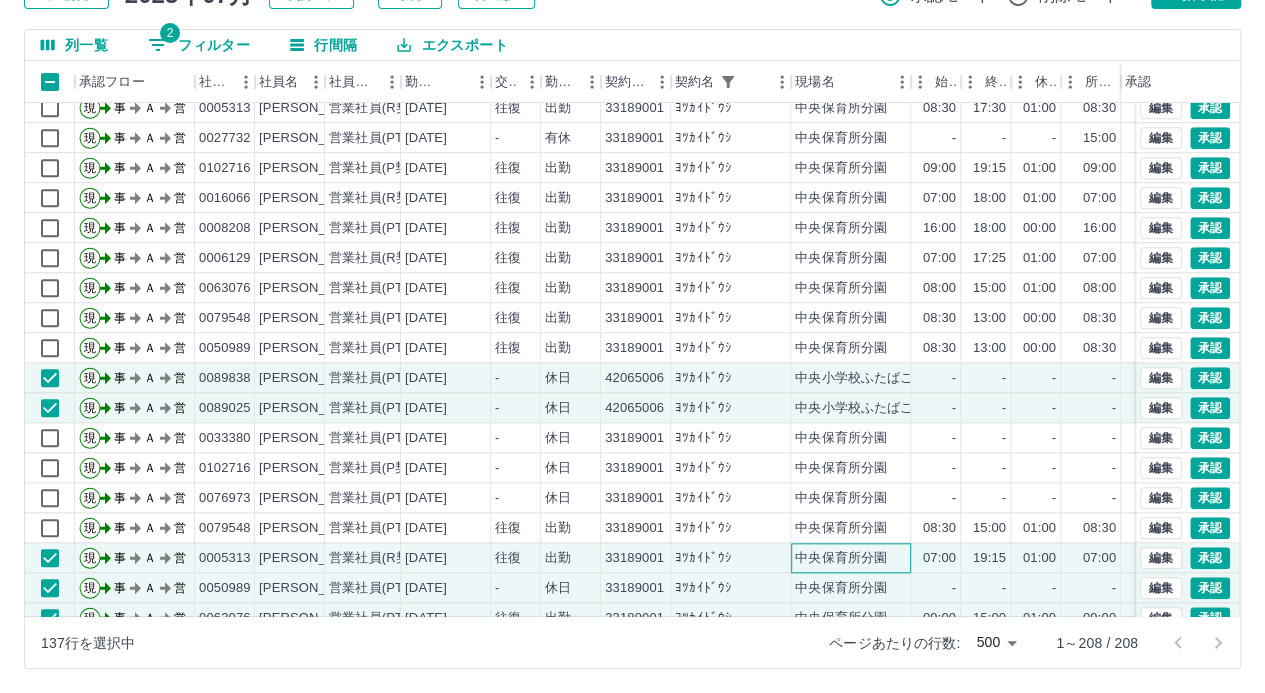 drag, startPoint x: 821, startPoint y: 548, endPoint x: 820, endPoint y: 568, distance: 20.024984 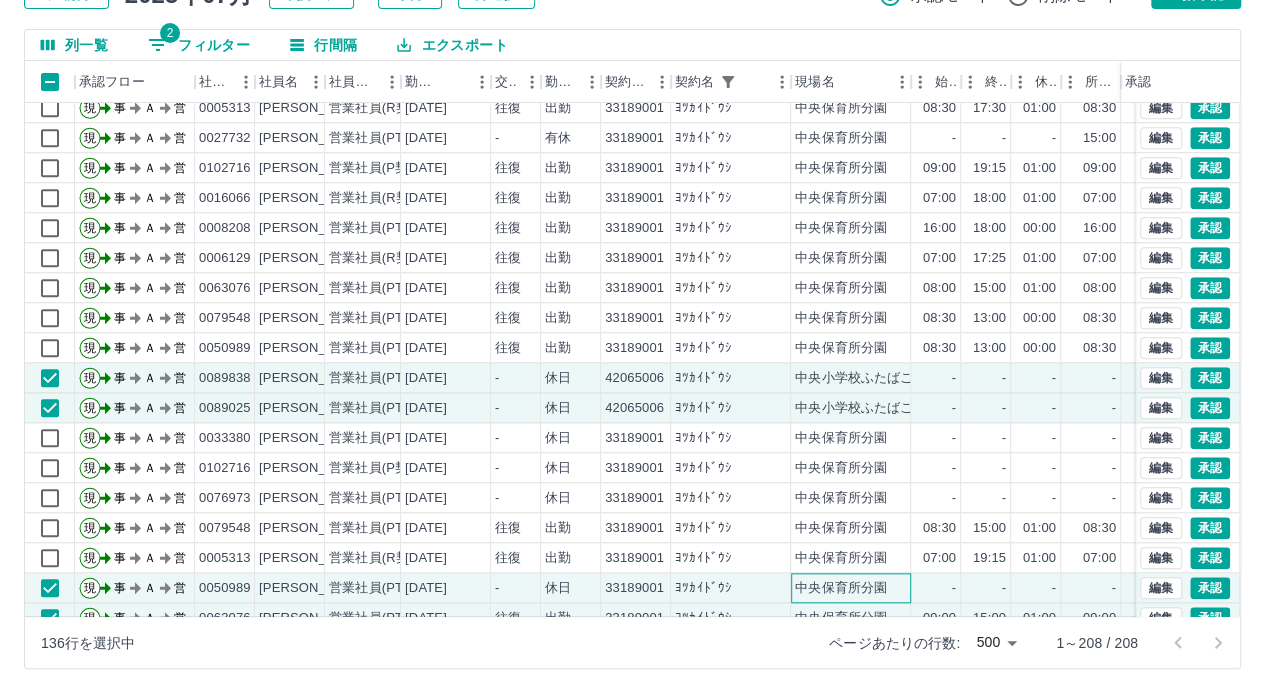 click on "中央保育所分園" at bounding box center (851, 588) 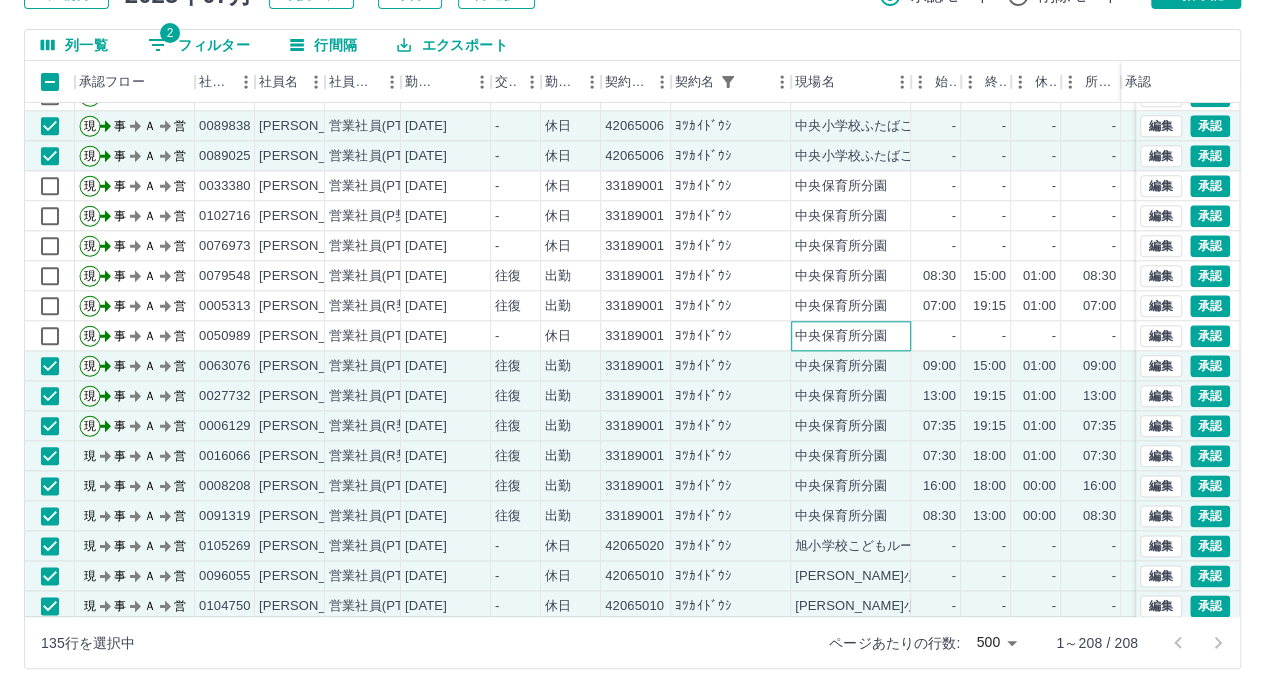 scroll, scrollTop: 4900, scrollLeft: 0, axis: vertical 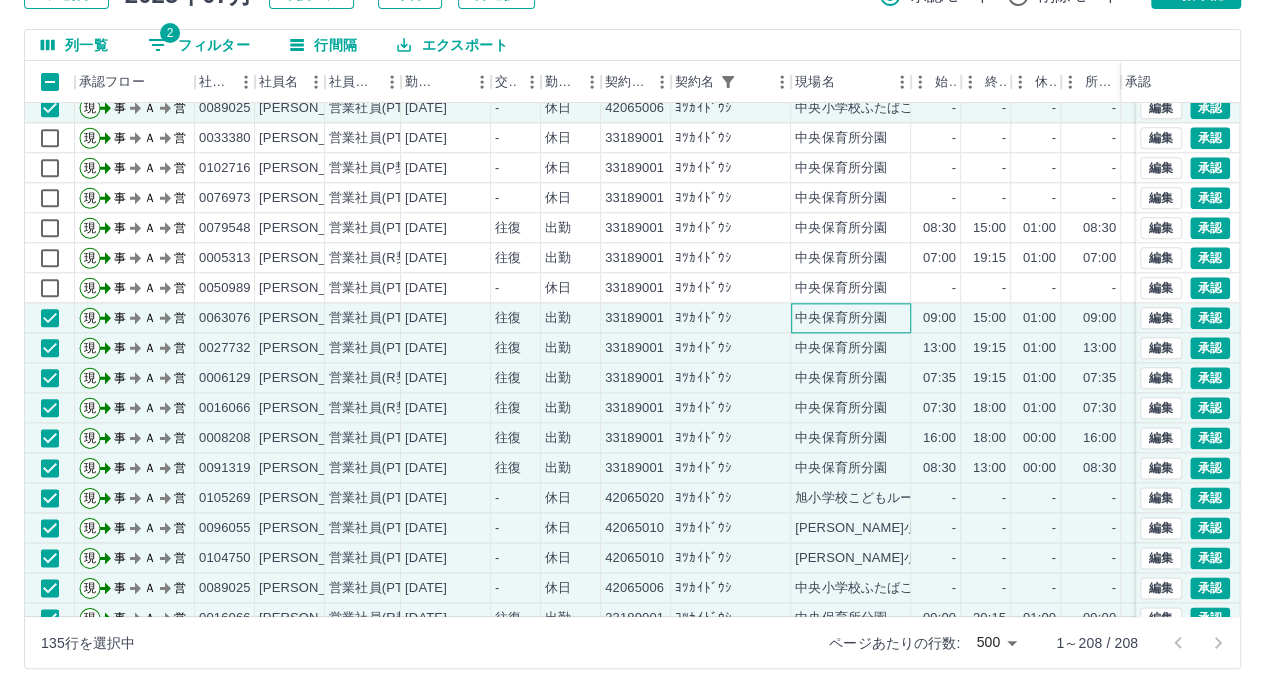 click on "中央保育所分園" at bounding box center [841, 318] 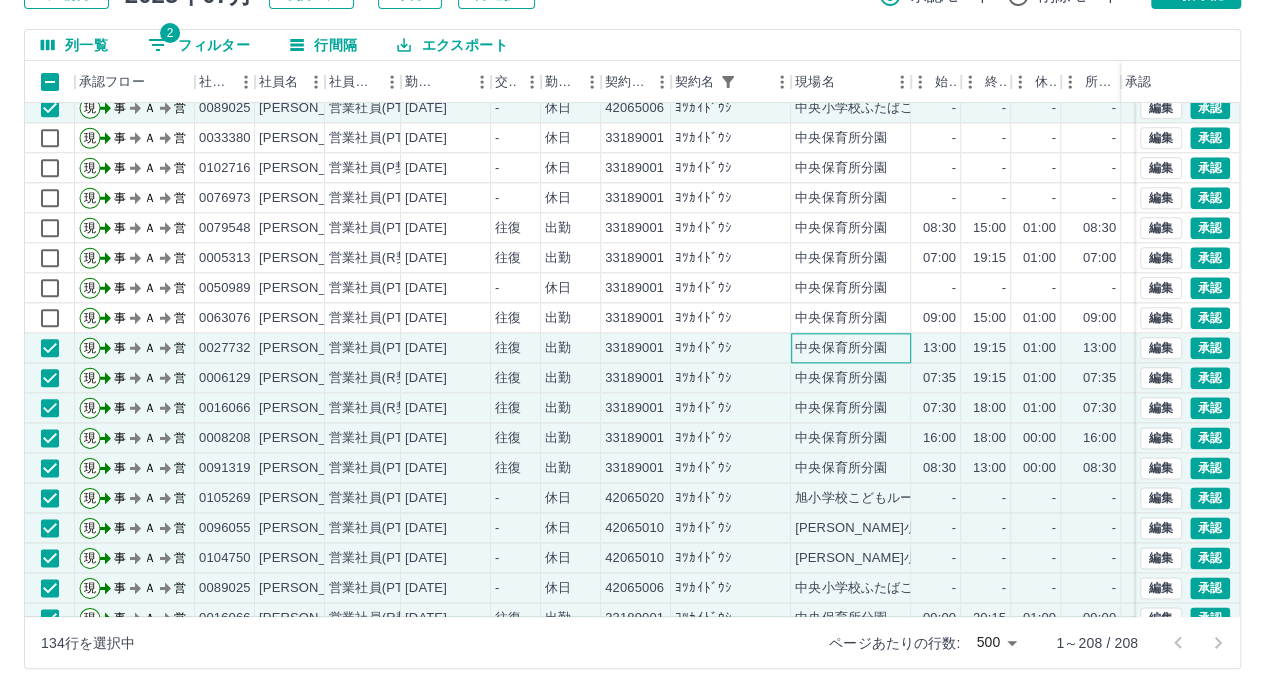 click on "中央保育所分園" at bounding box center [841, 348] 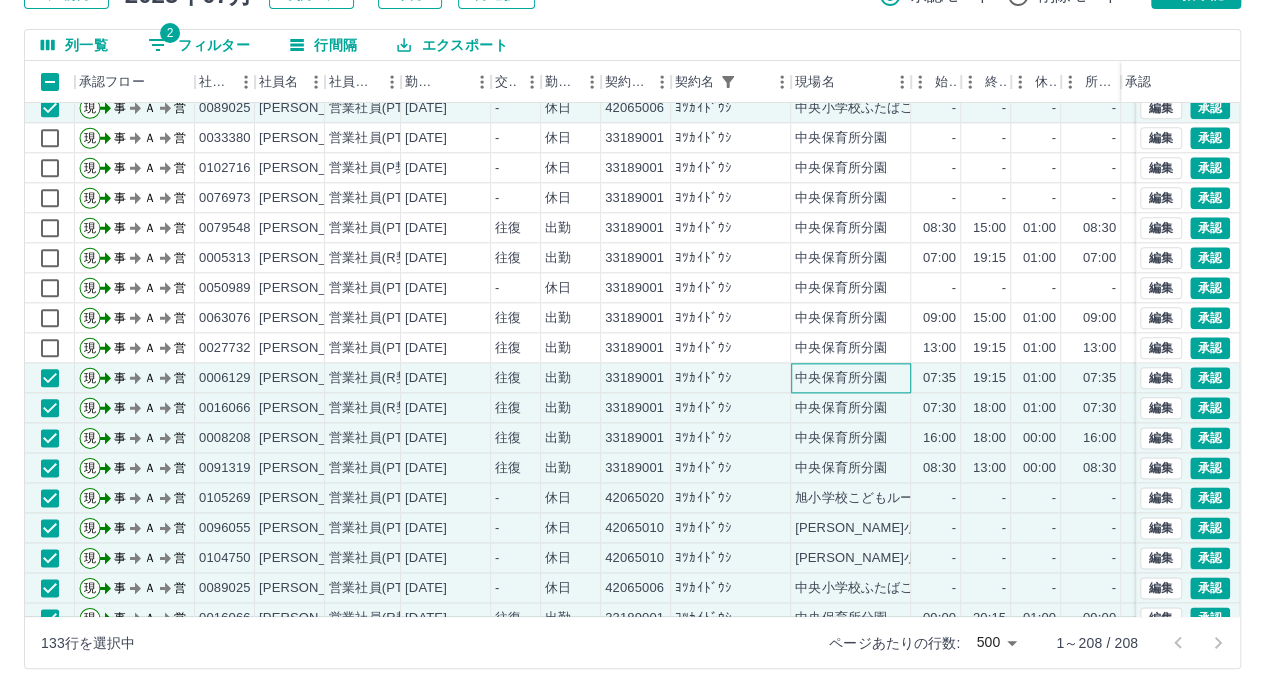 click on "中央保育所分園" at bounding box center [841, 378] 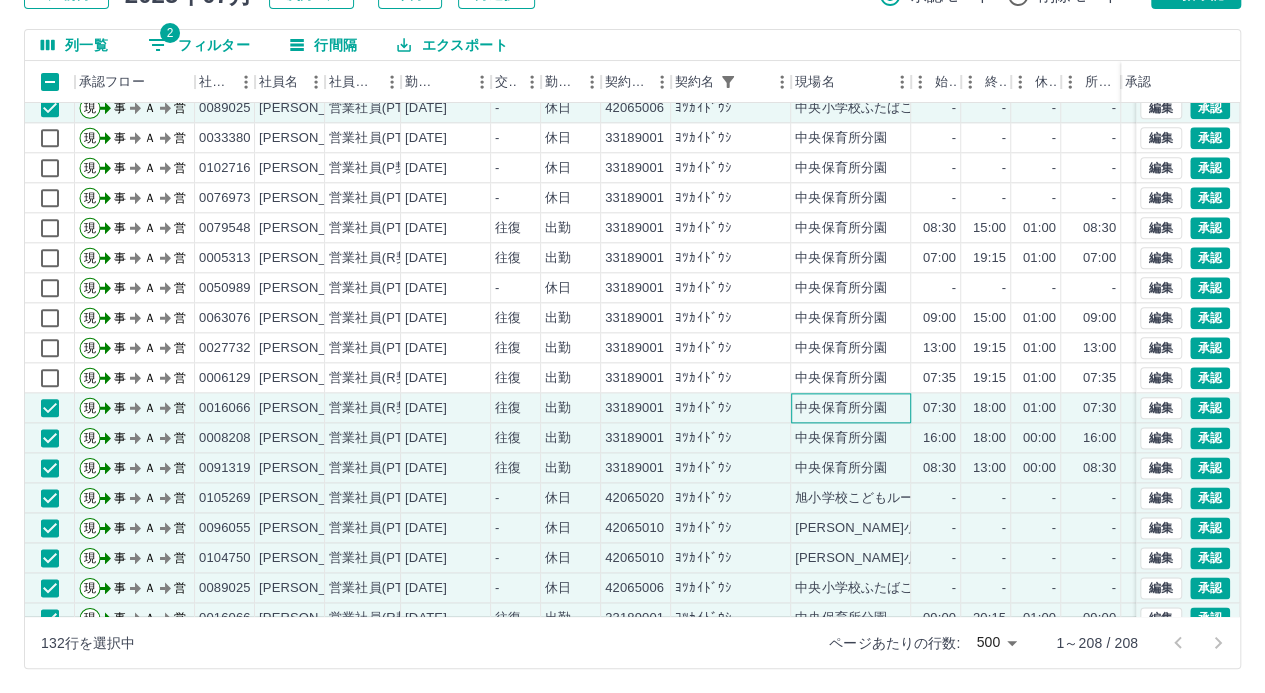 click on "中央保育所分園" at bounding box center [841, 408] 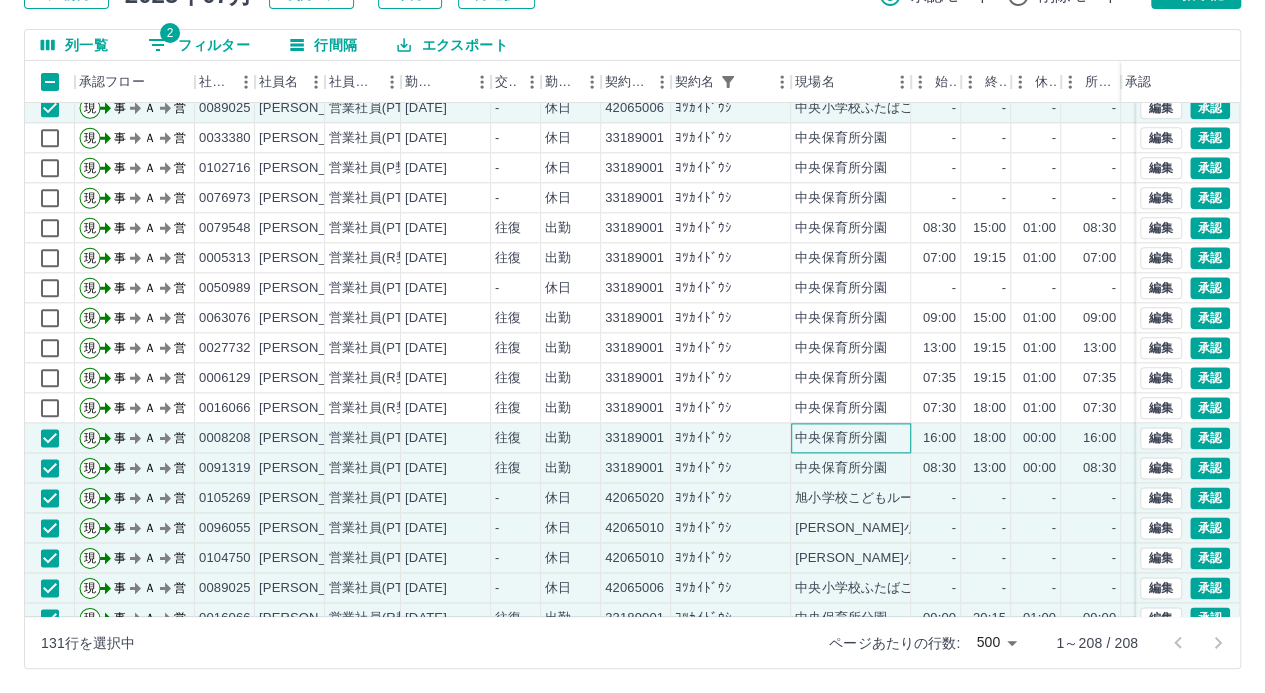 click on "中央保育所分園" at bounding box center [841, 438] 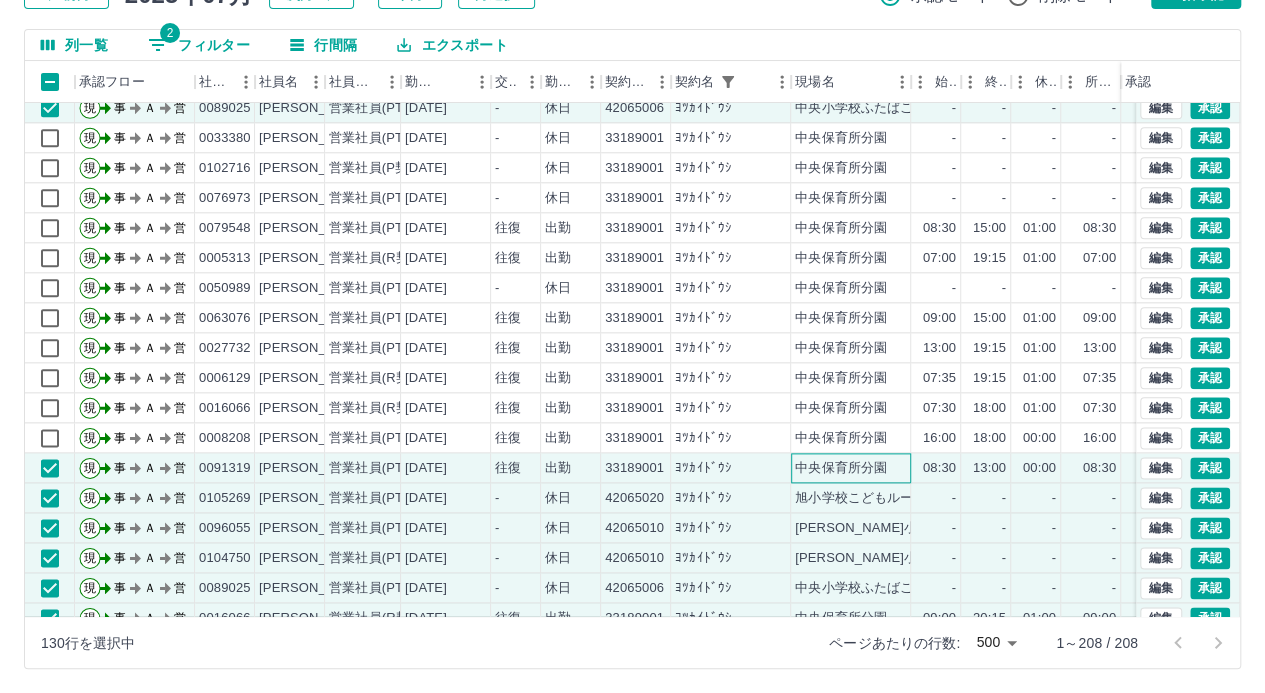click on "中央保育所分園" at bounding box center (841, 468) 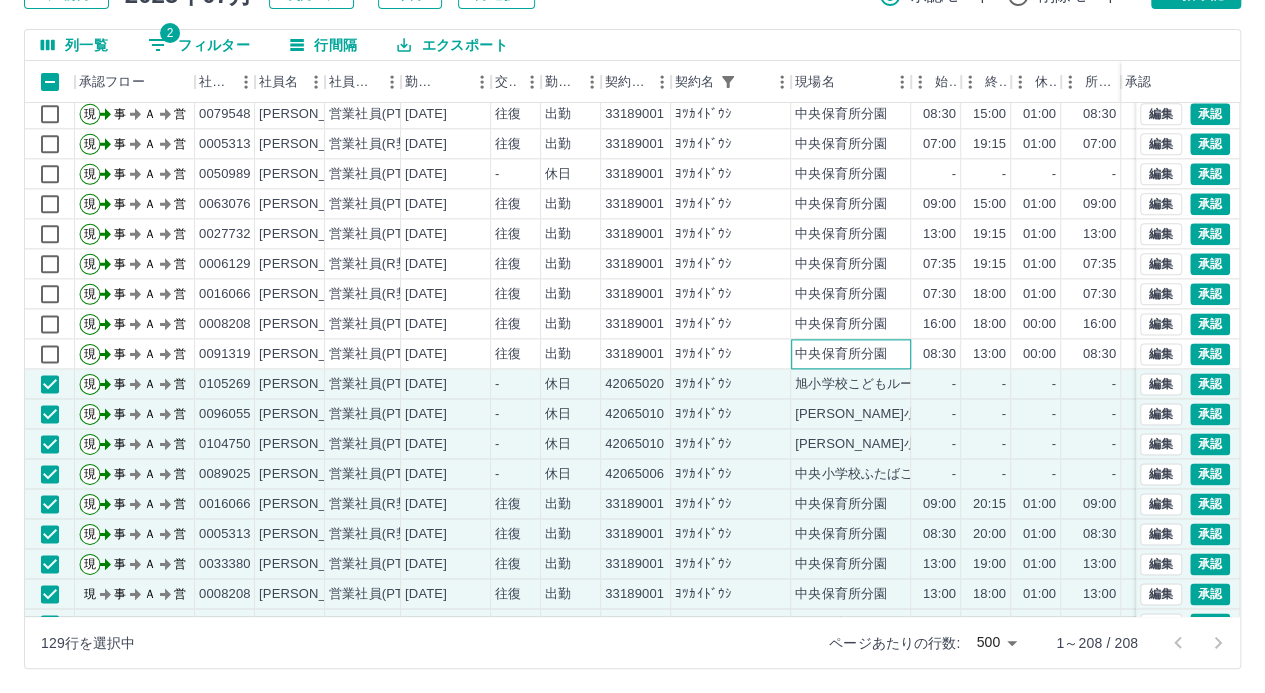 scroll, scrollTop: 5200, scrollLeft: 0, axis: vertical 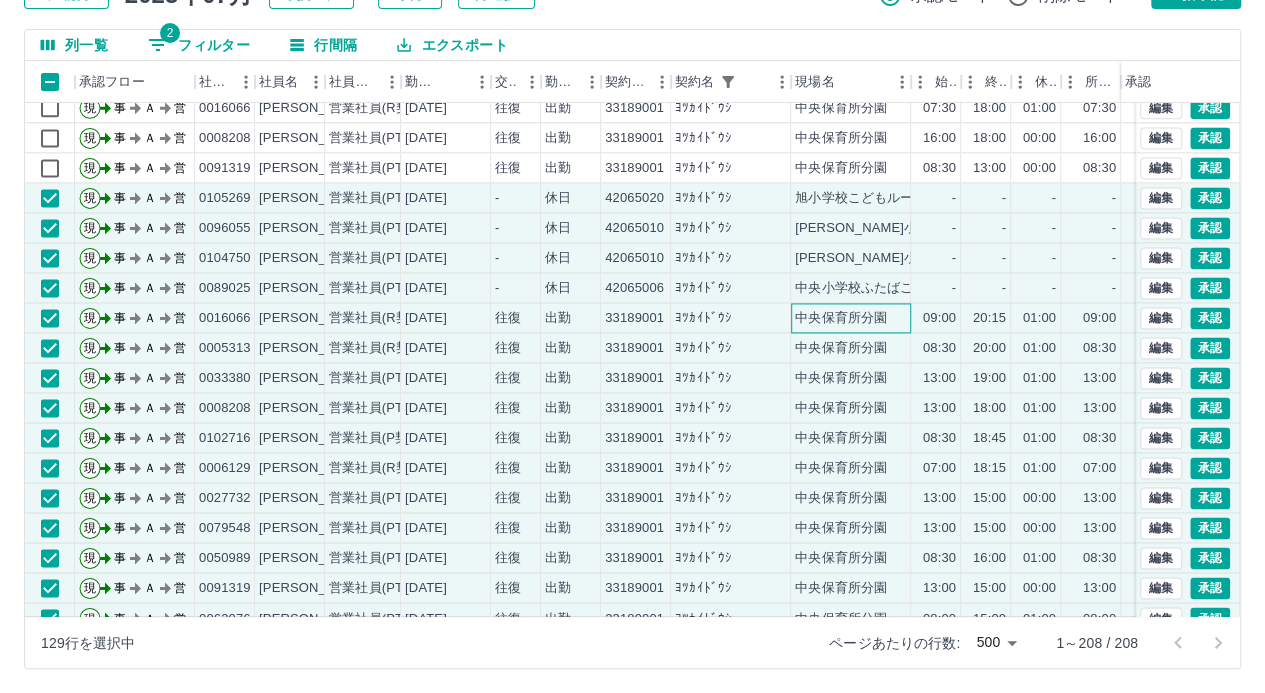 click on "中央保育所分園" at bounding box center [841, 318] 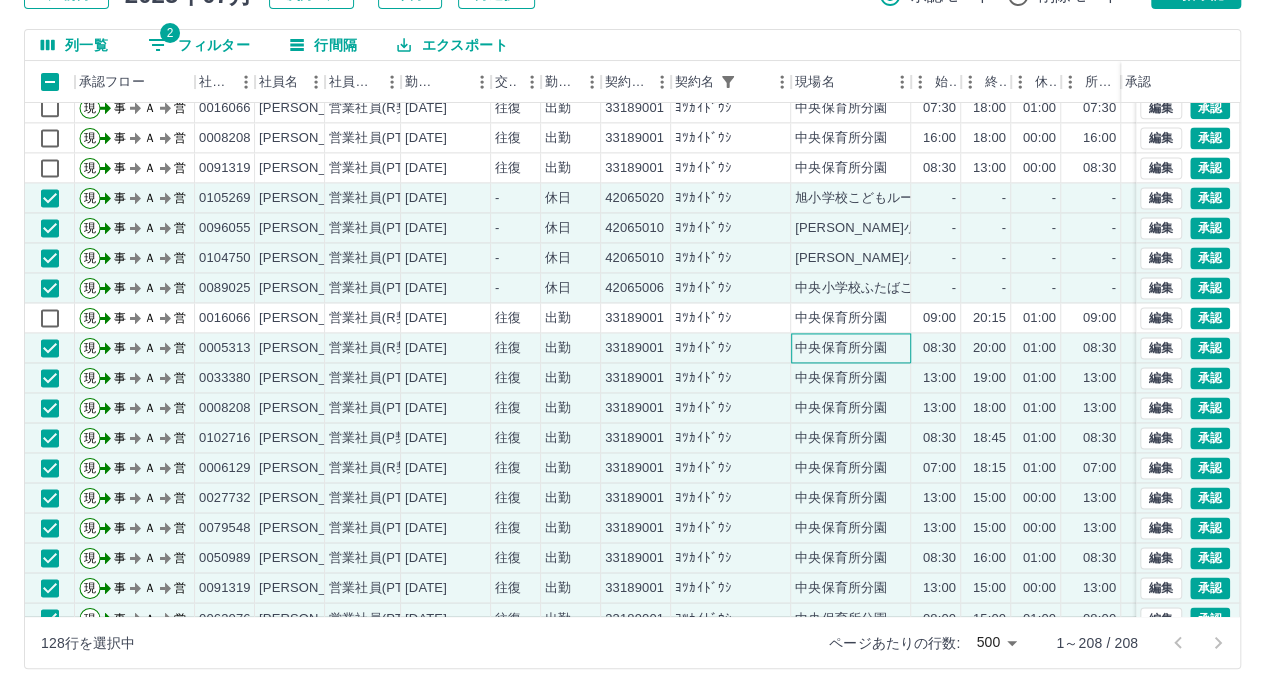 click on "中央保育所分園" at bounding box center [841, 348] 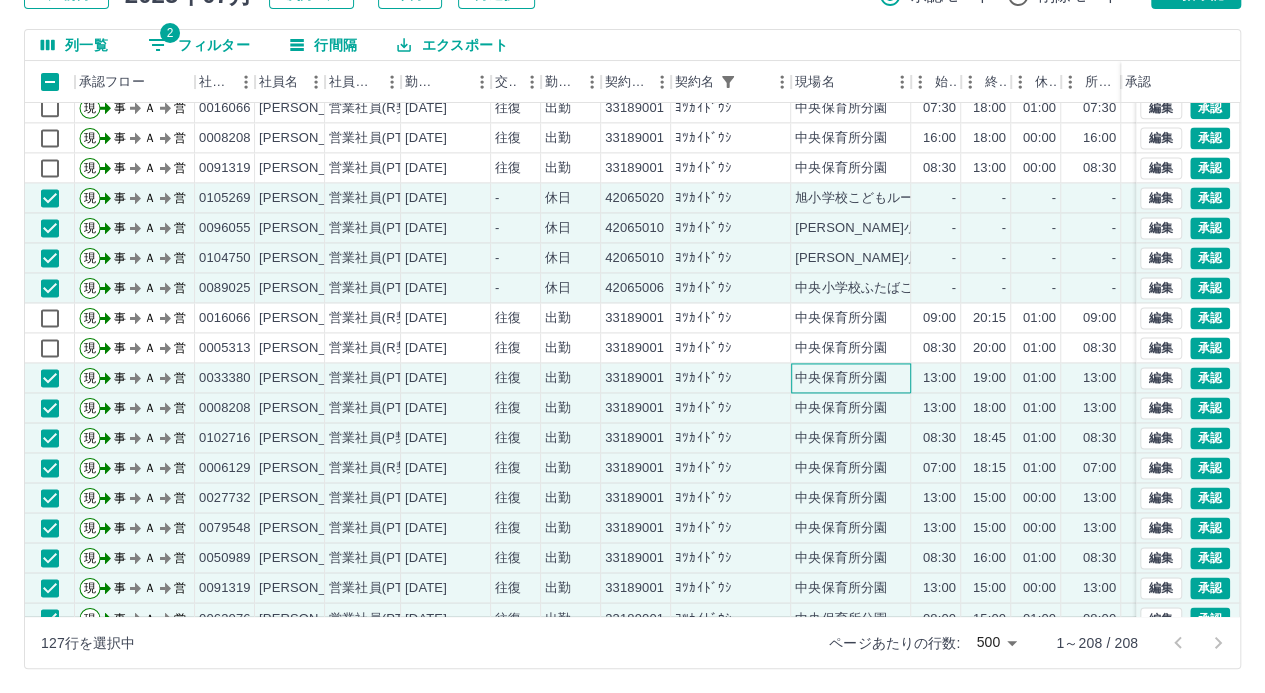 click on "中央保育所分園" at bounding box center [841, 378] 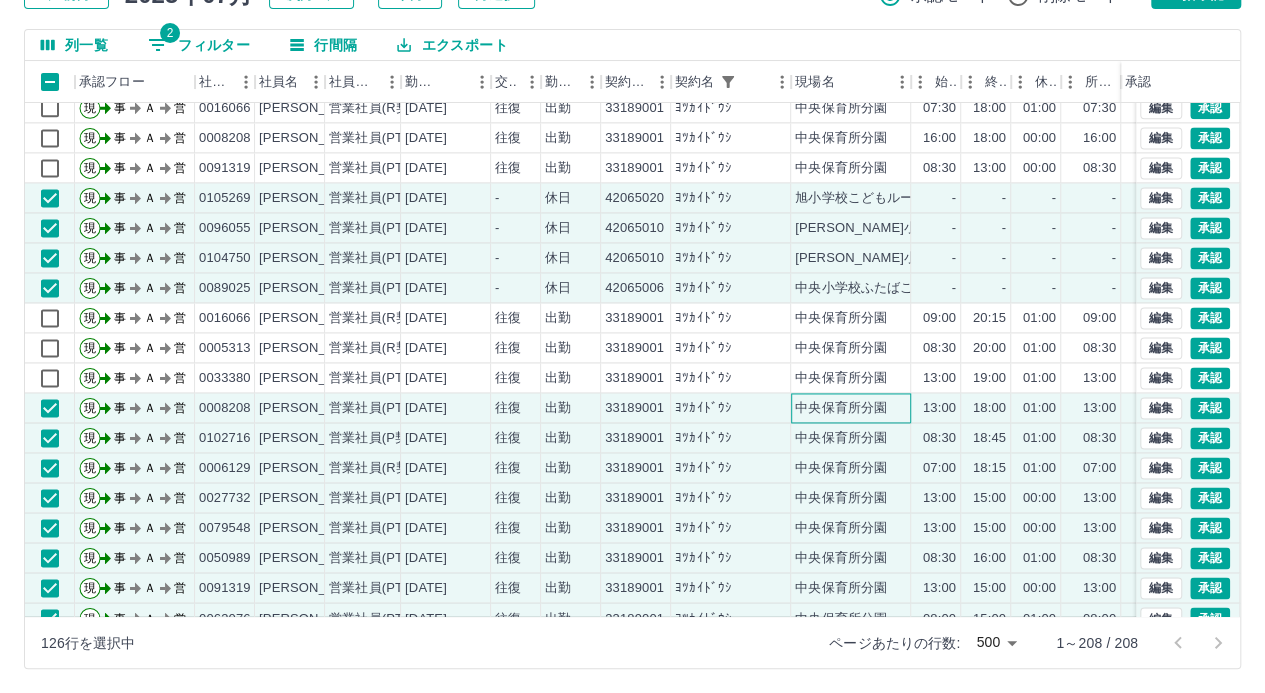 click on "中央保育所分園" at bounding box center [841, 408] 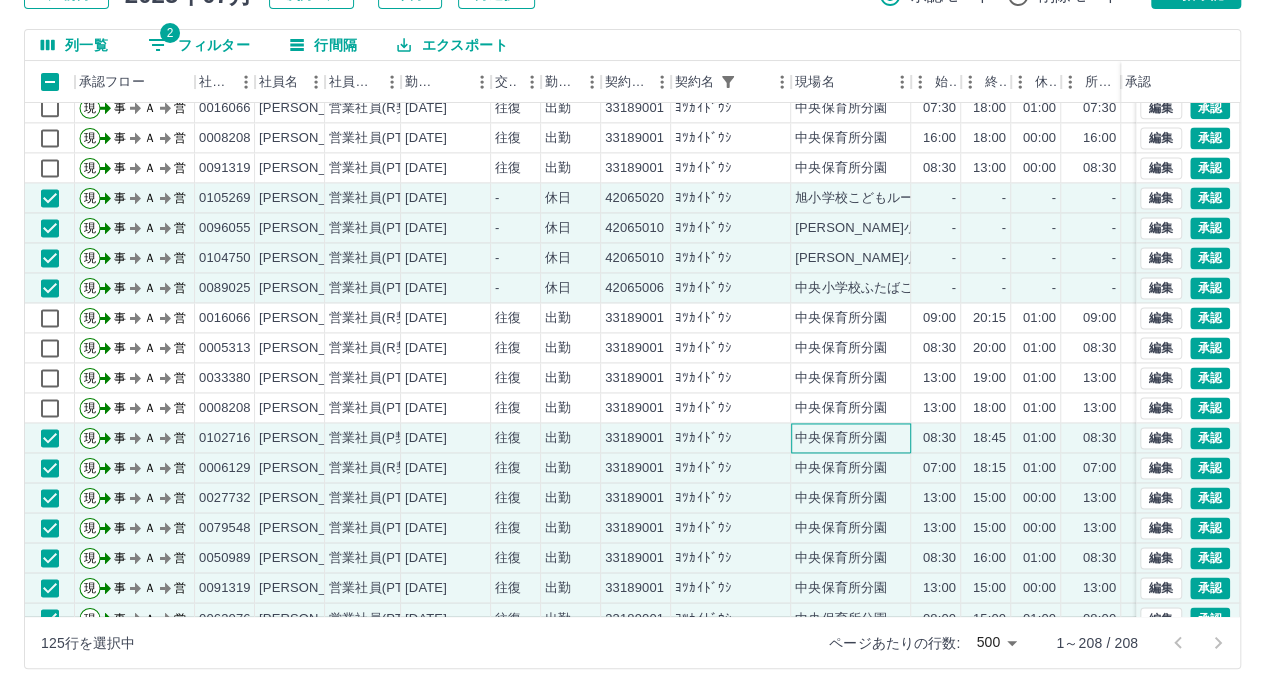 drag, startPoint x: 844, startPoint y: 433, endPoint x: 844, endPoint y: 454, distance: 21 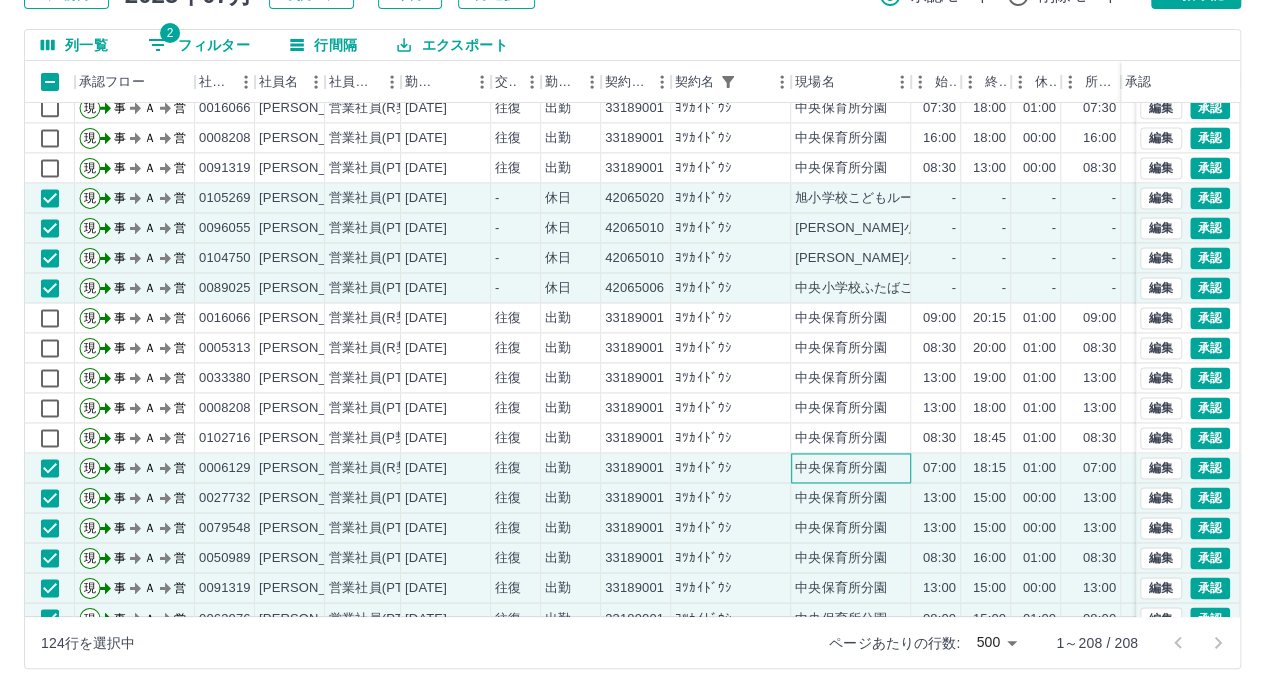 drag, startPoint x: 844, startPoint y: 469, endPoint x: 847, endPoint y: 496, distance: 27.166155 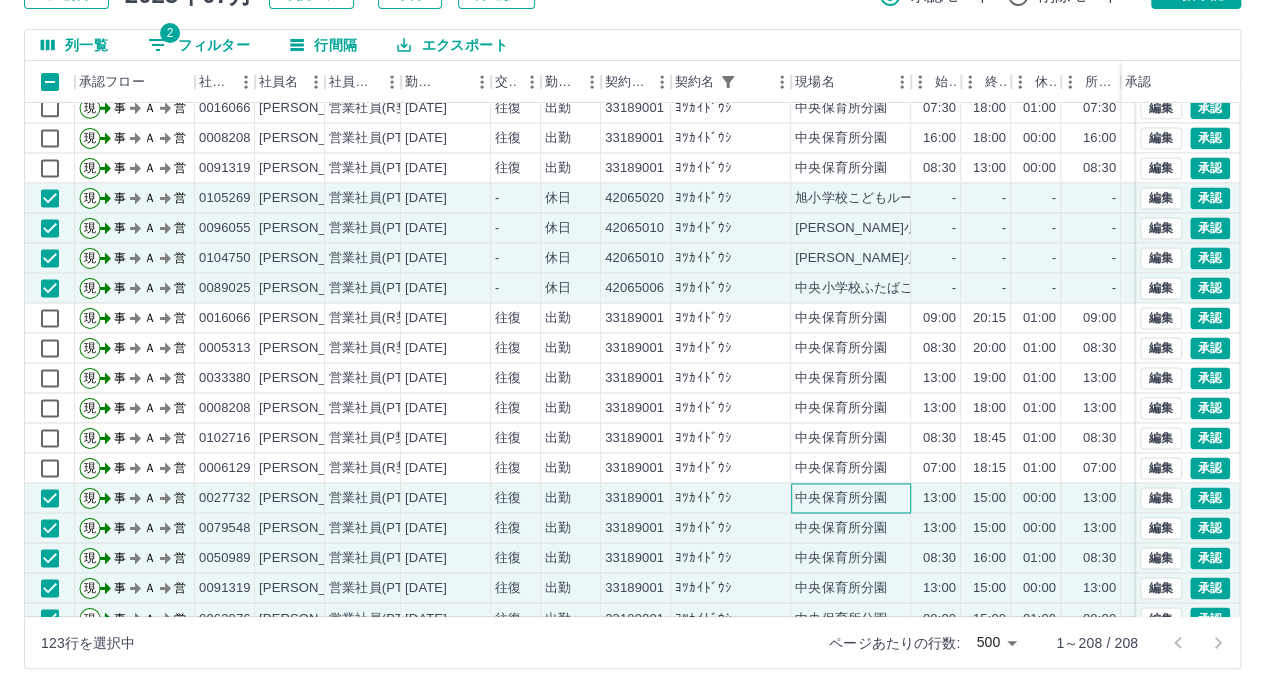 click on "中央保育所分園" at bounding box center [841, 498] 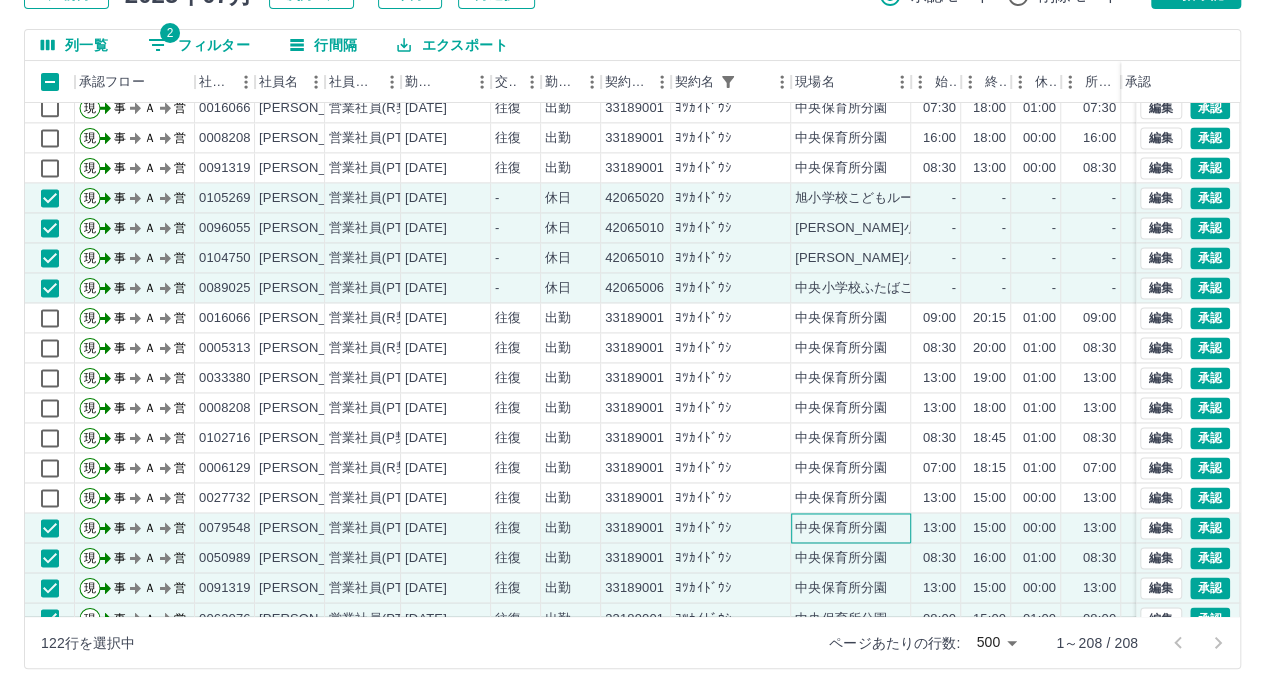 click on "中央保育所分園" at bounding box center [851, 528] 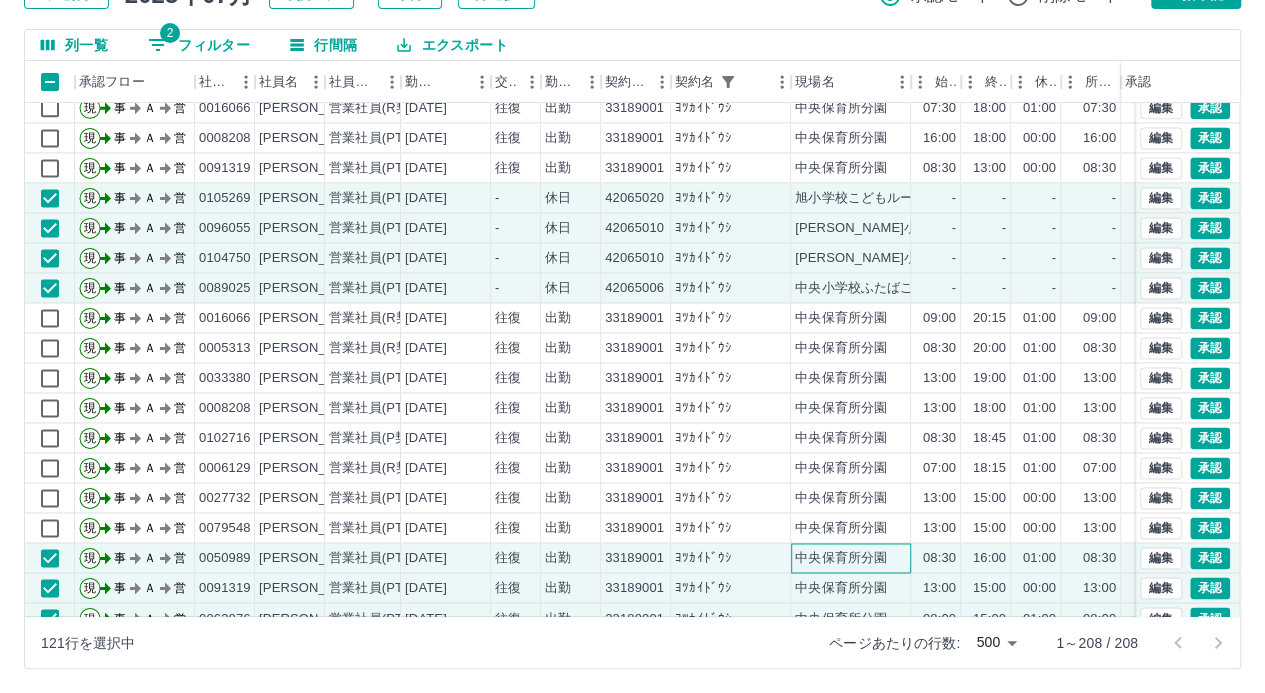 click on "中央保育所分園" at bounding box center (841, 558) 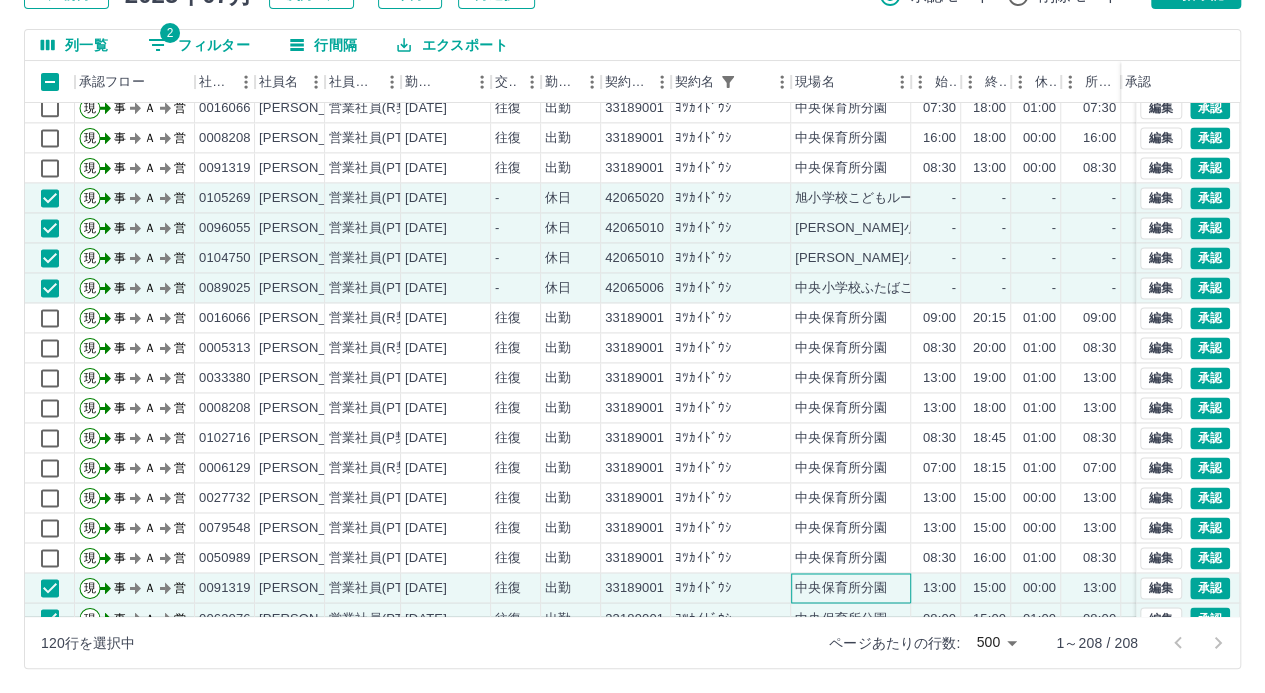 click on "中央保育所分園" at bounding box center [841, 588] 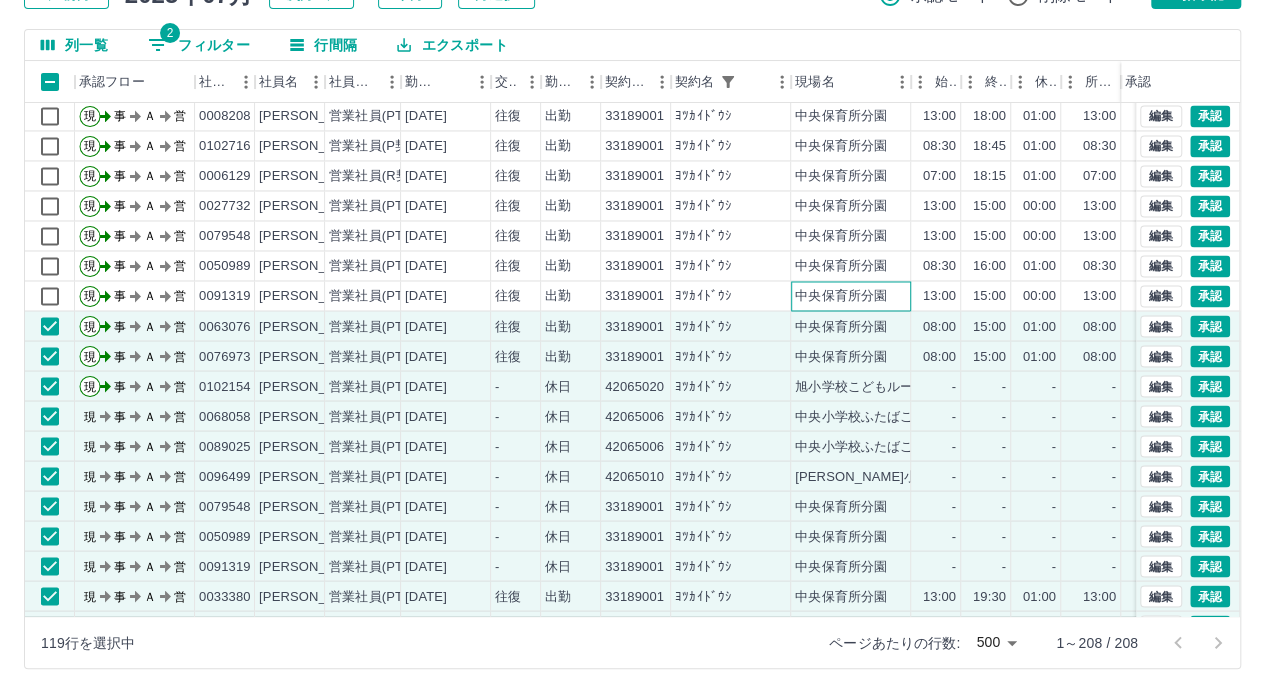 scroll, scrollTop: 5500, scrollLeft: 0, axis: vertical 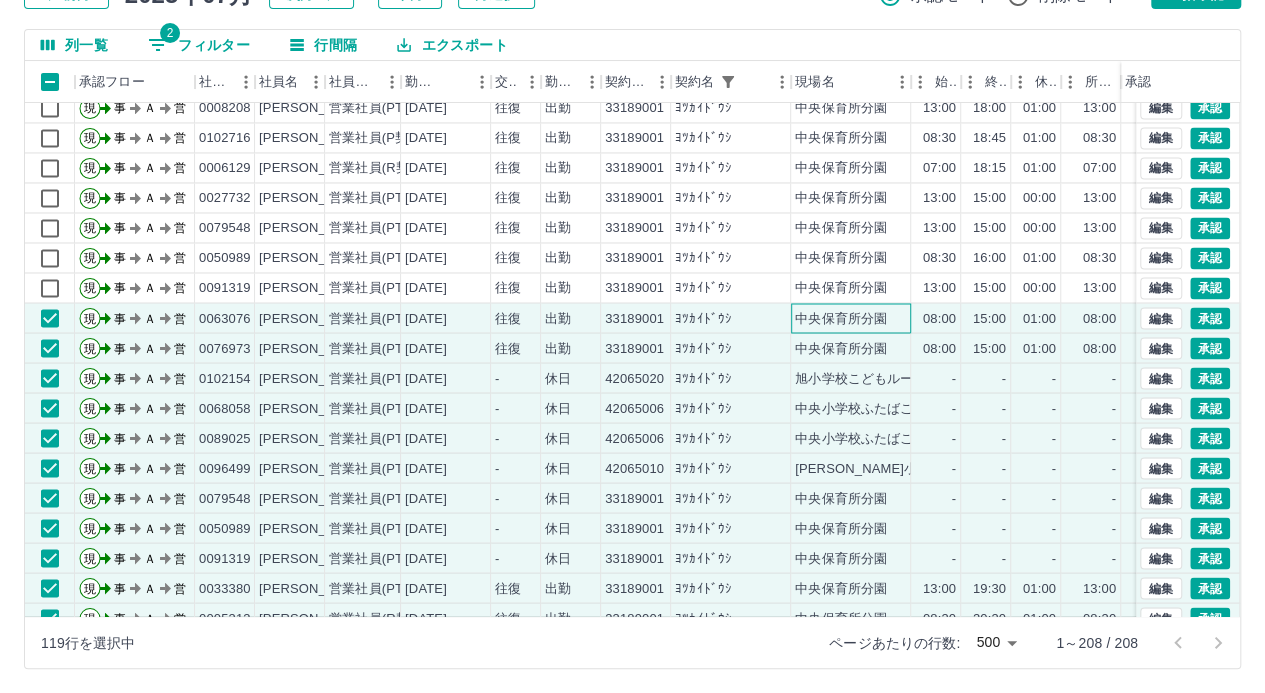 click on "中央保育所分園" at bounding box center [841, 318] 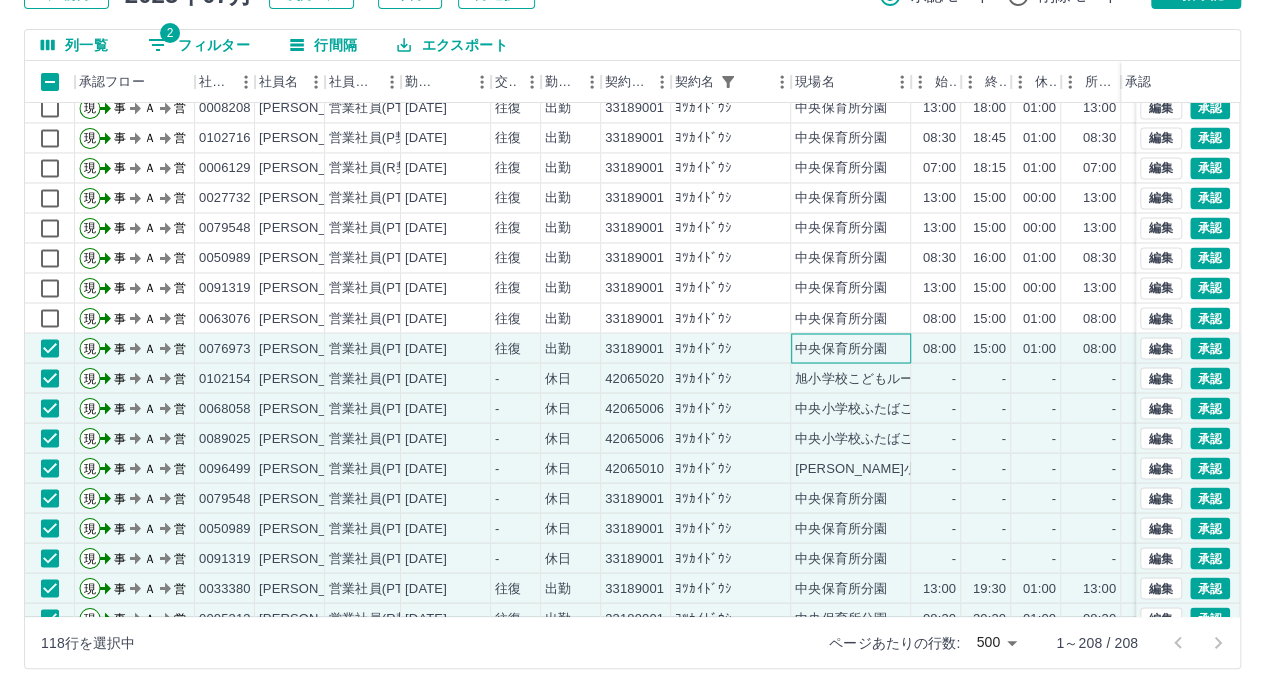 click on "中央保育所分園" at bounding box center (841, 348) 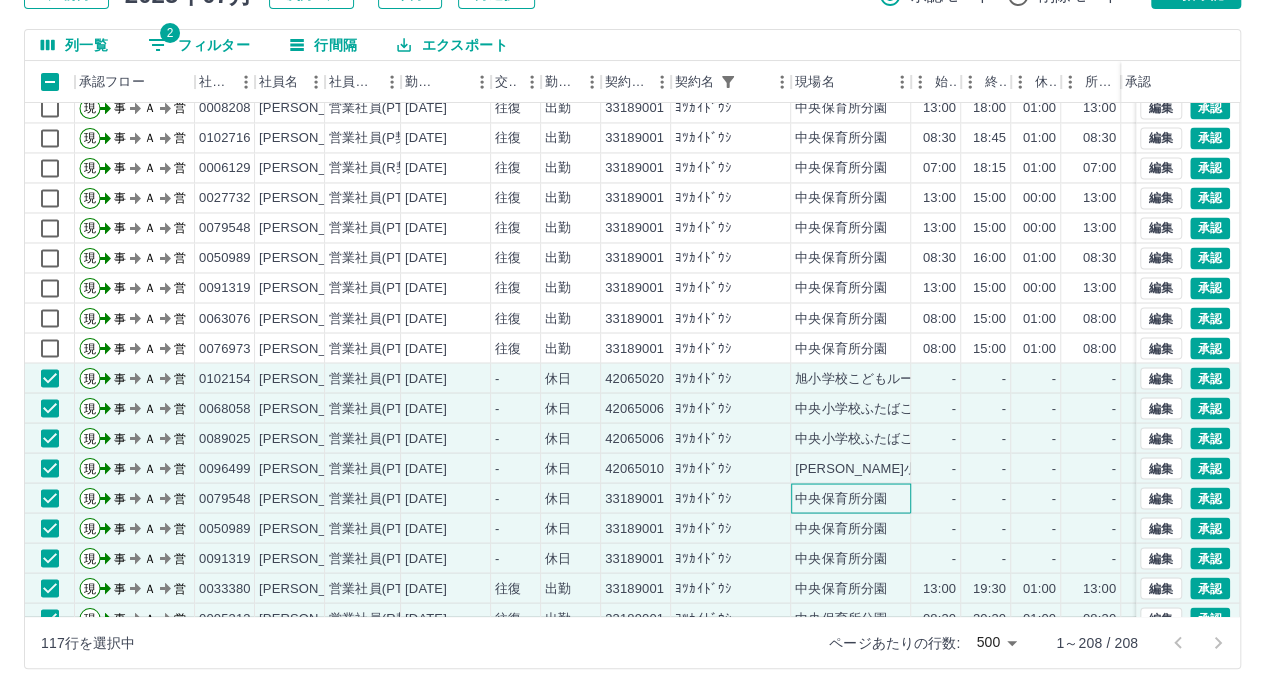 click on "中央保育所分園" at bounding box center (841, 498) 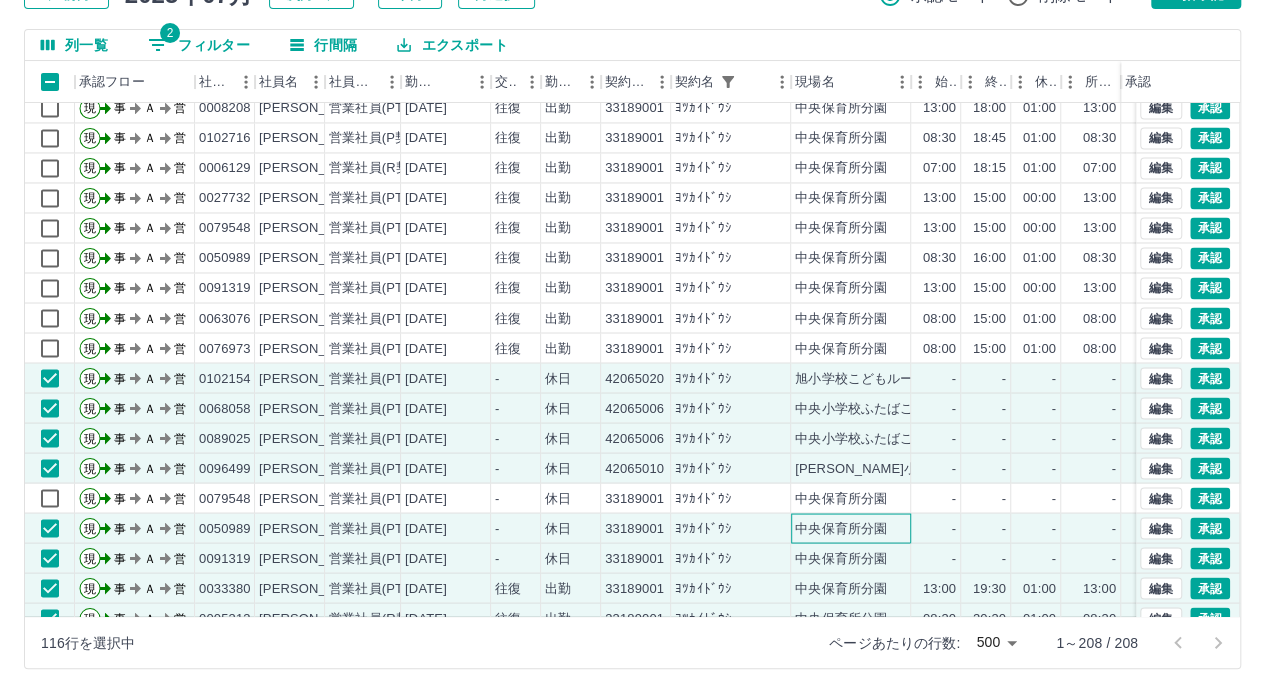 drag, startPoint x: 835, startPoint y: 519, endPoint x: 835, endPoint y: 543, distance: 24 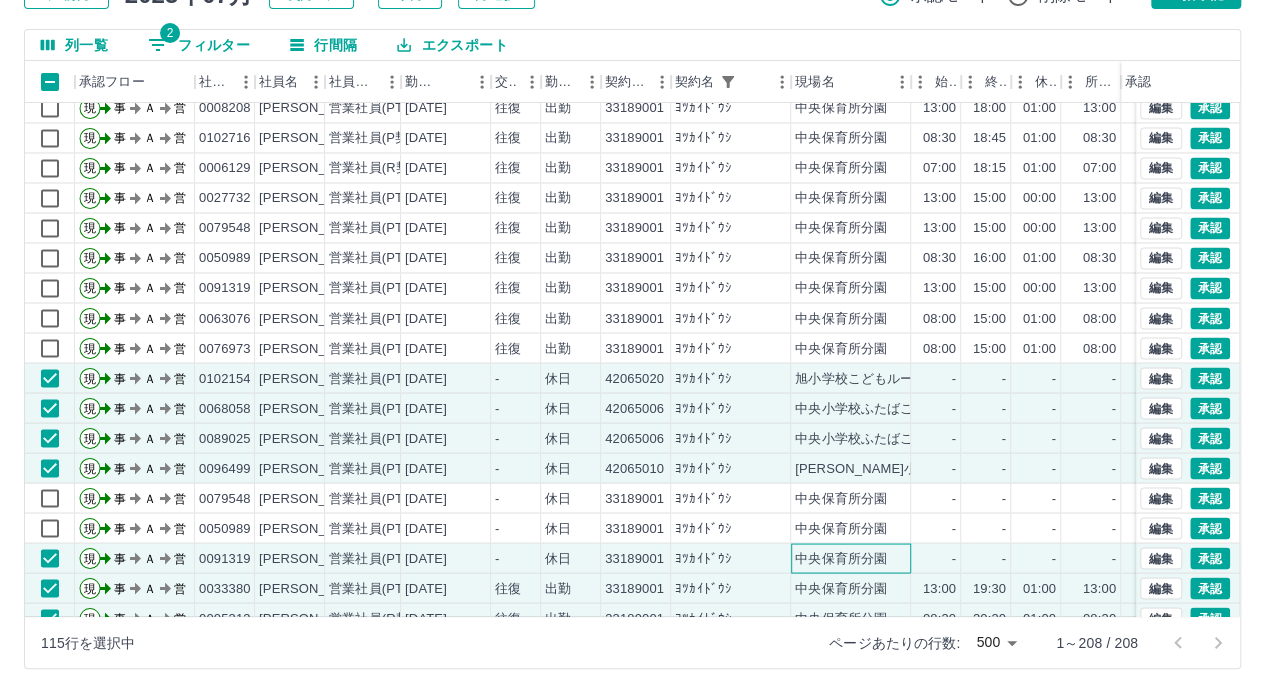click on "中央保育所分園" at bounding box center (841, 558) 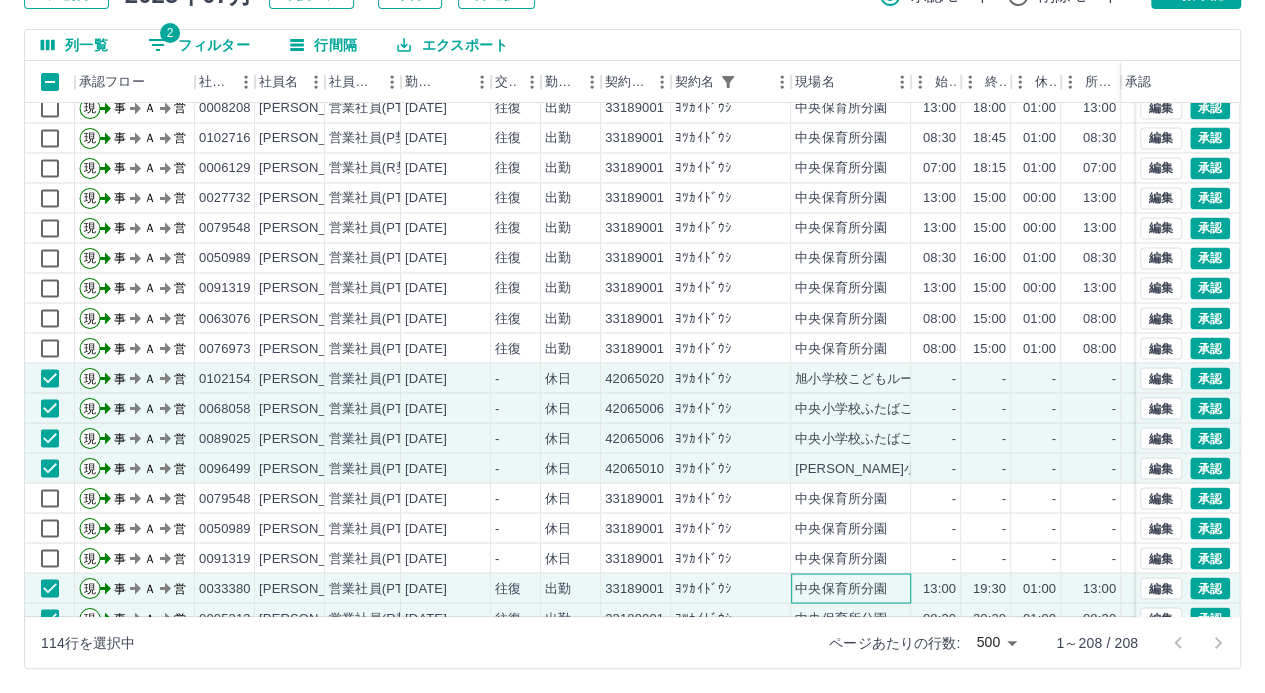 click on "中央保育所分園" at bounding box center (841, 588) 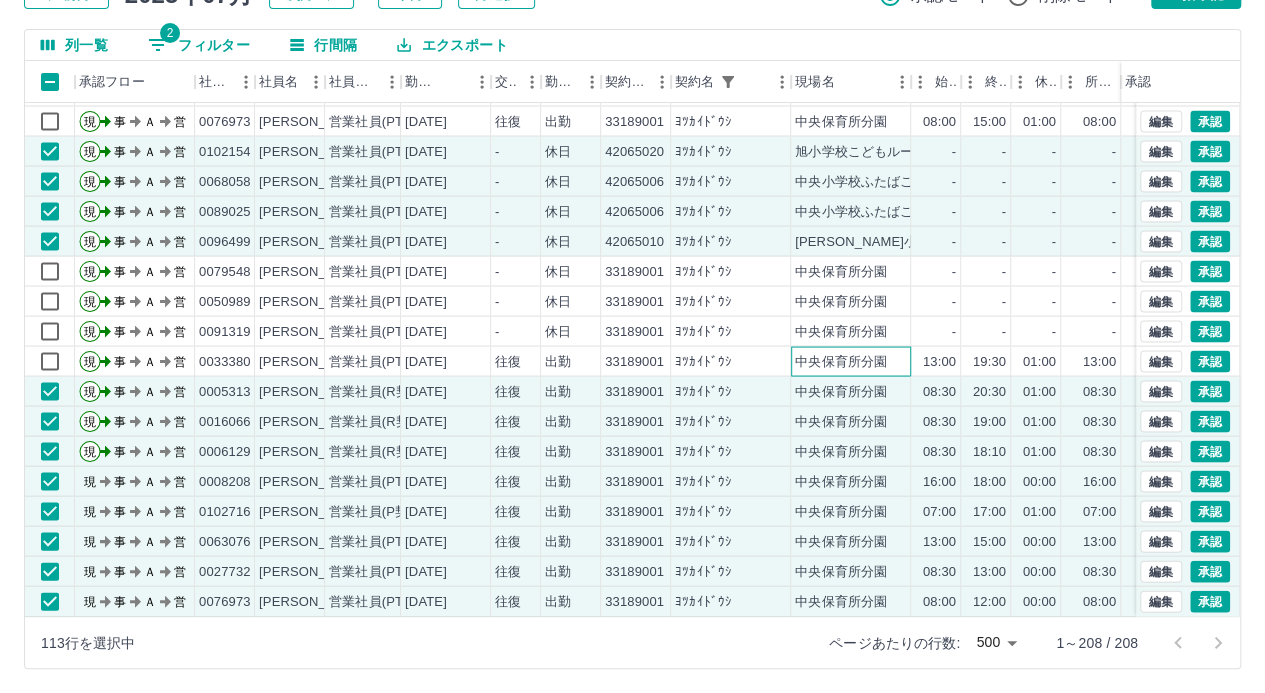scroll, scrollTop: 5741, scrollLeft: 0, axis: vertical 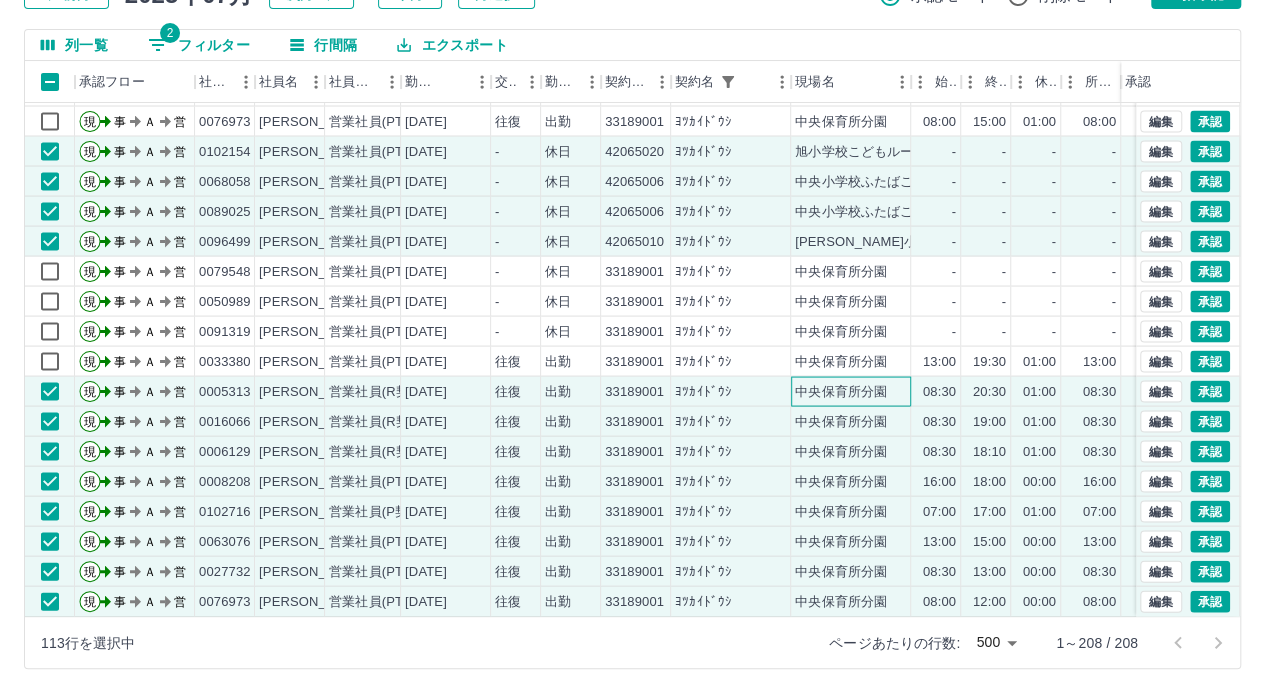 click on "中央保育所分園" at bounding box center (841, 391) 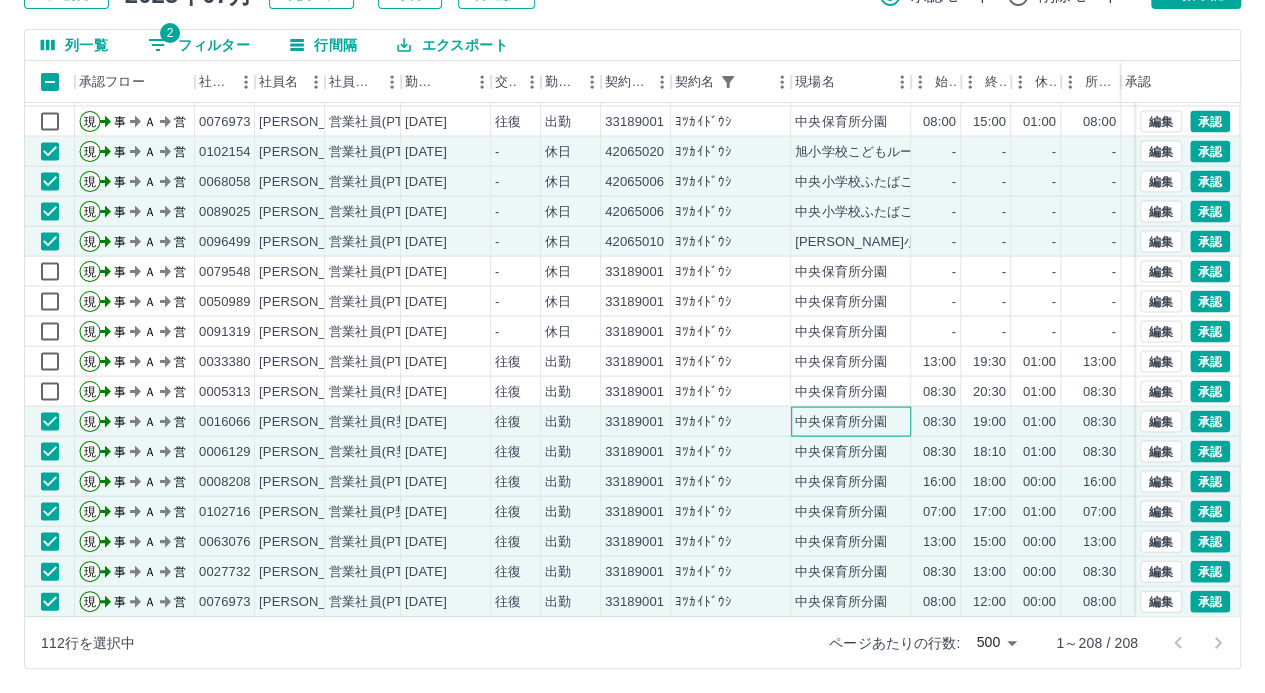click on "中央保育所分園" at bounding box center [851, 421] 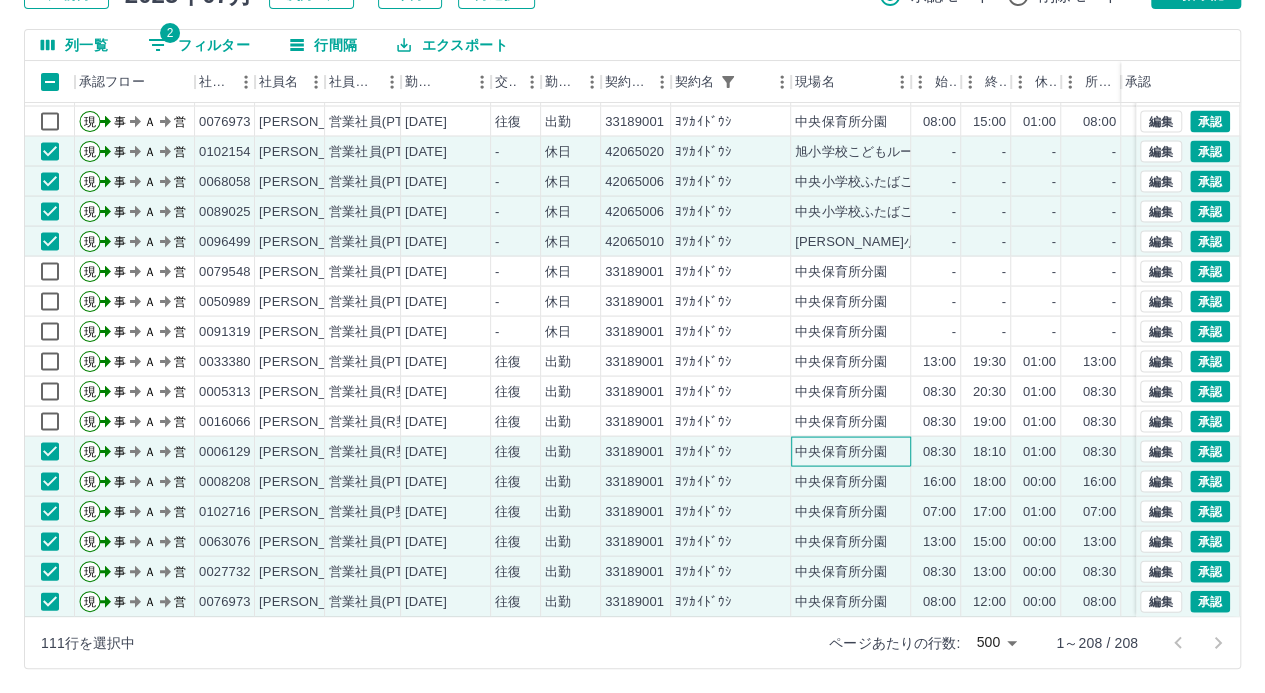 drag, startPoint x: 866, startPoint y: 445, endPoint x: 868, endPoint y: 468, distance: 23.086792 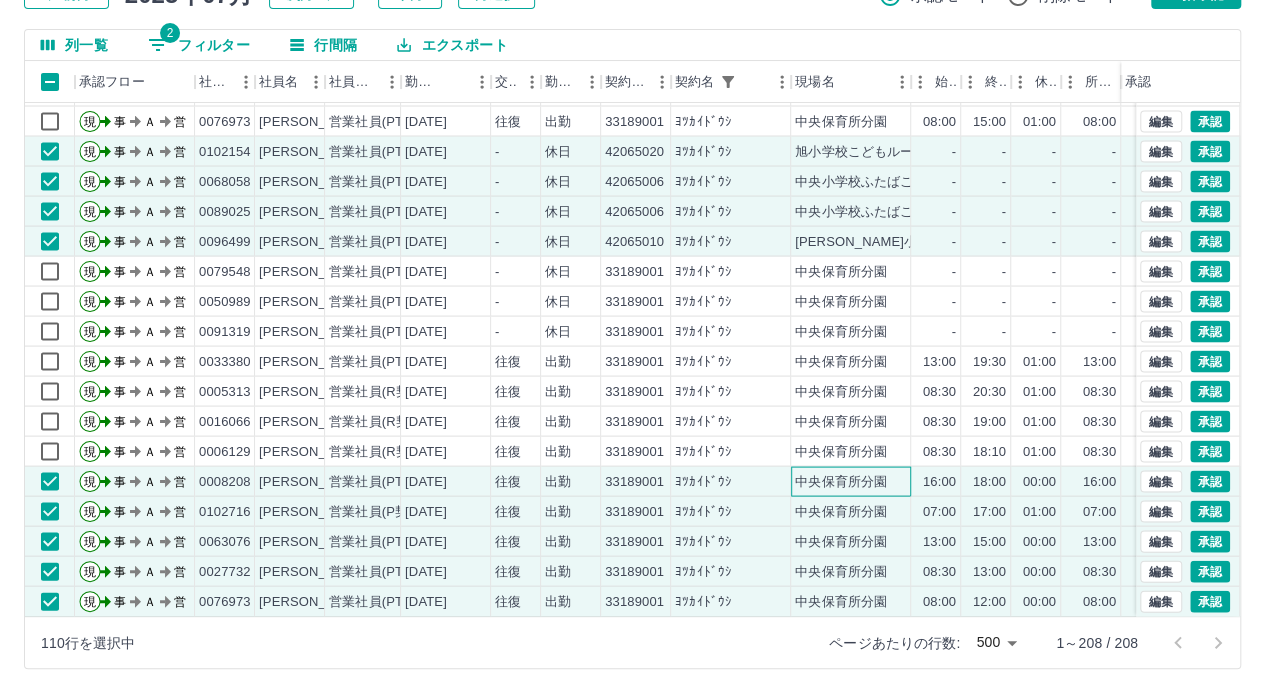 drag, startPoint x: 866, startPoint y: 477, endPoint x: 866, endPoint y: 503, distance: 26 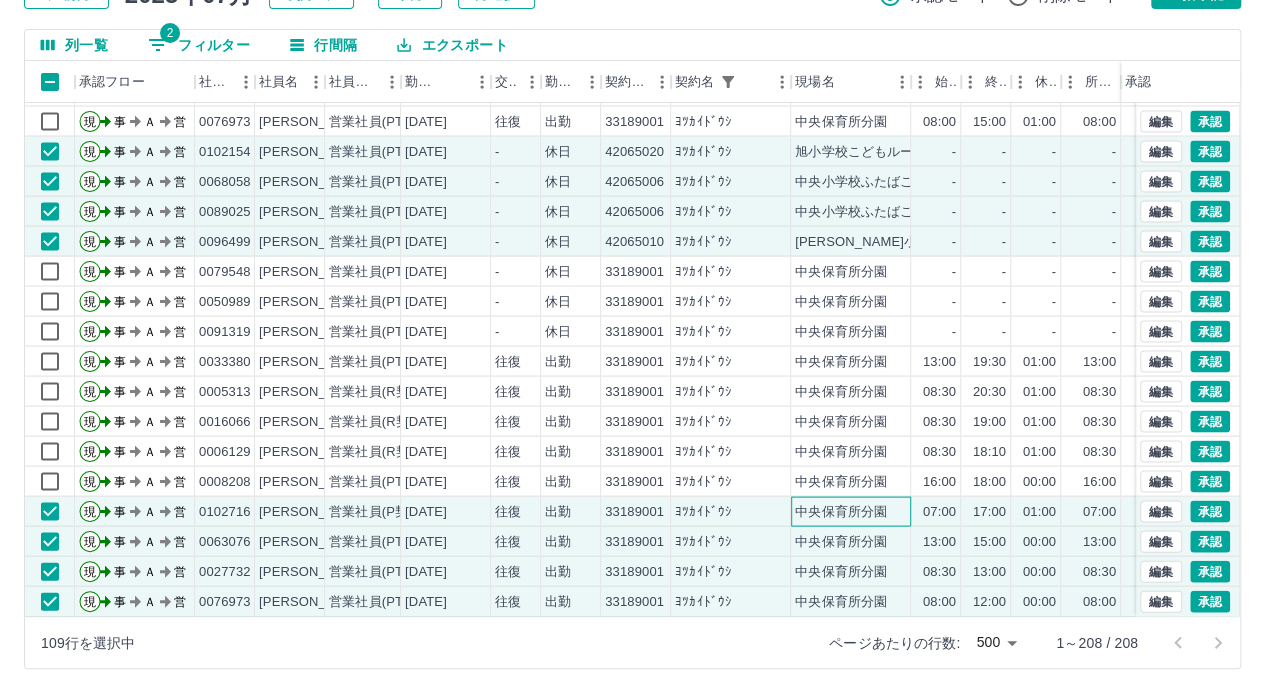 drag, startPoint x: 866, startPoint y: 507, endPoint x: 864, endPoint y: 539, distance: 32.06244 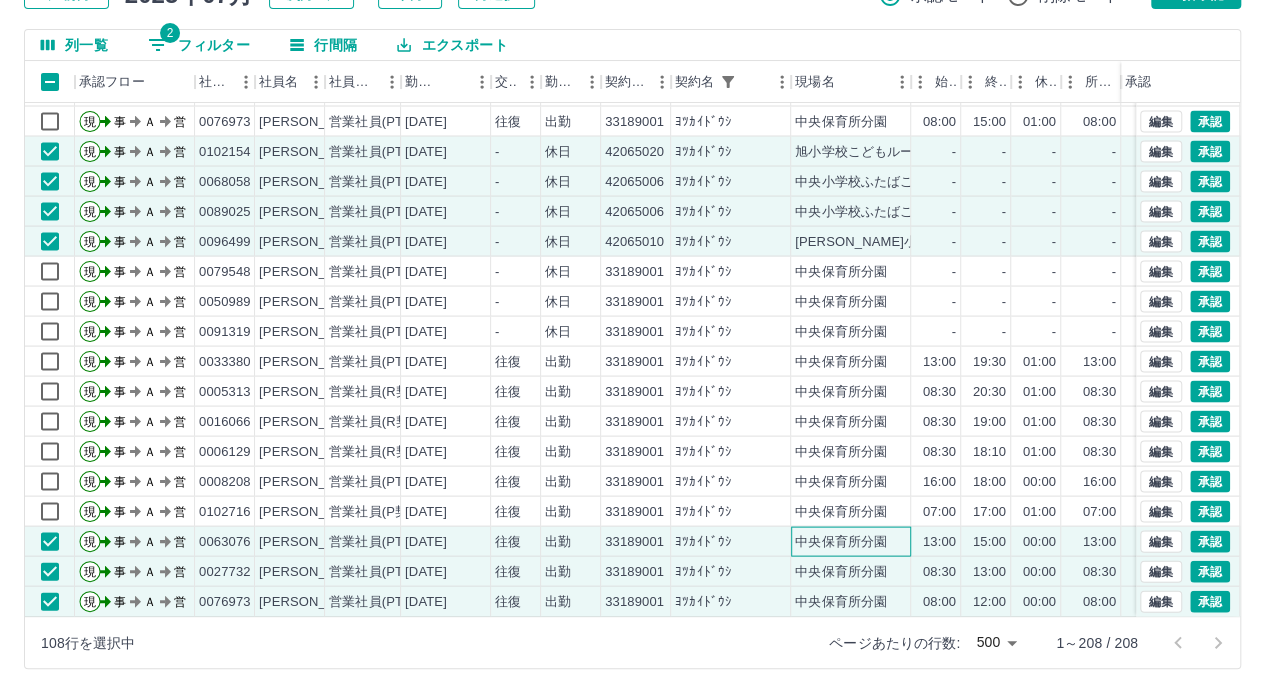 drag, startPoint x: 864, startPoint y: 539, endPoint x: 864, endPoint y: 558, distance: 19 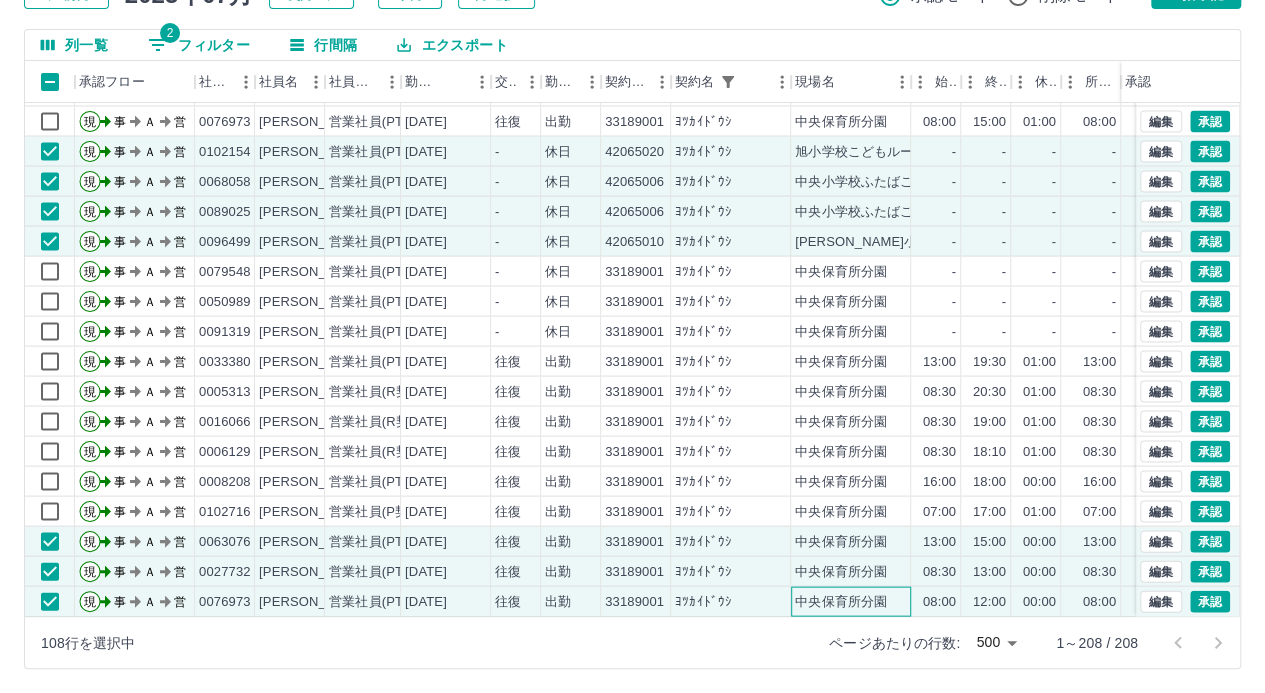 click on "中央保育所分園" at bounding box center (841, 601) 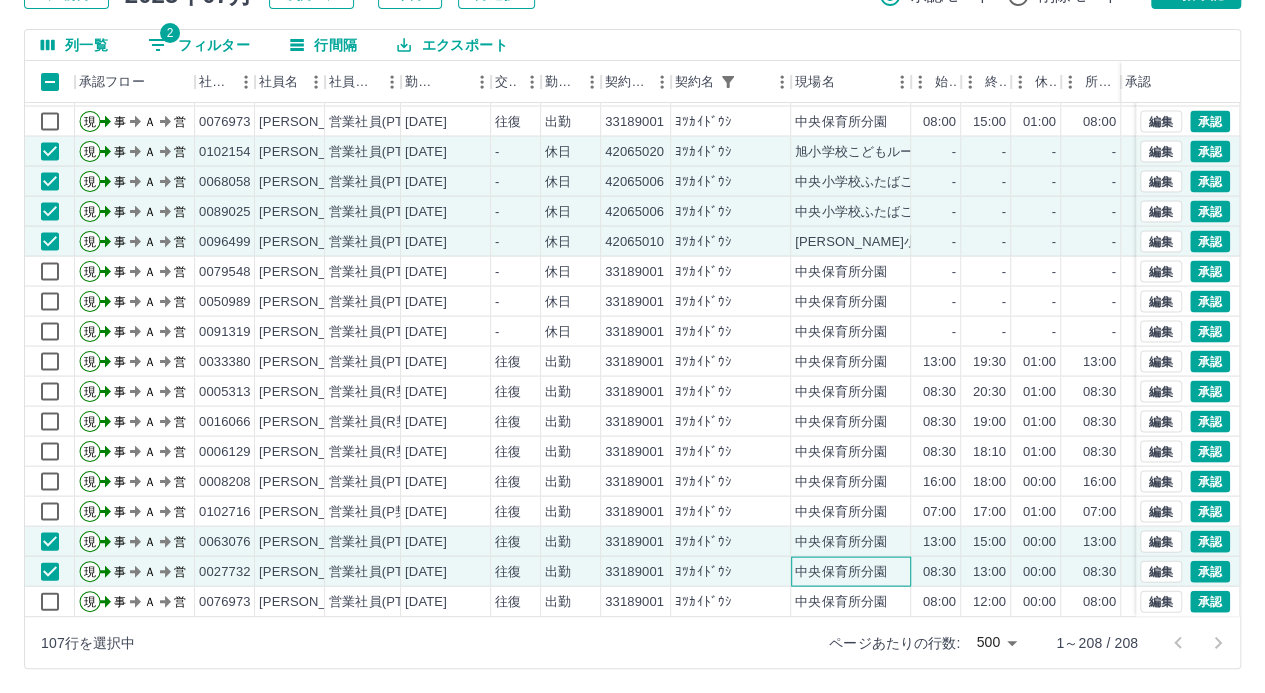 click on "中央保育所分園" at bounding box center (851, 571) 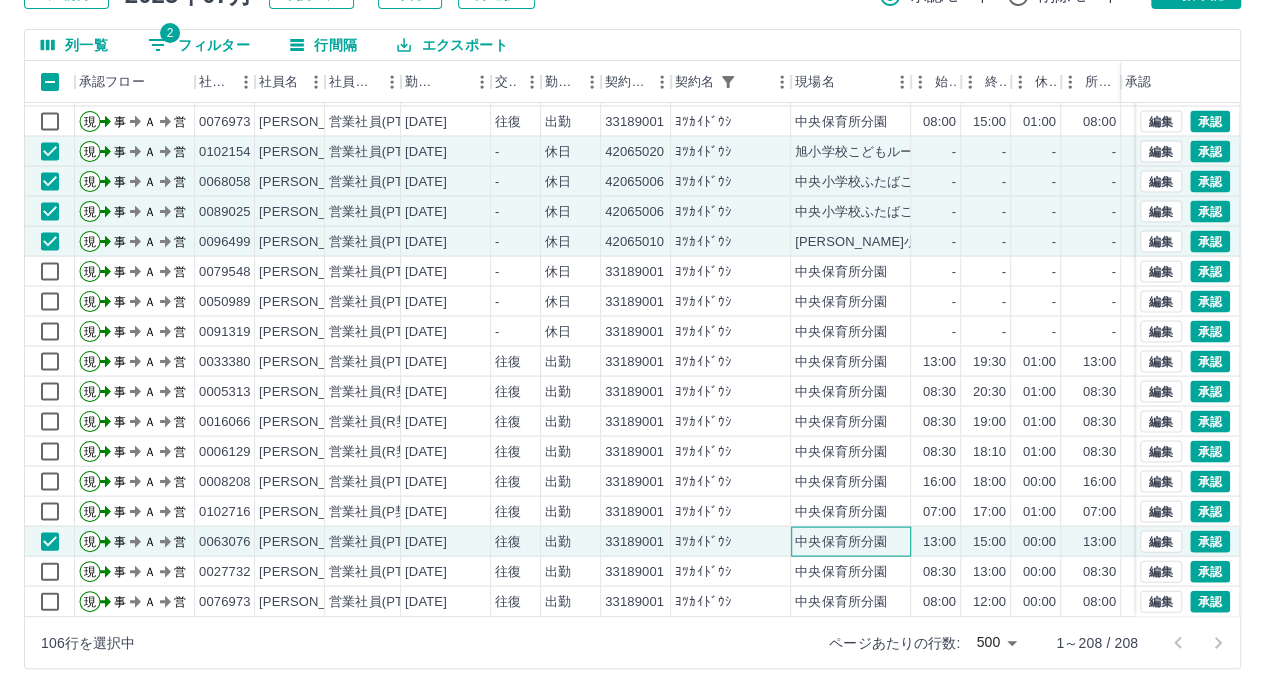 click on "中央保育所分園" at bounding box center [841, 541] 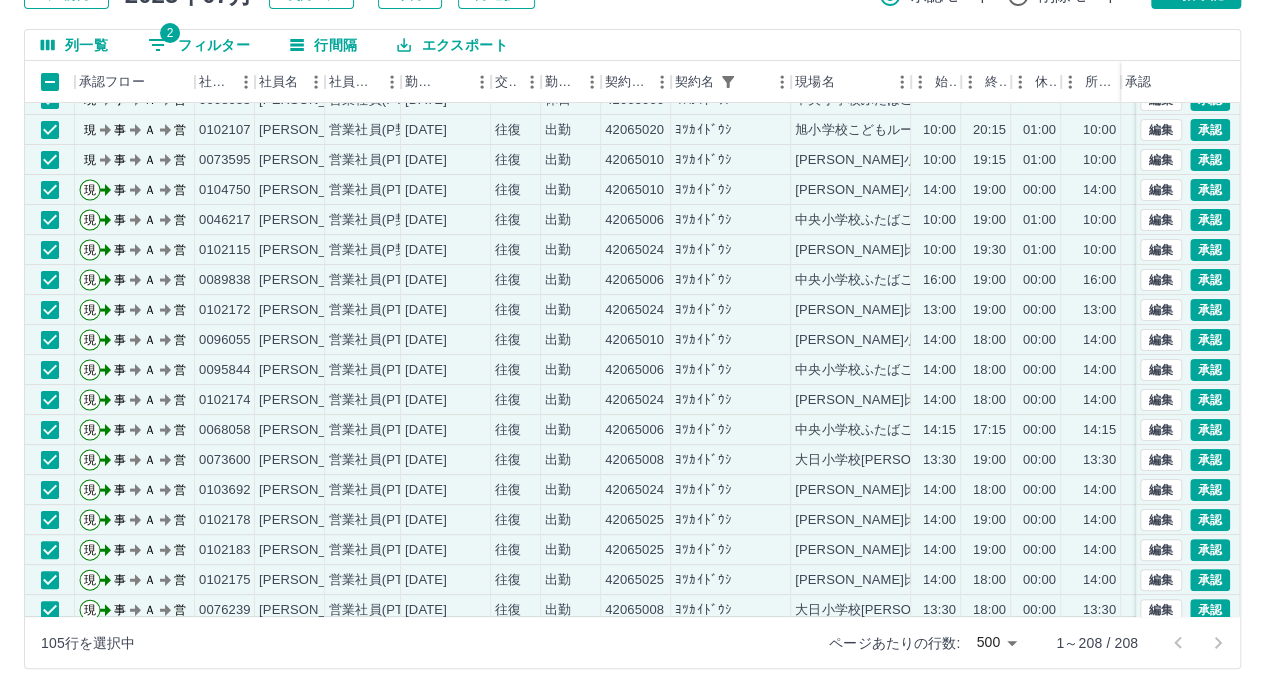 scroll, scrollTop: 0, scrollLeft: 0, axis: both 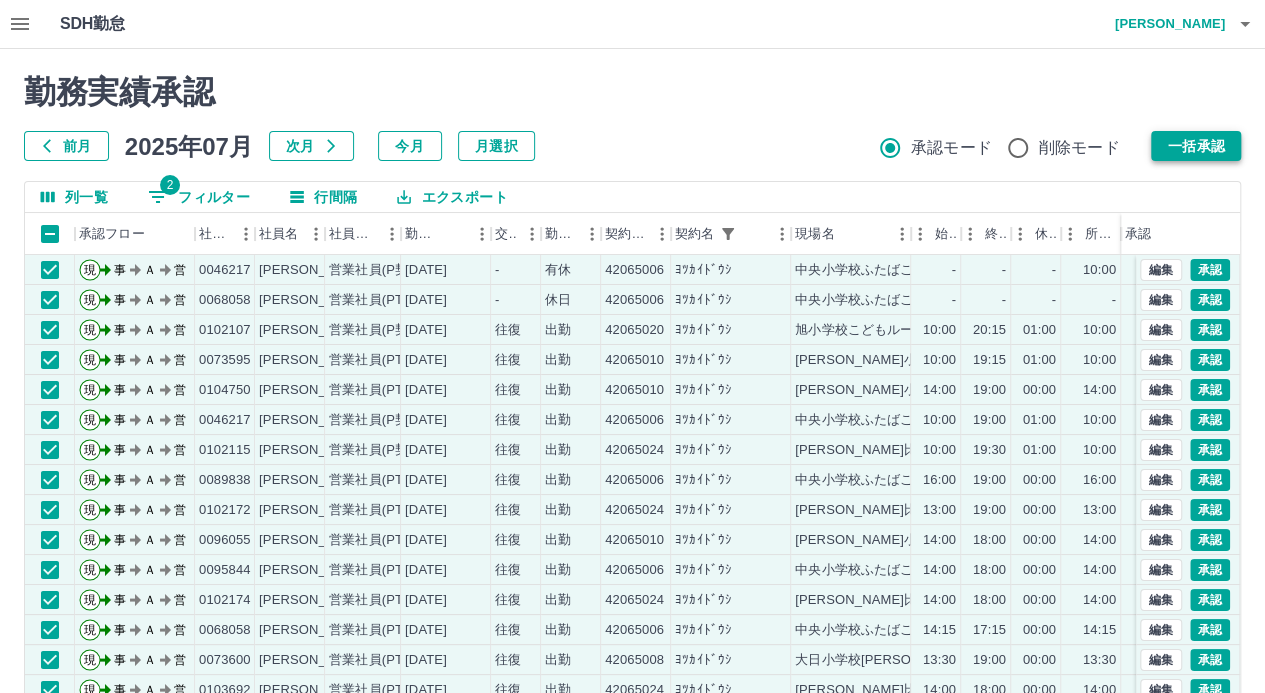 click on "一括承認" at bounding box center (1196, 146) 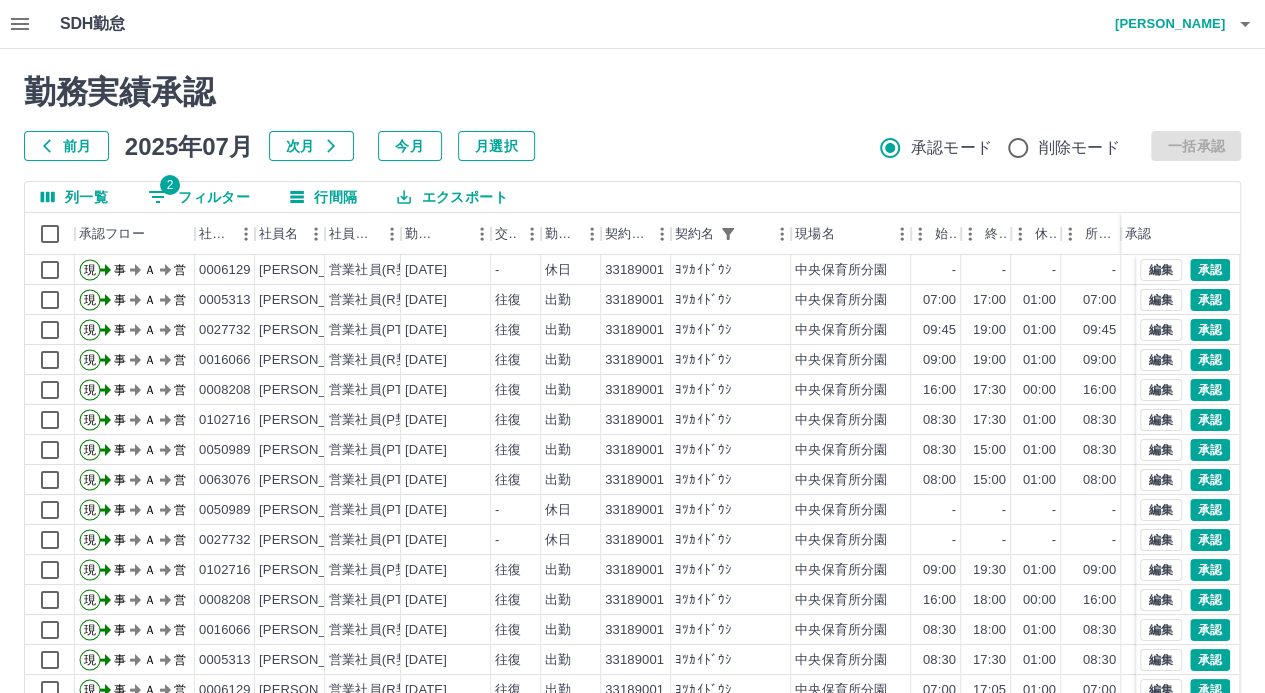 click on "SDH勤怠 山中　みつ美" at bounding box center (632, 24) 